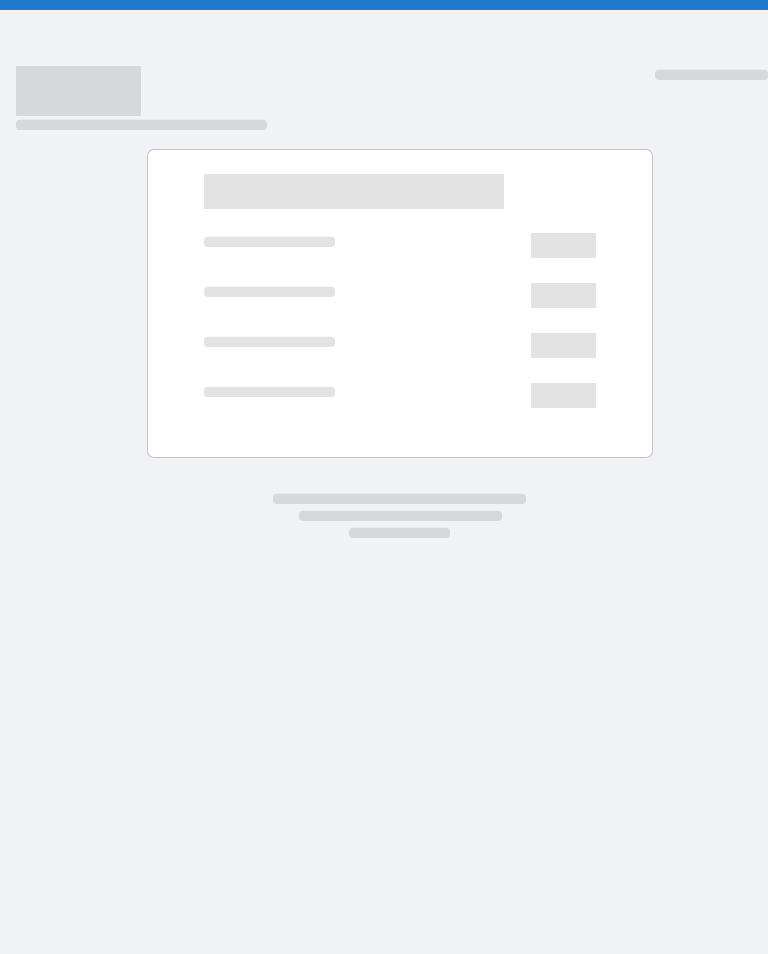 scroll, scrollTop: 0, scrollLeft: 0, axis: both 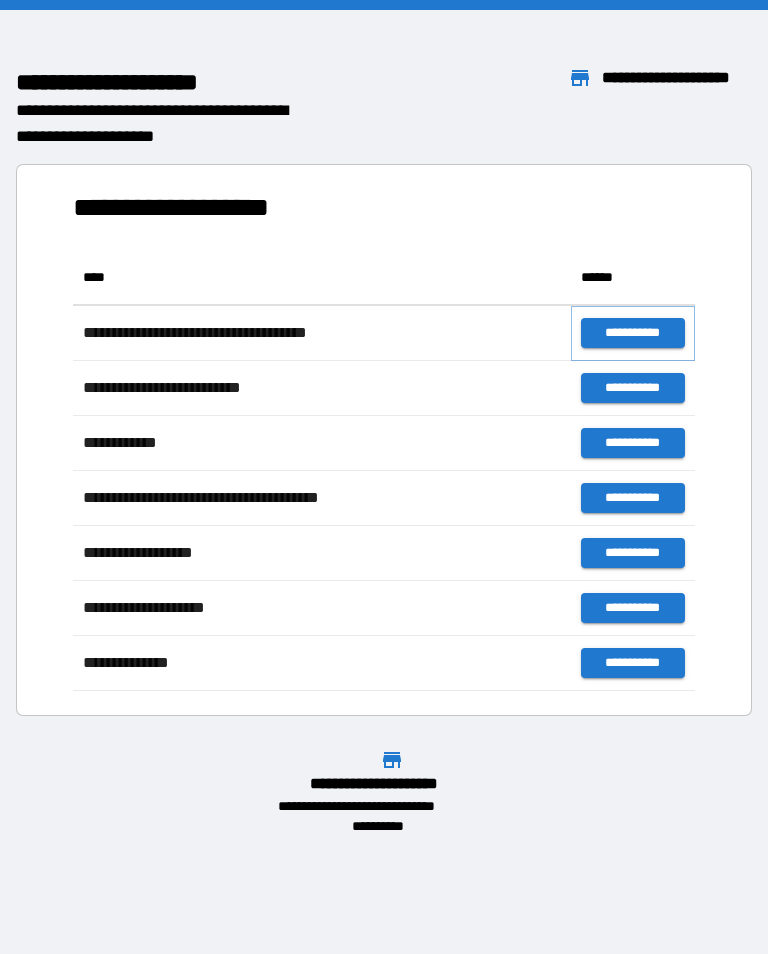 click on "**********" at bounding box center (633, 333) 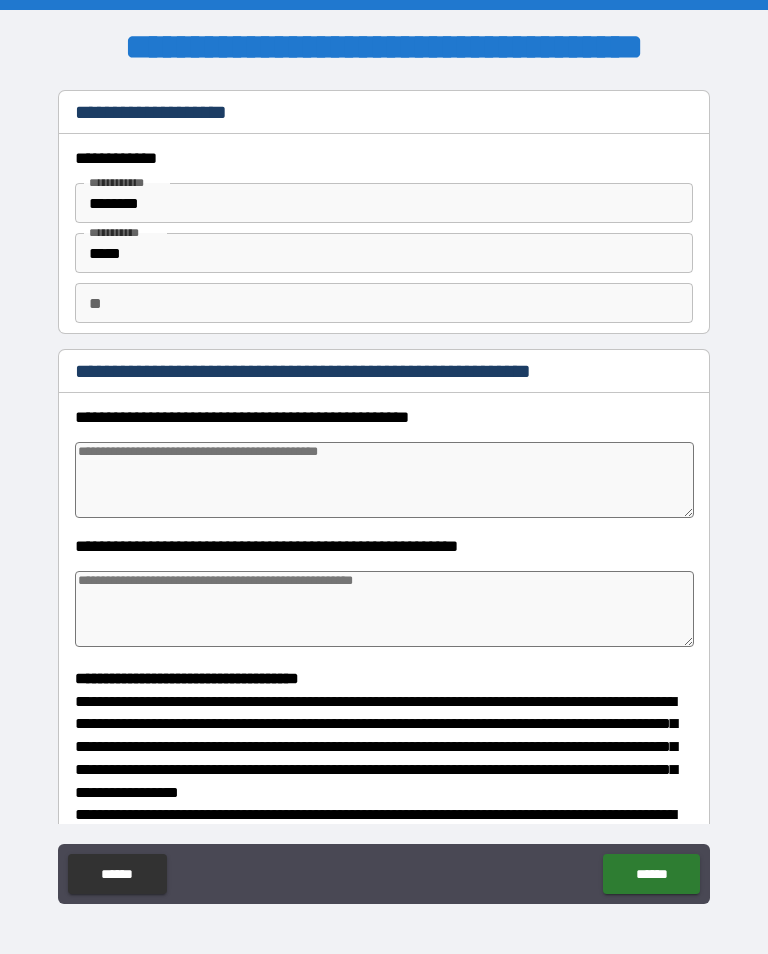 type on "*" 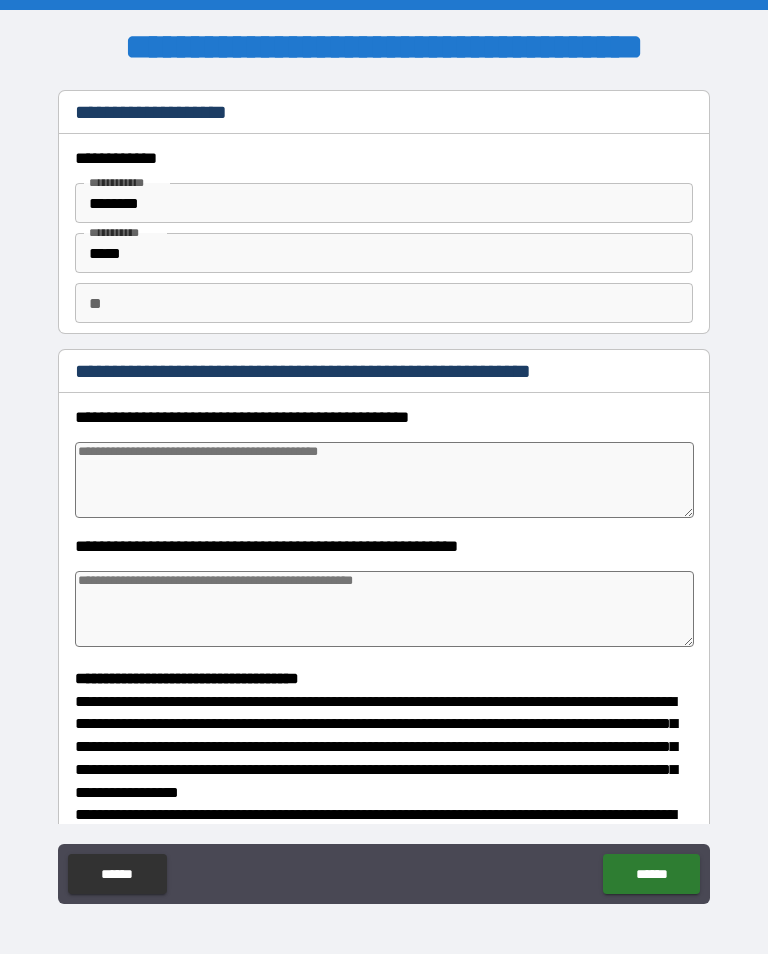 type on "*" 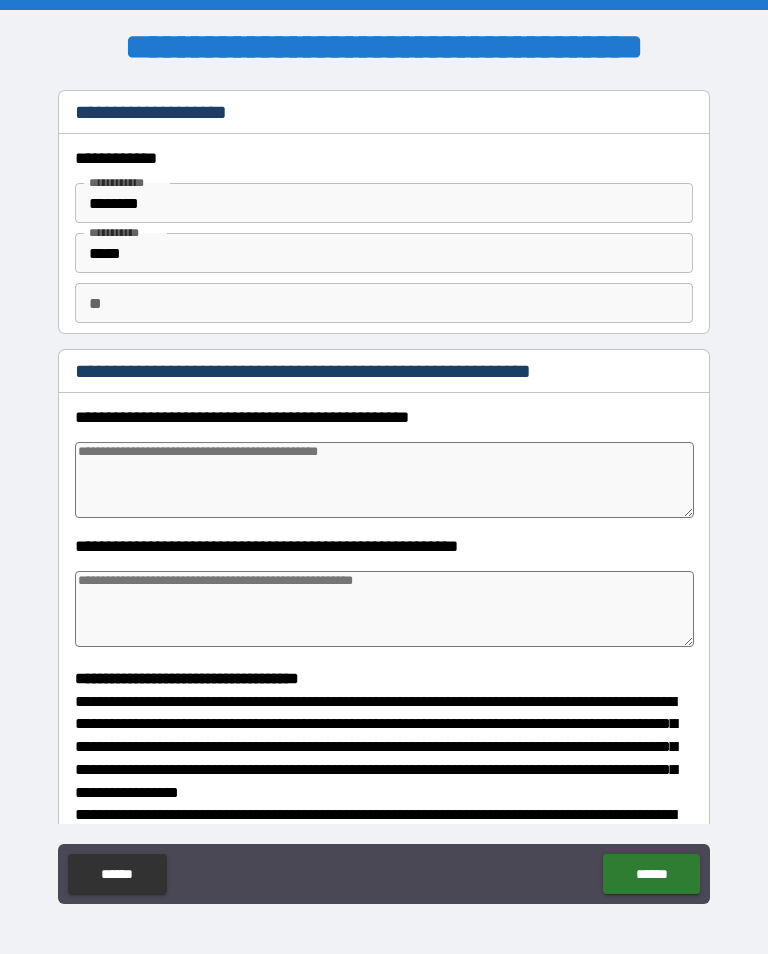 type on "*" 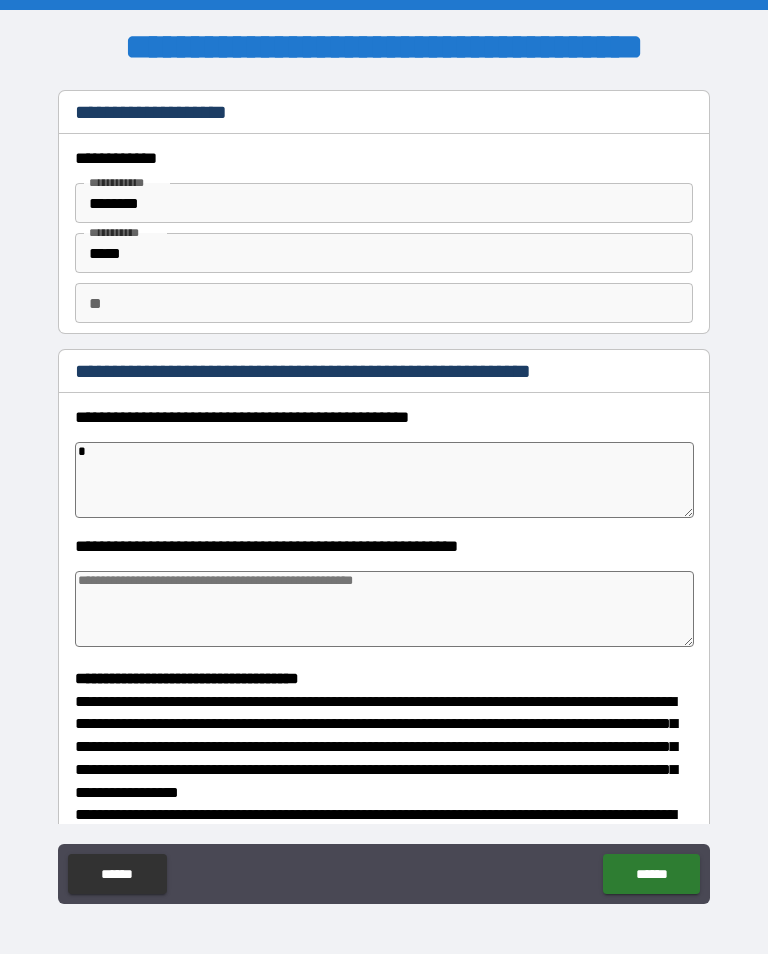 type on "*" 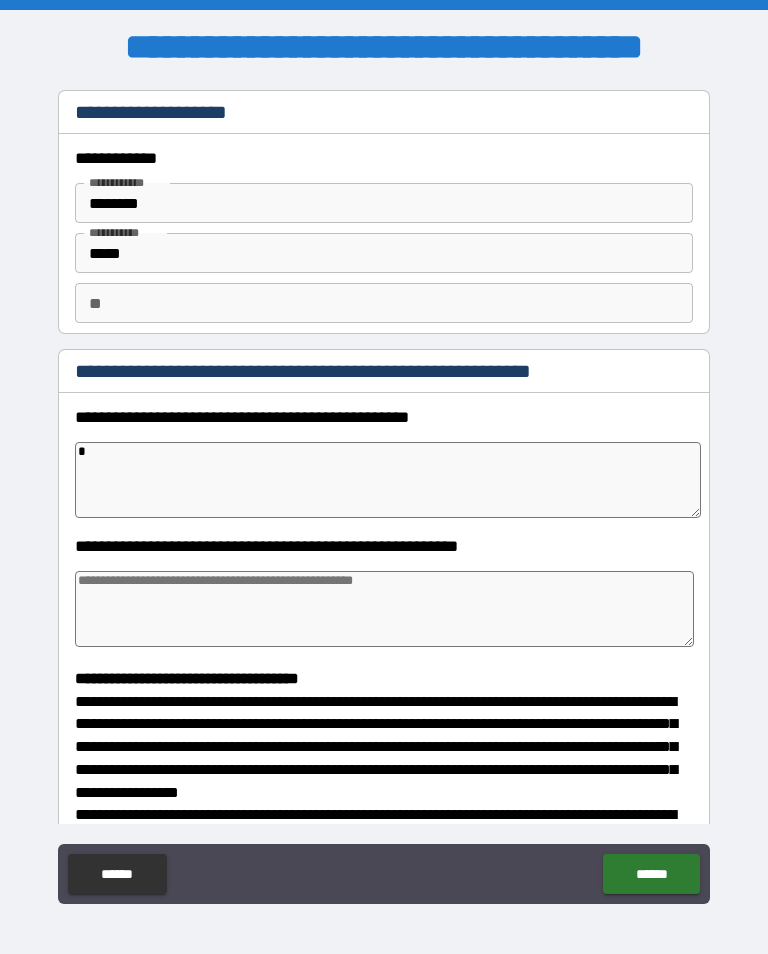 type on "*" 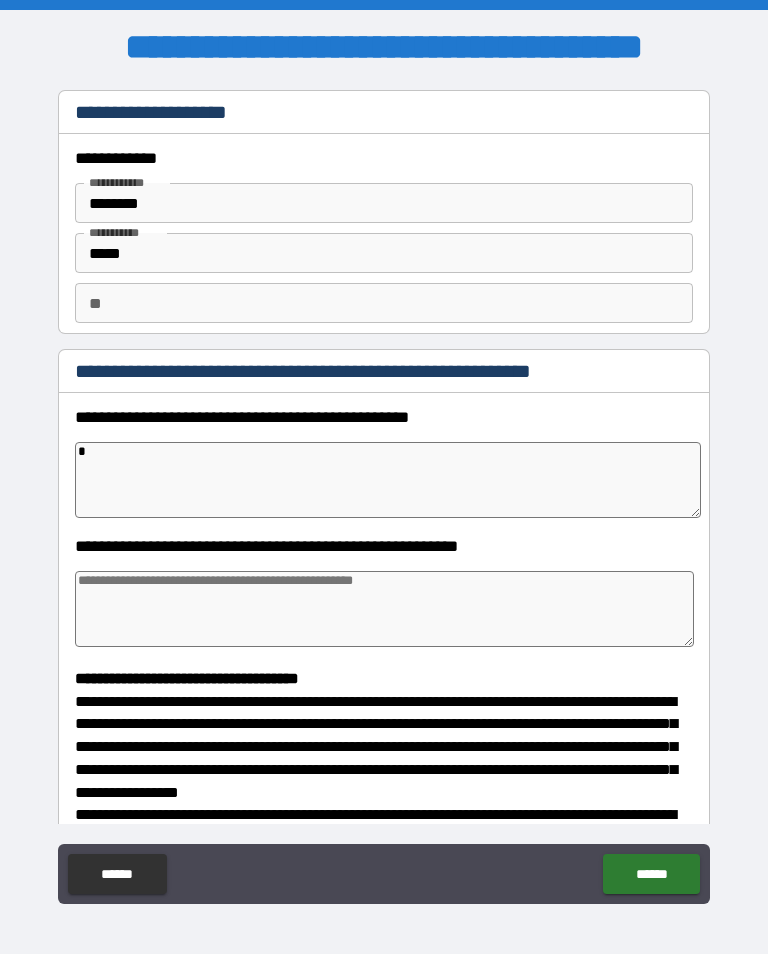 type on "*" 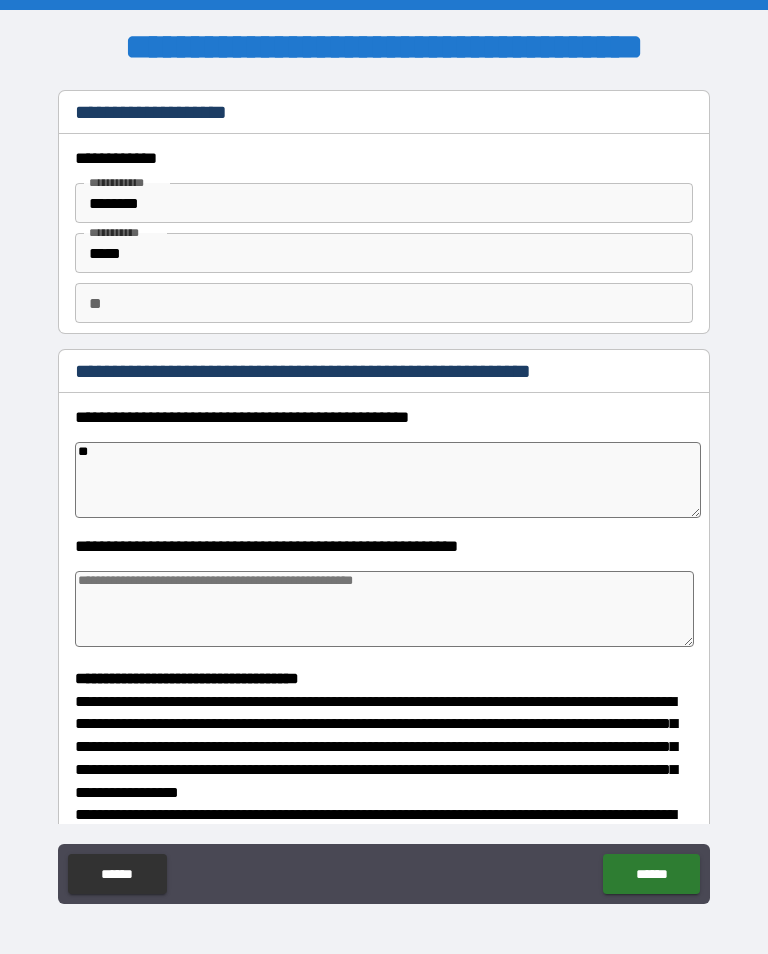 type on "*" 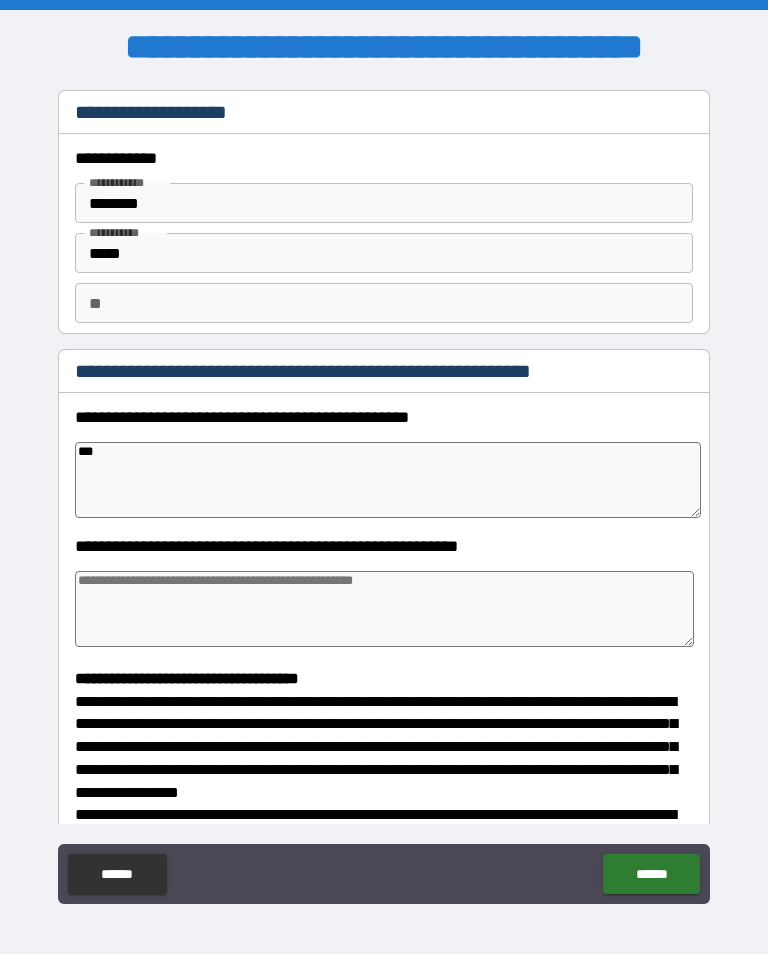 type on "*" 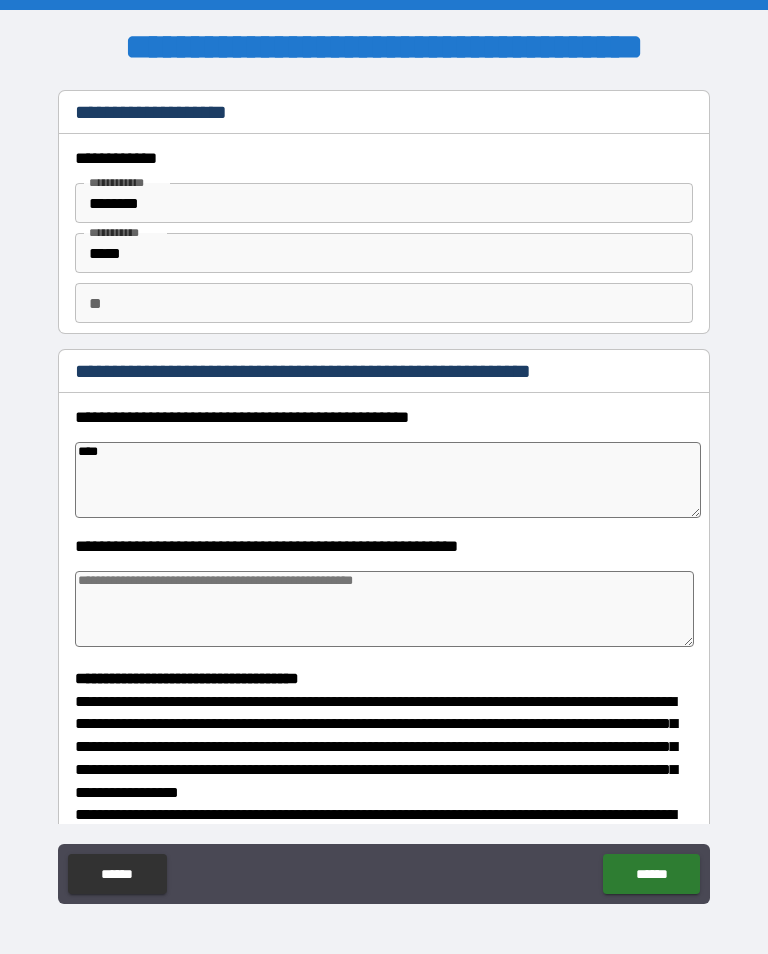 type on "*" 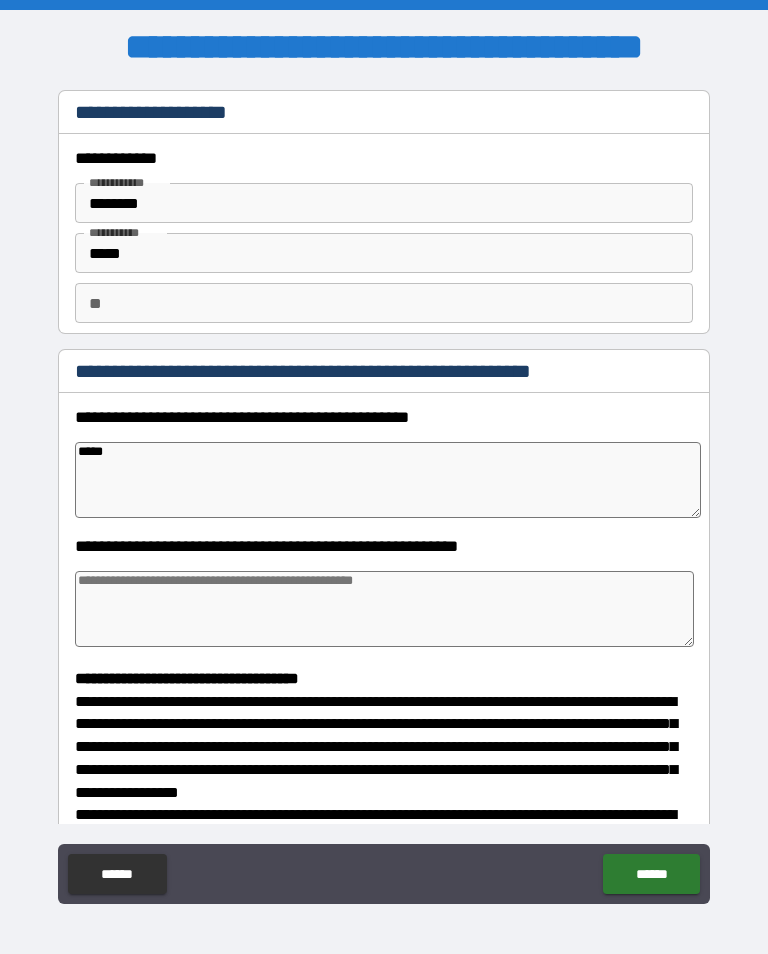type on "*" 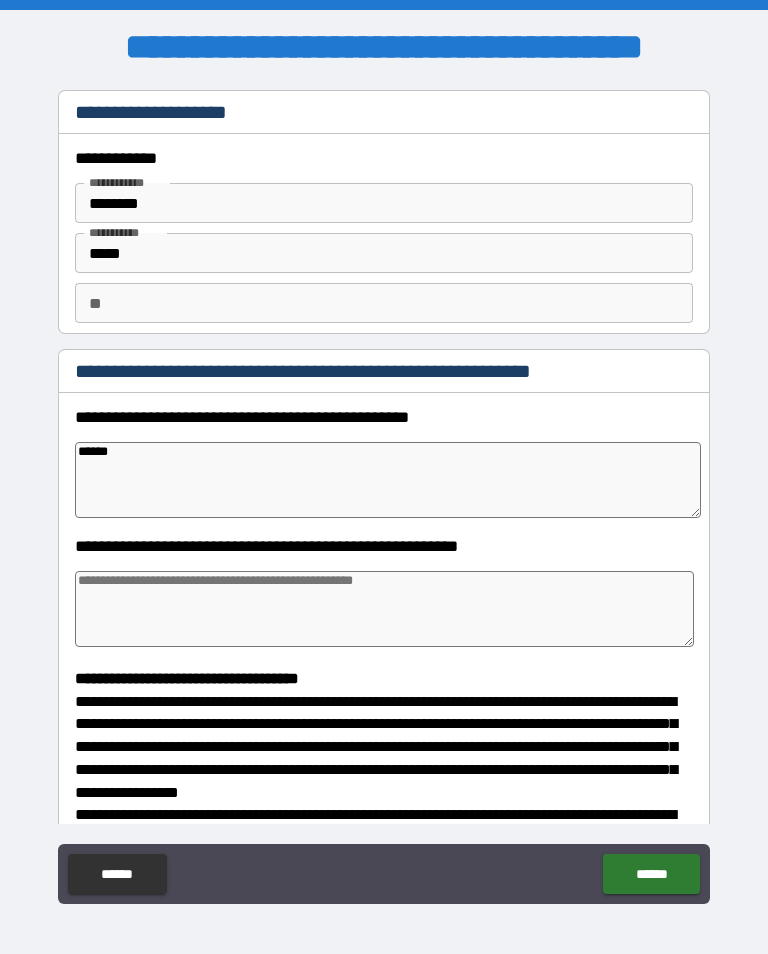 type on "*" 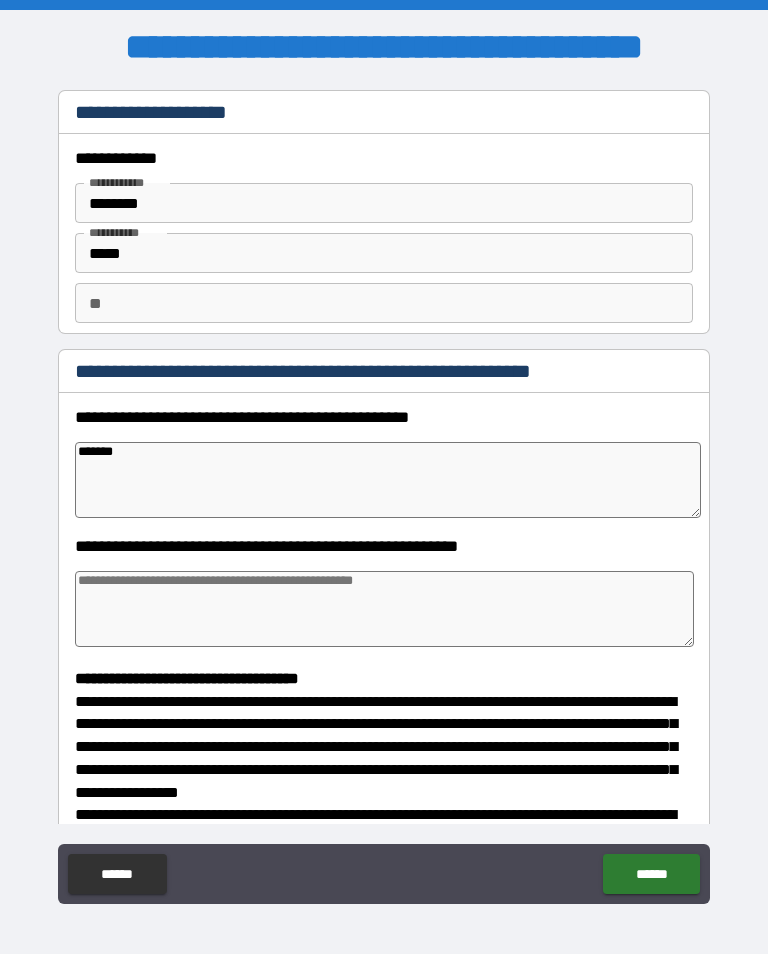 type on "*" 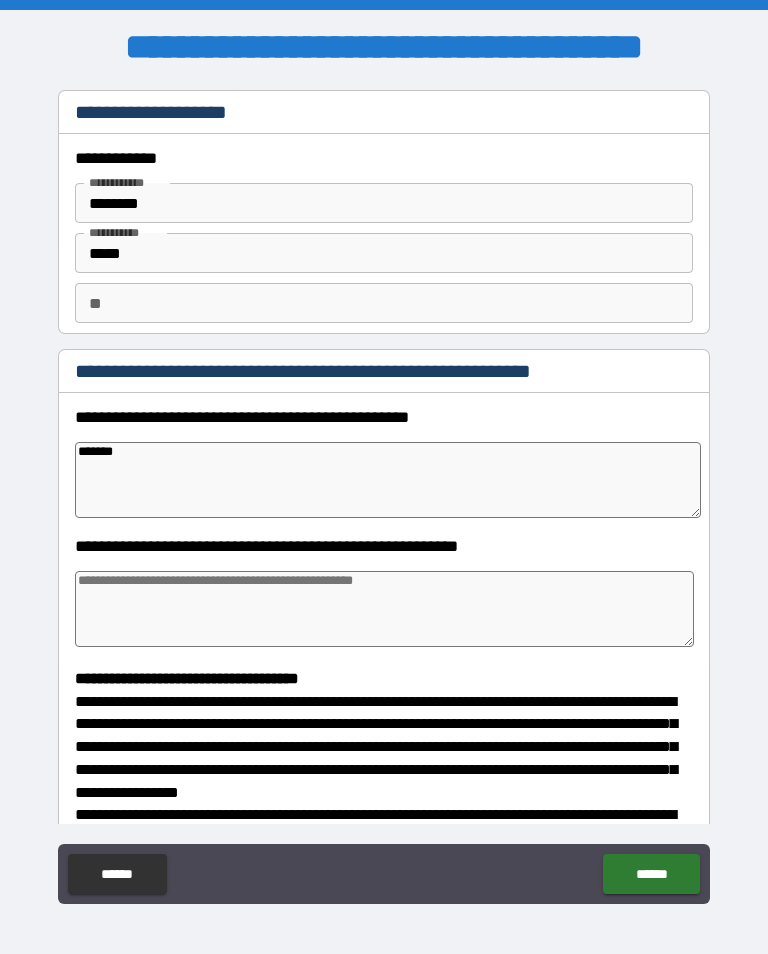 type on "********" 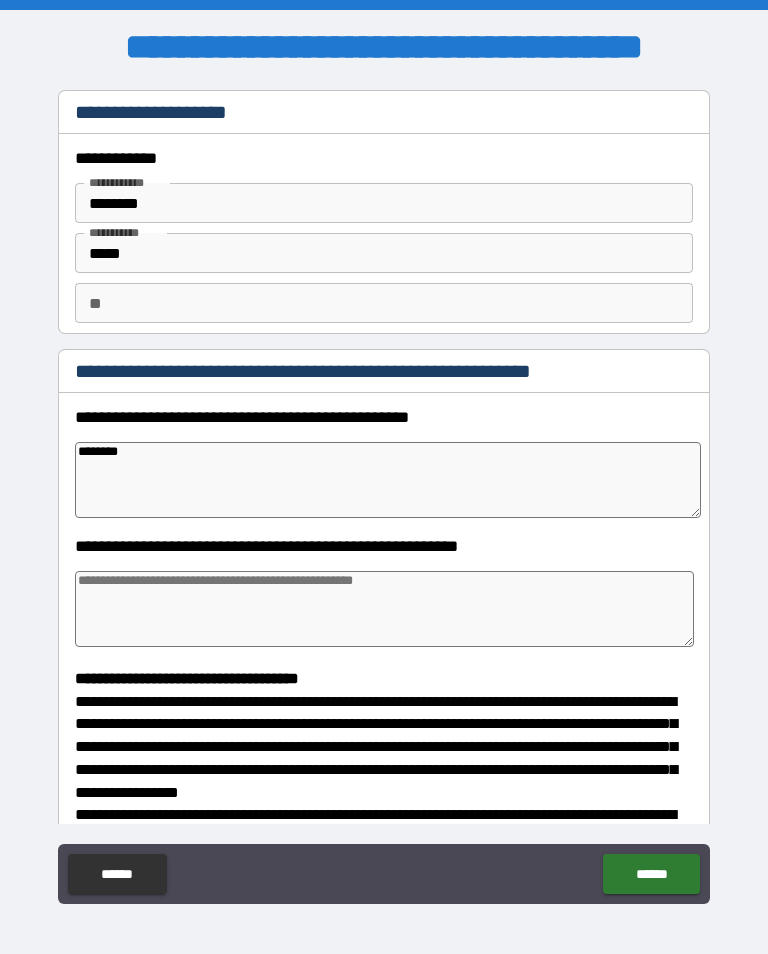 type on "*" 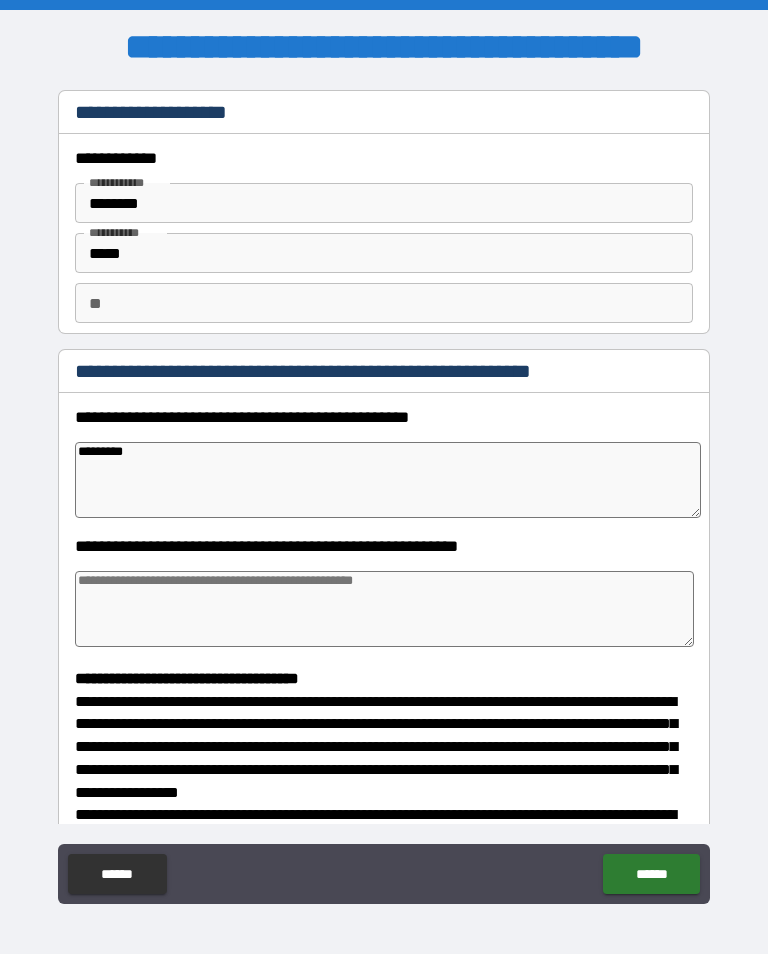 type on "*" 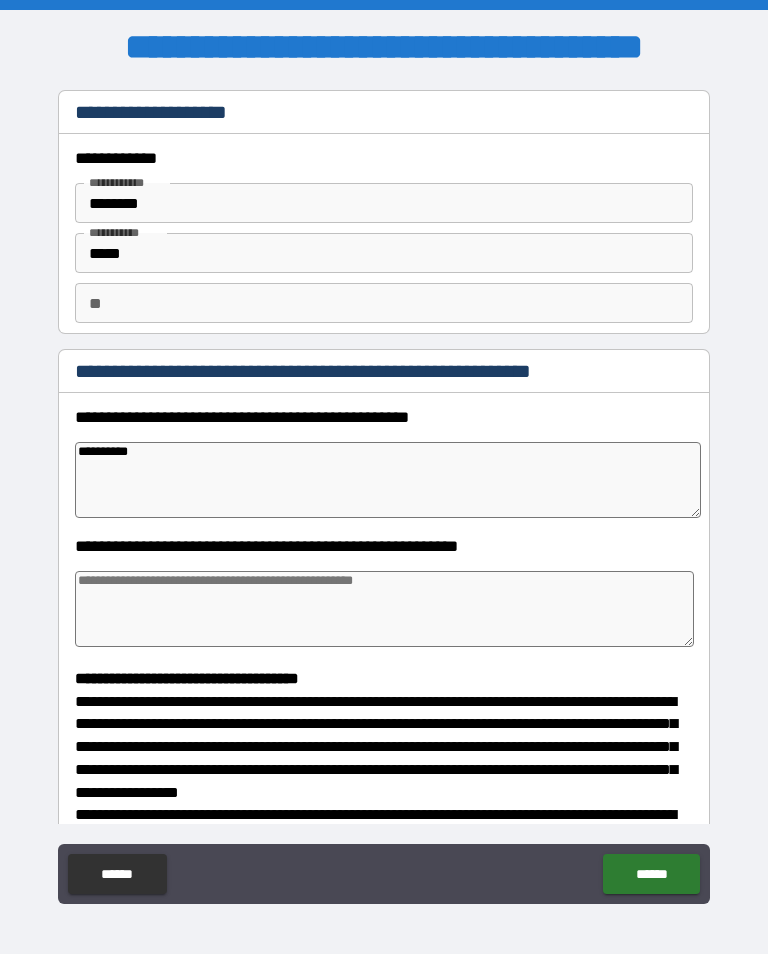 type on "*" 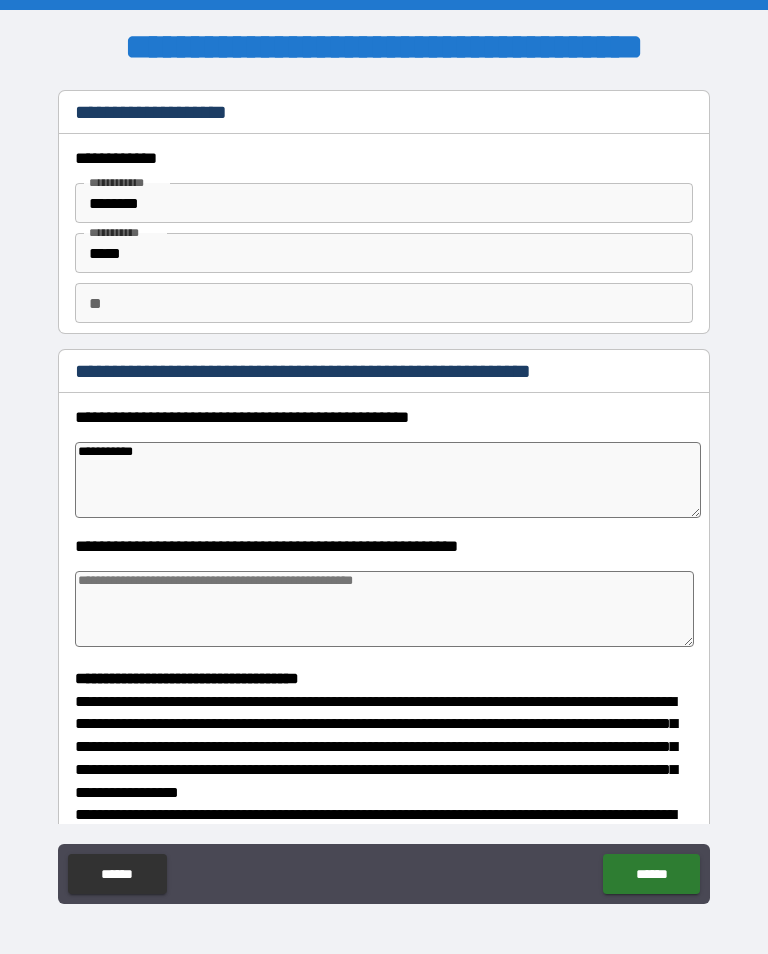 type on "*" 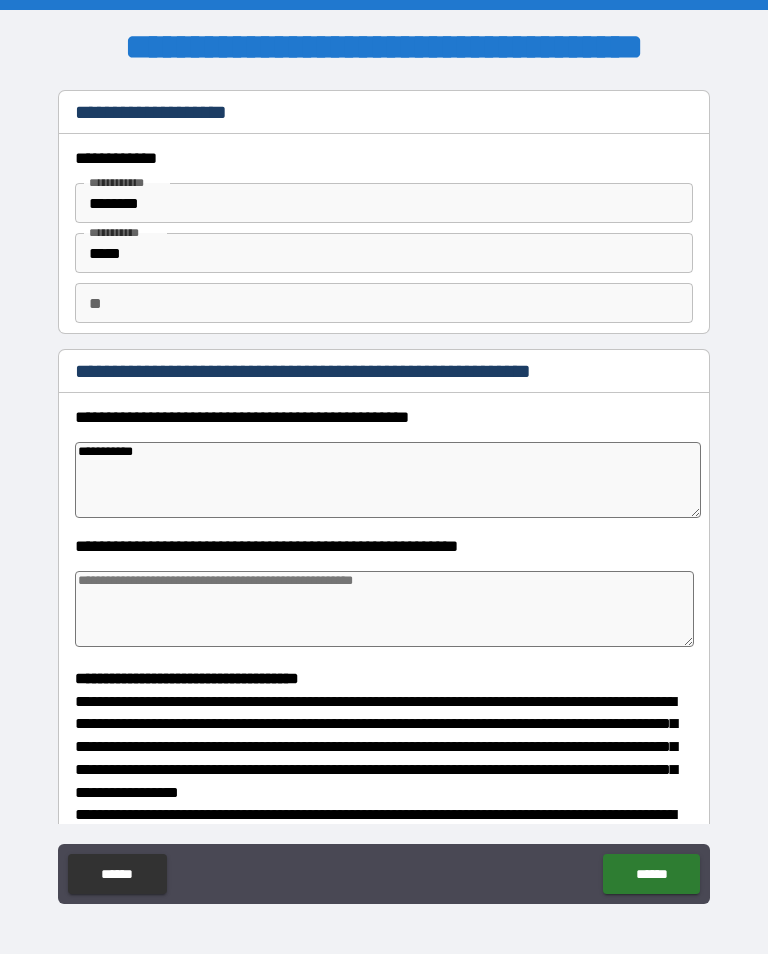 type on "**********" 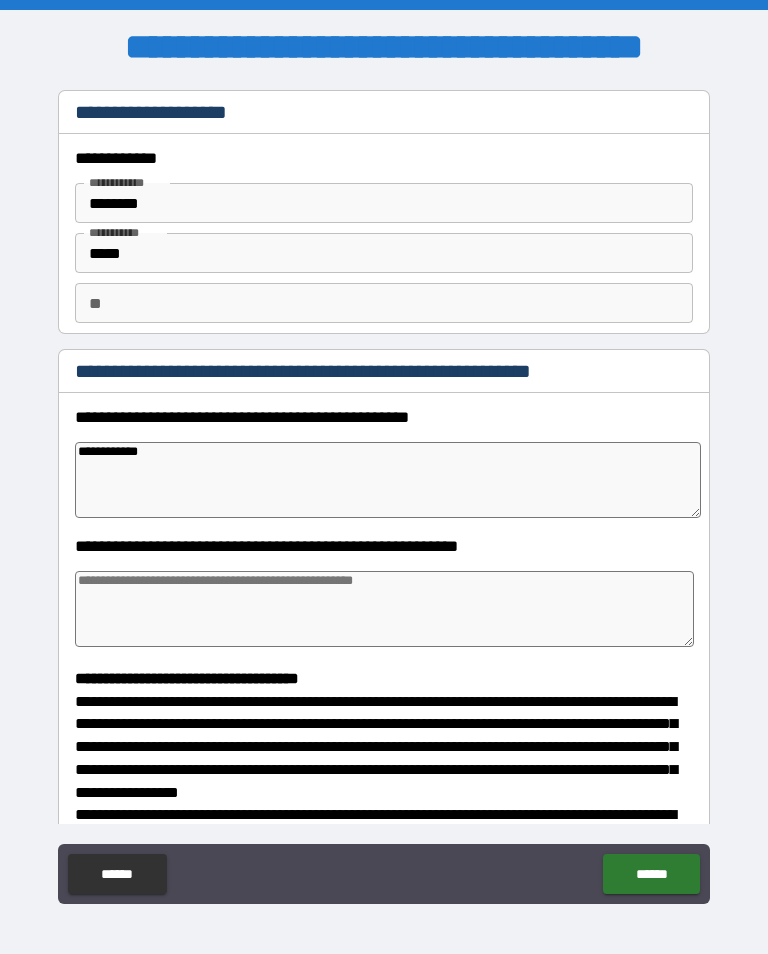 type on "*" 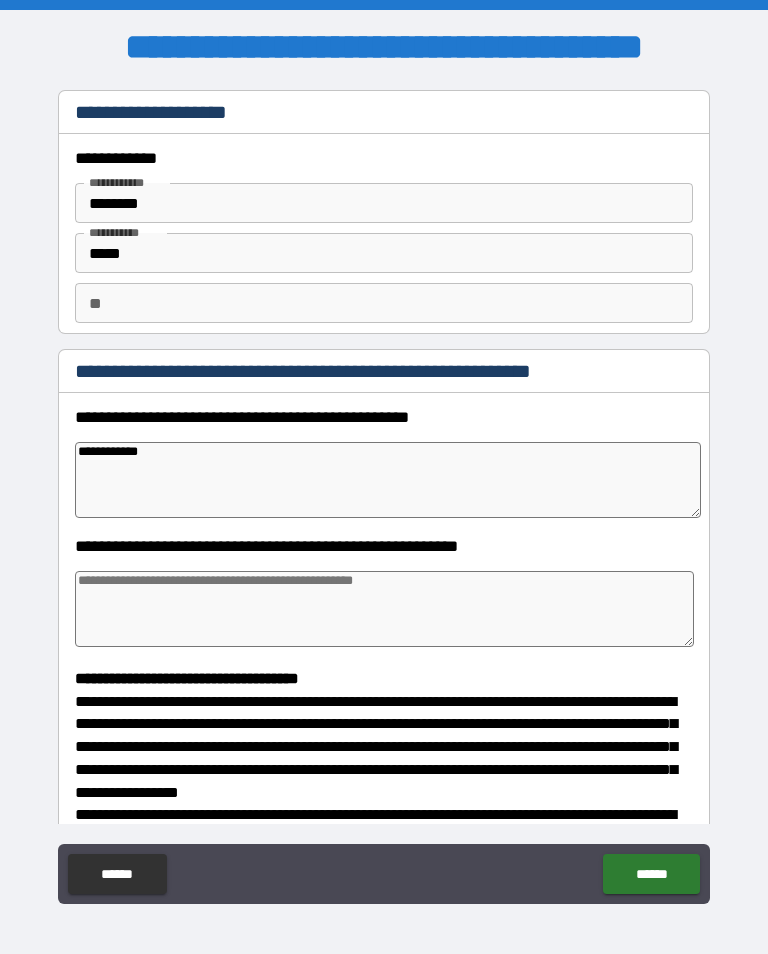 type on "**********" 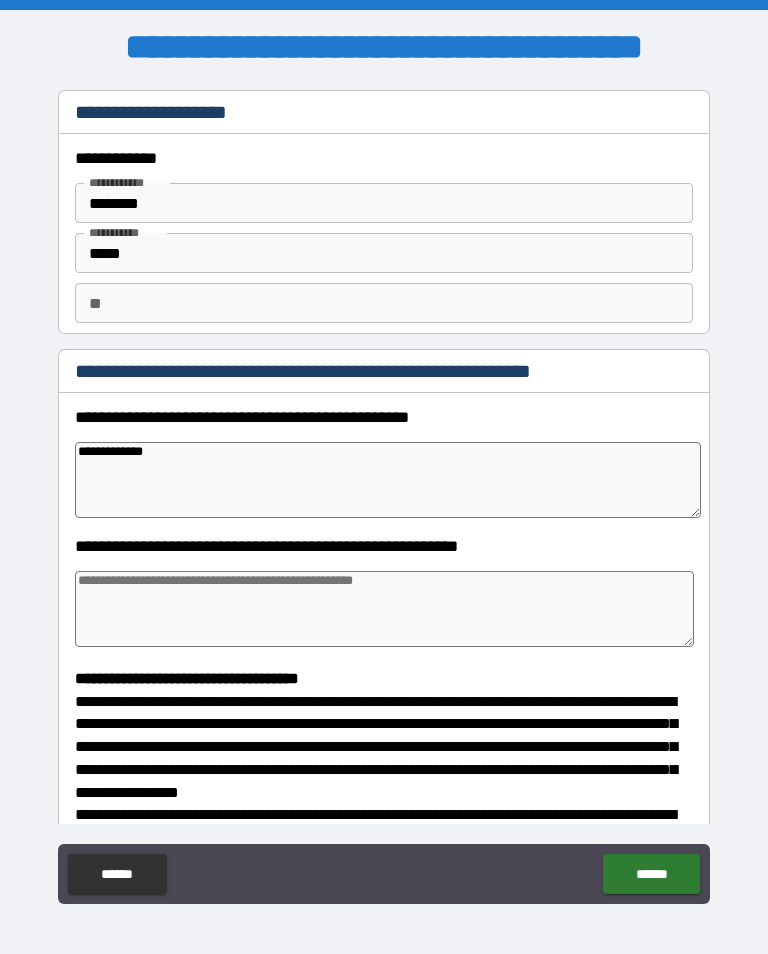 type on "*" 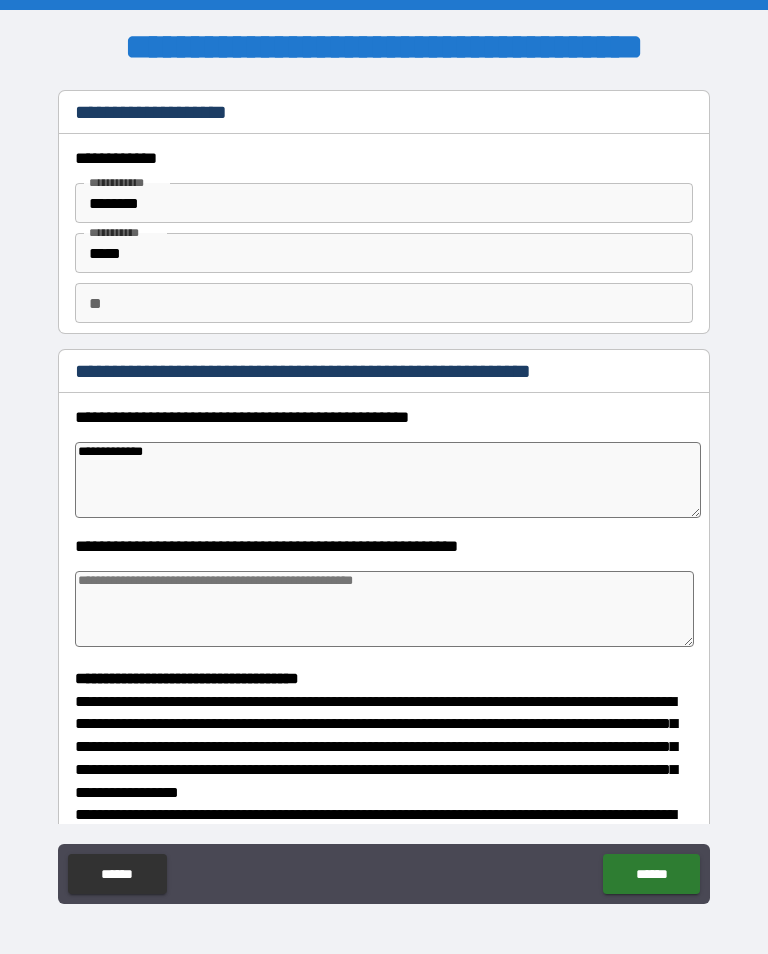 type on "**********" 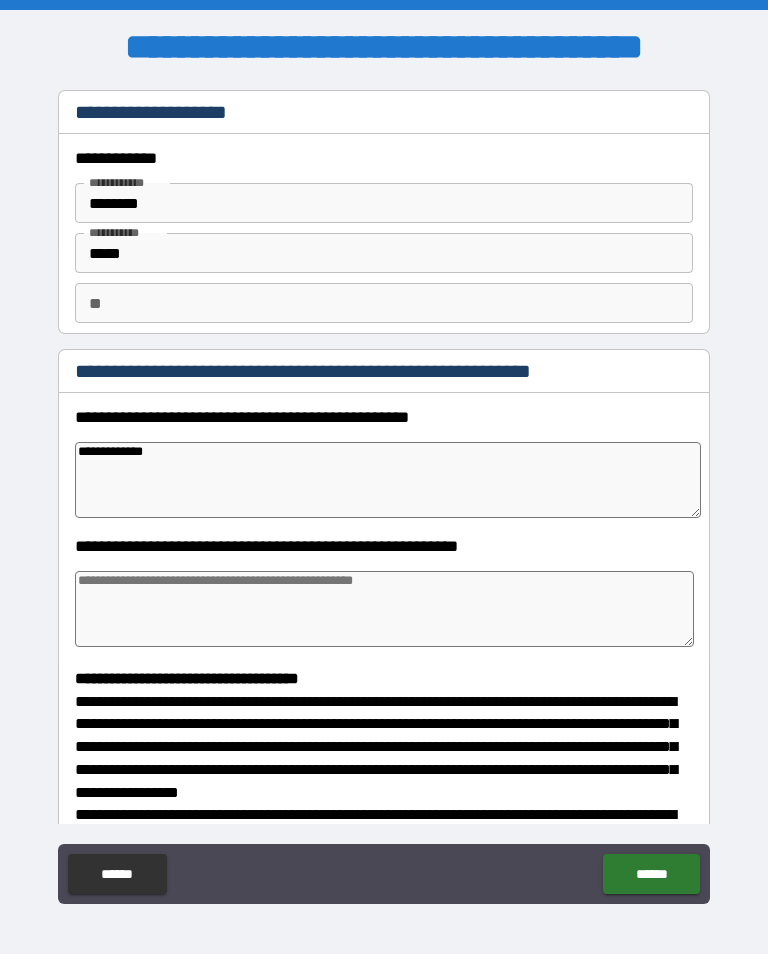 type on "*" 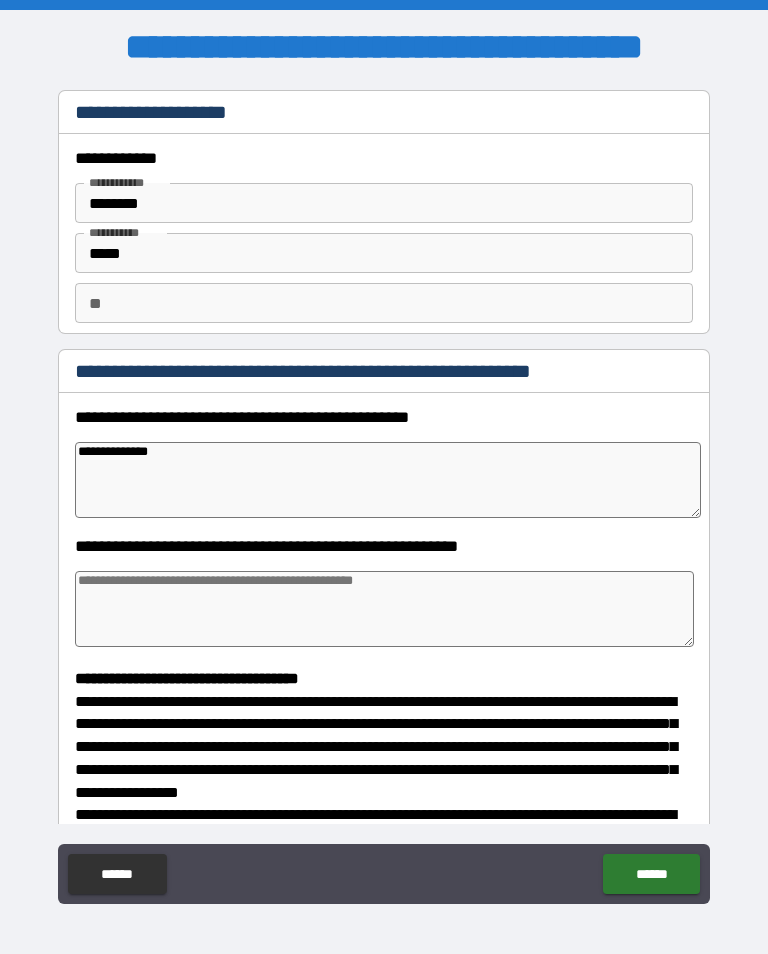 type on "*" 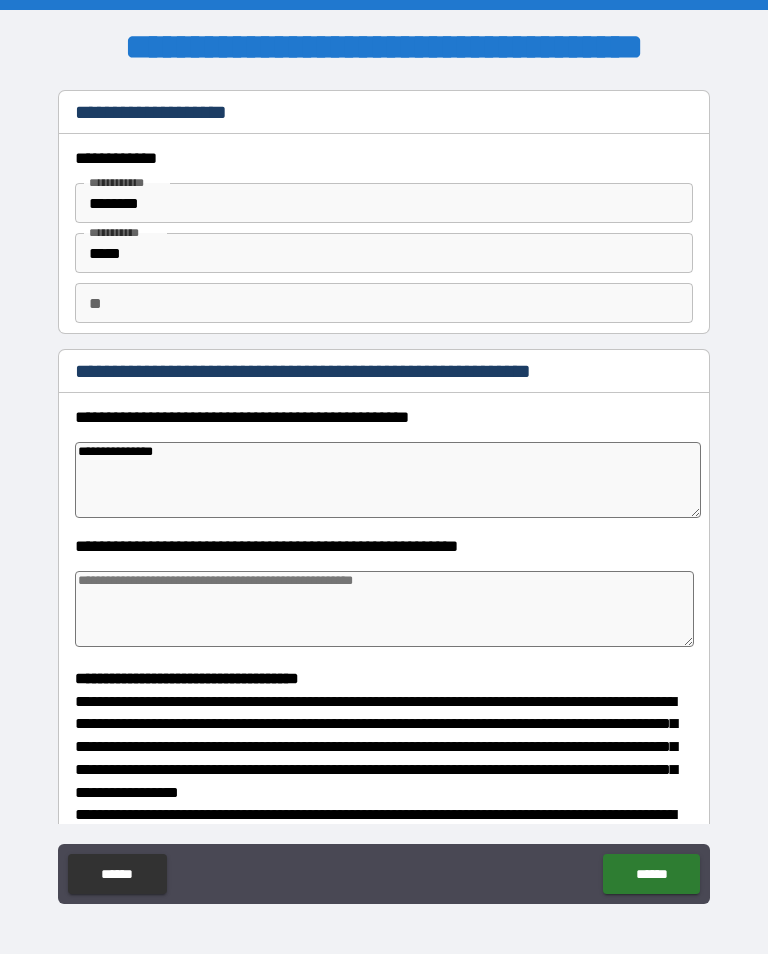 type on "*" 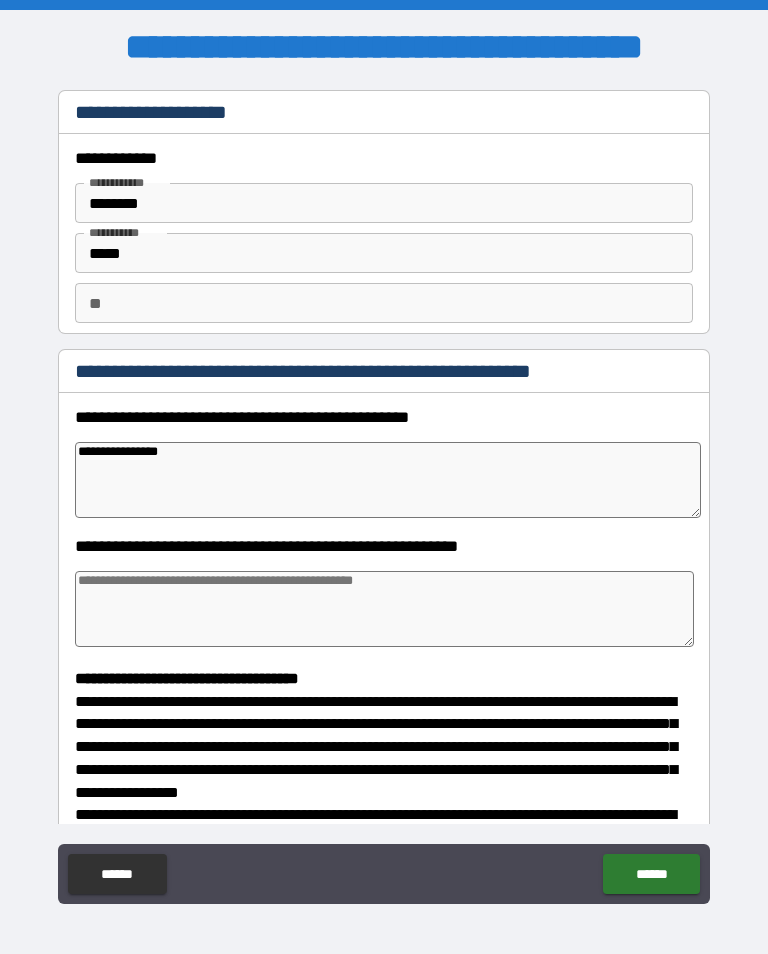 type on "*" 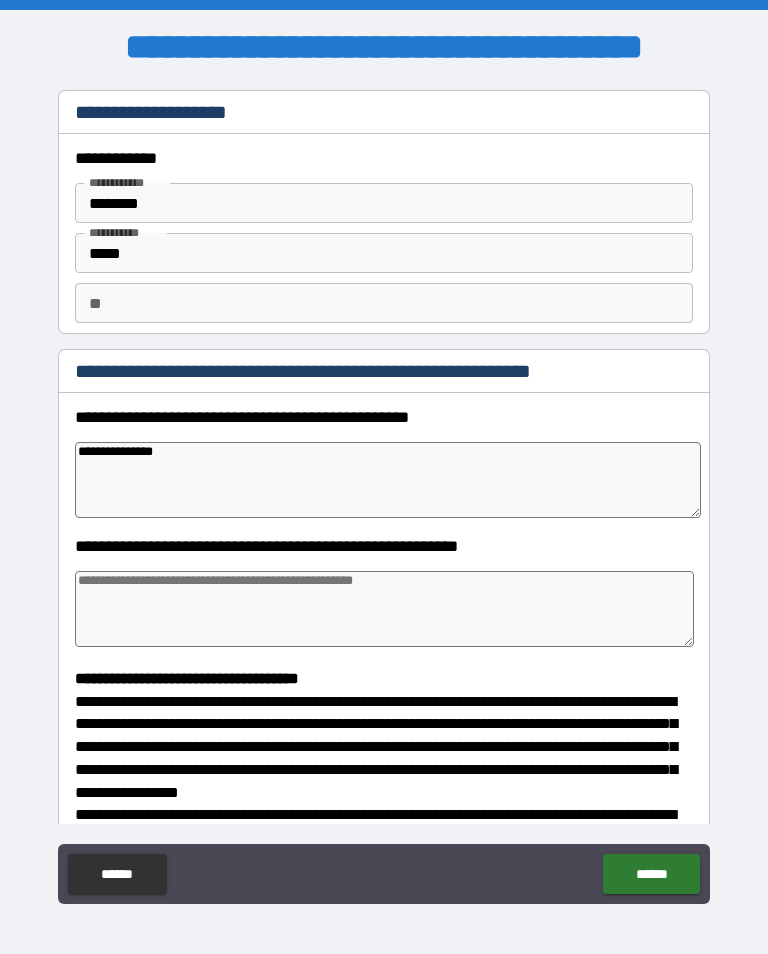 type on "*" 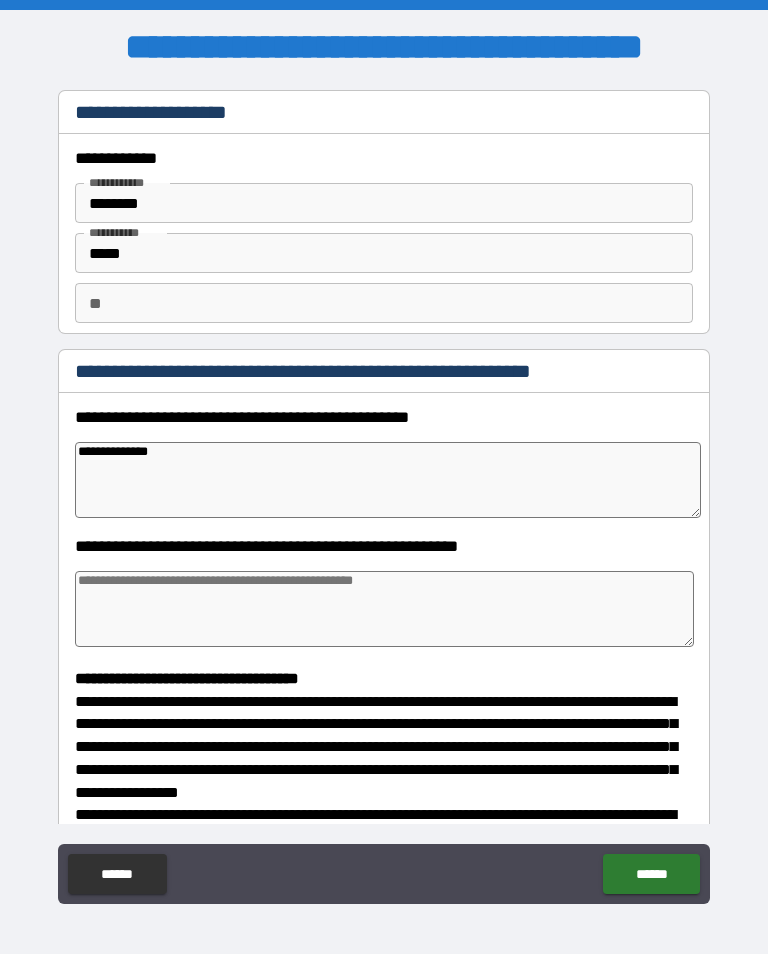 type on "*" 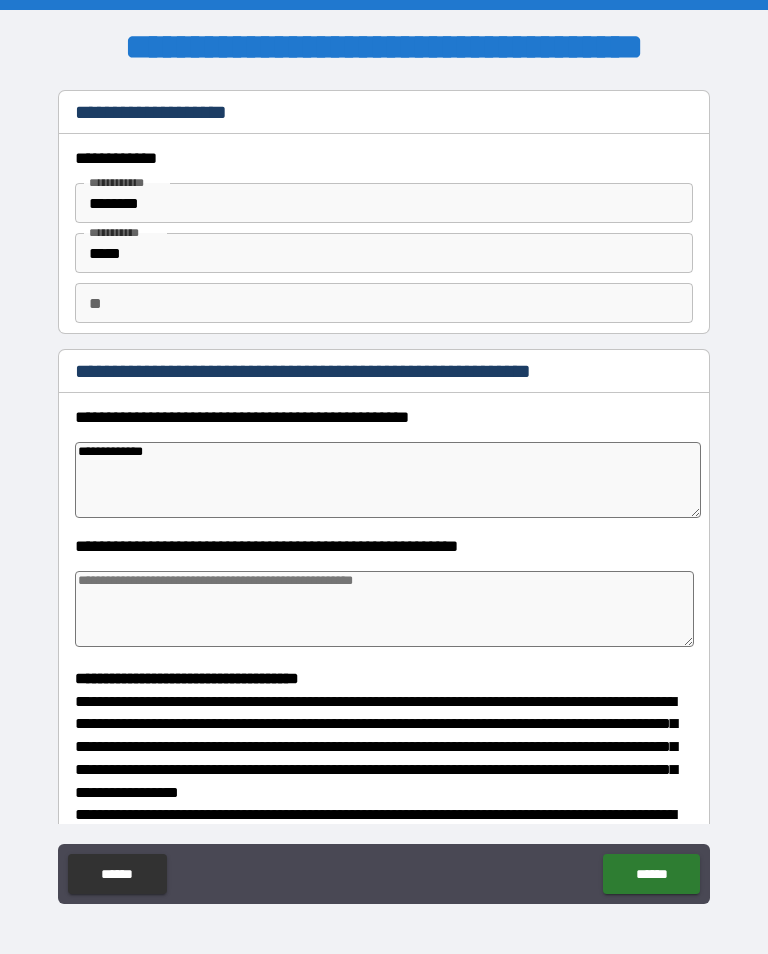 type on "*" 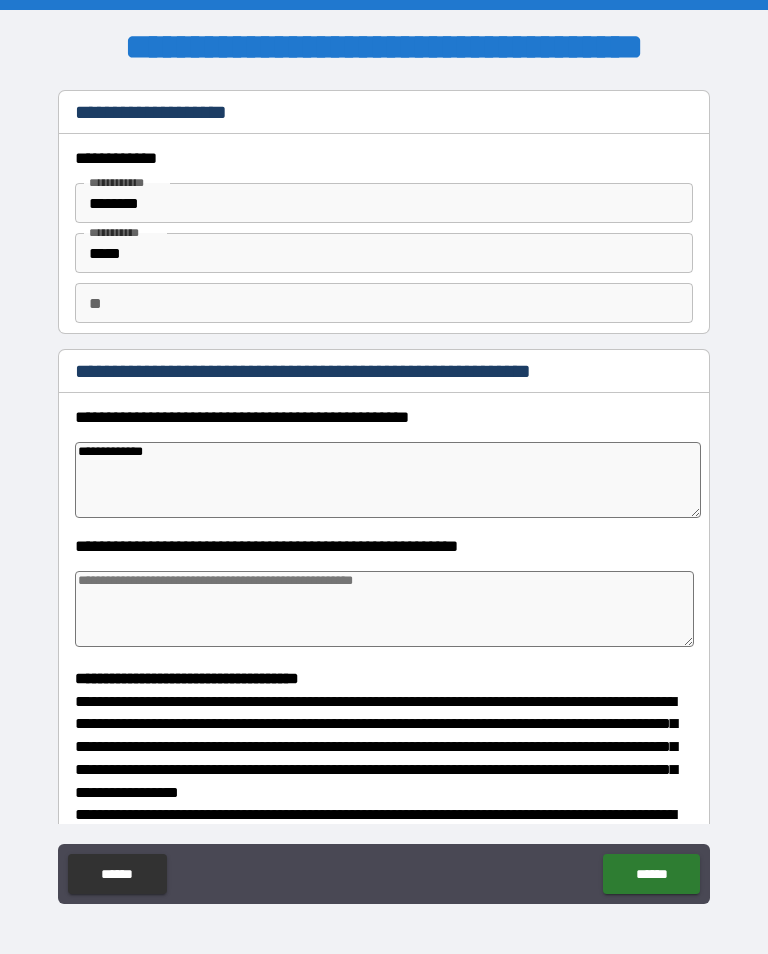 type on "**********" 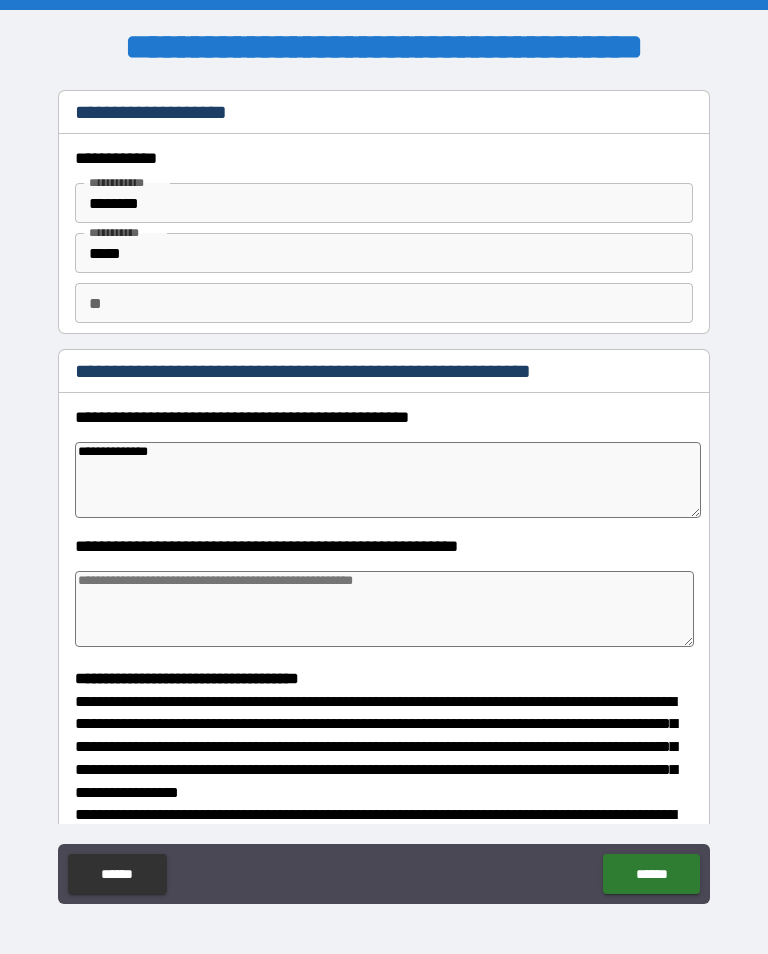 type on "*" 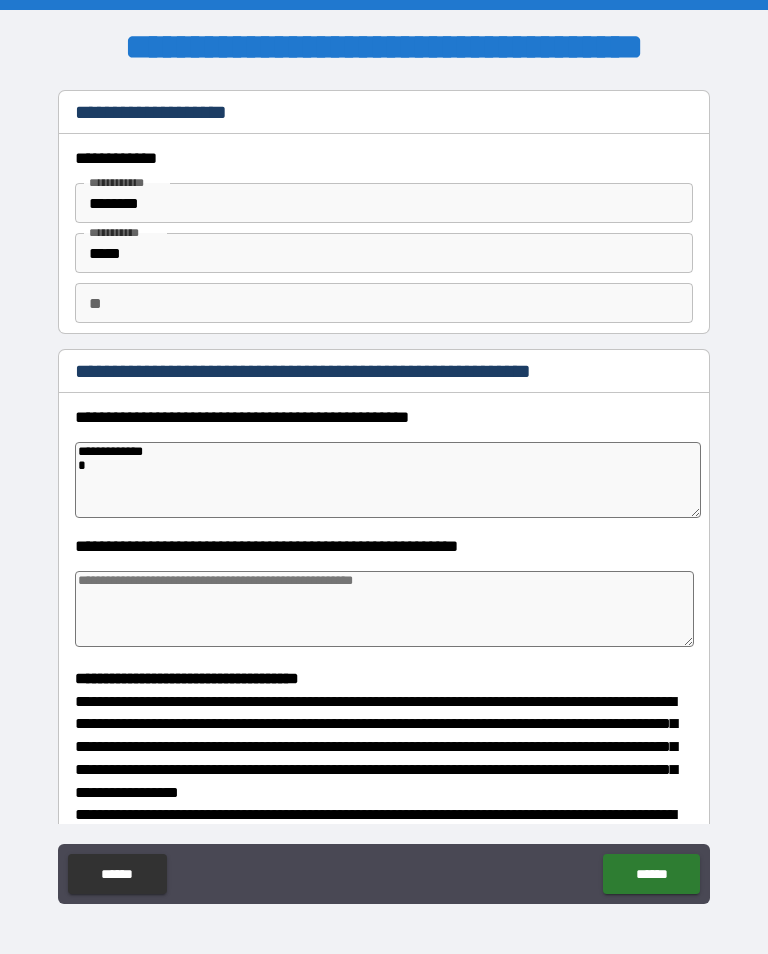 type on "*" 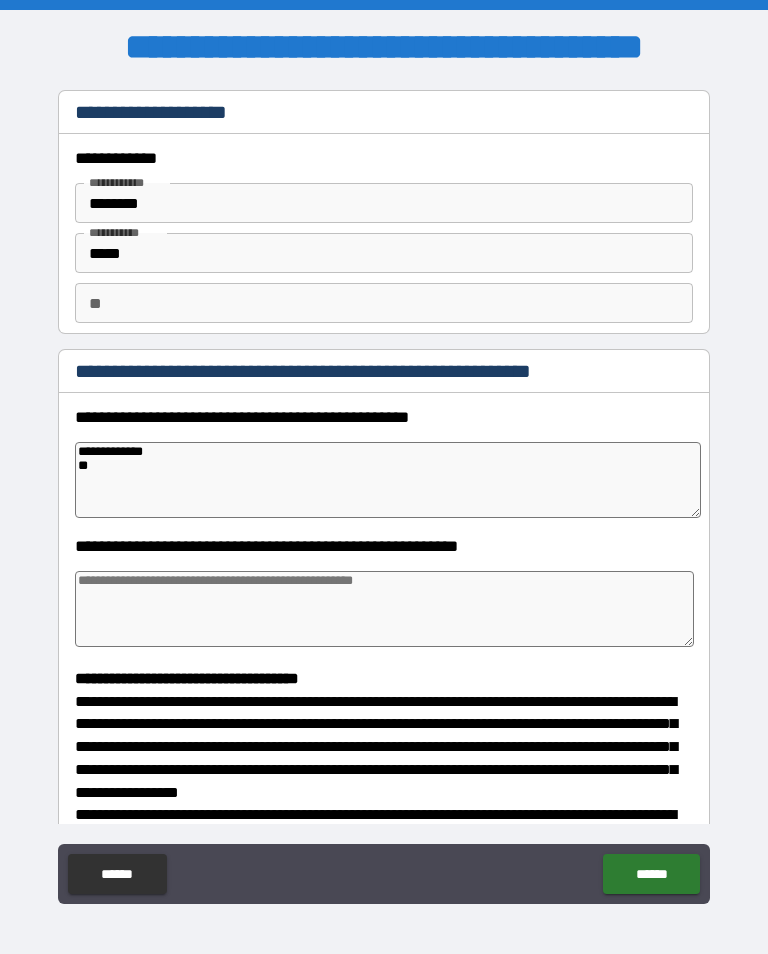type on "*" 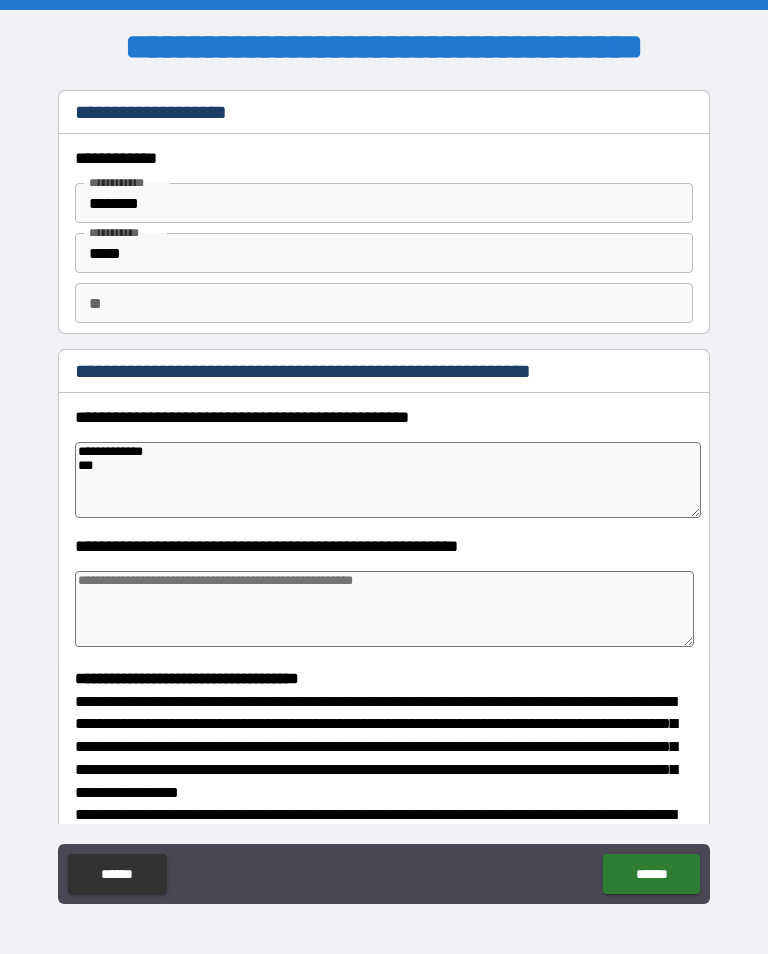 type on "*" 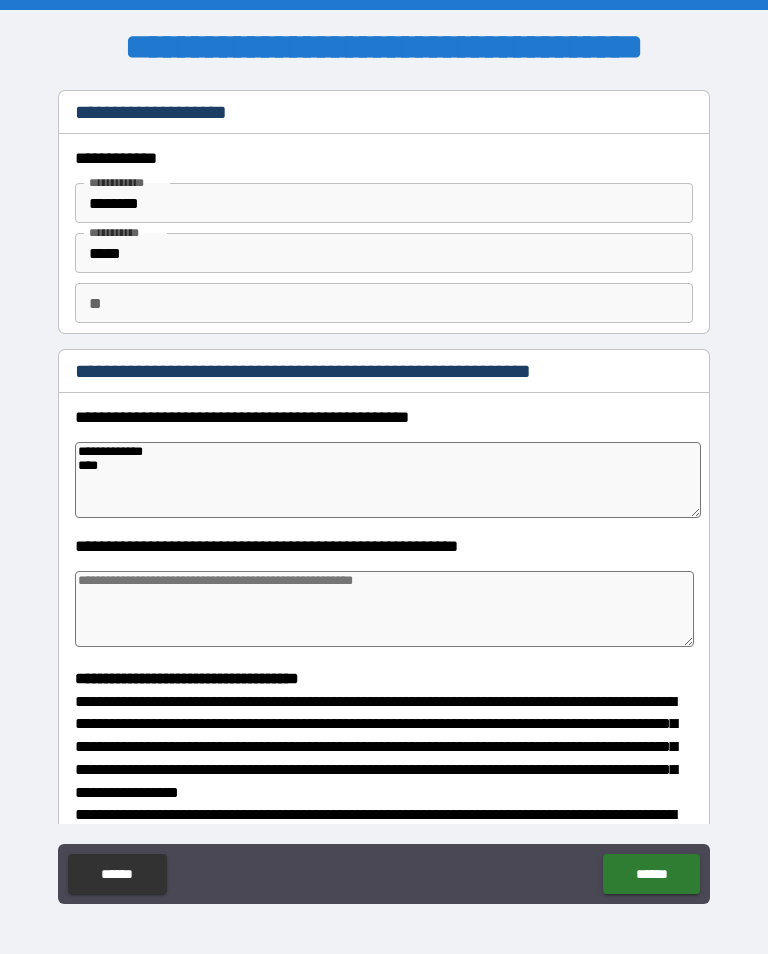 type on "*" 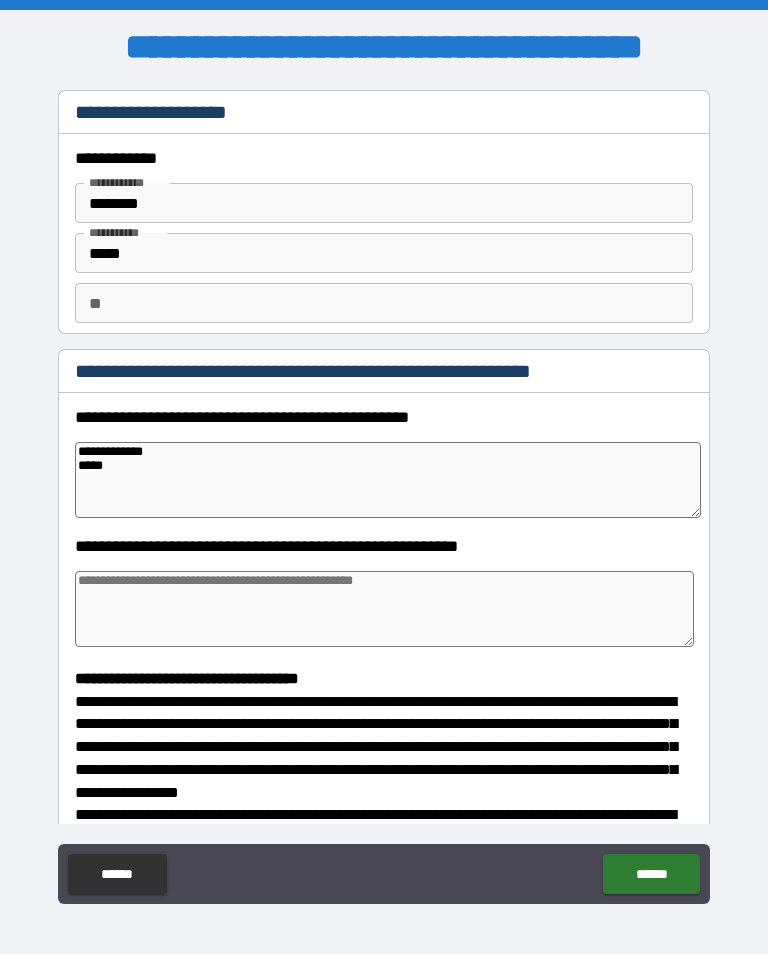 type on "*" 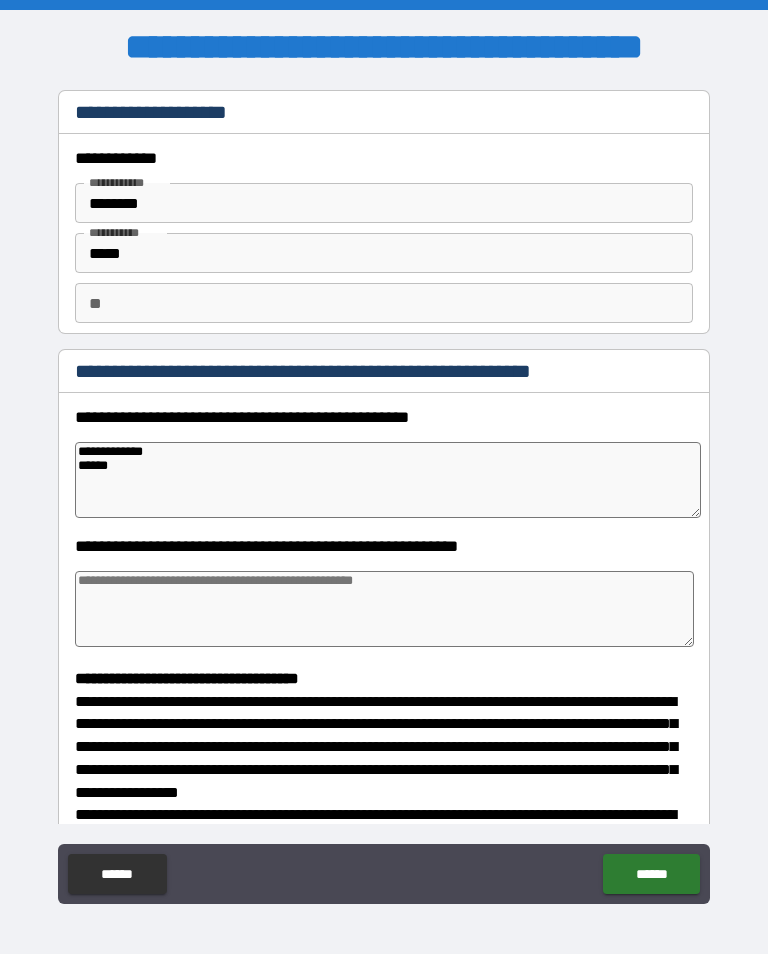 type on "*" 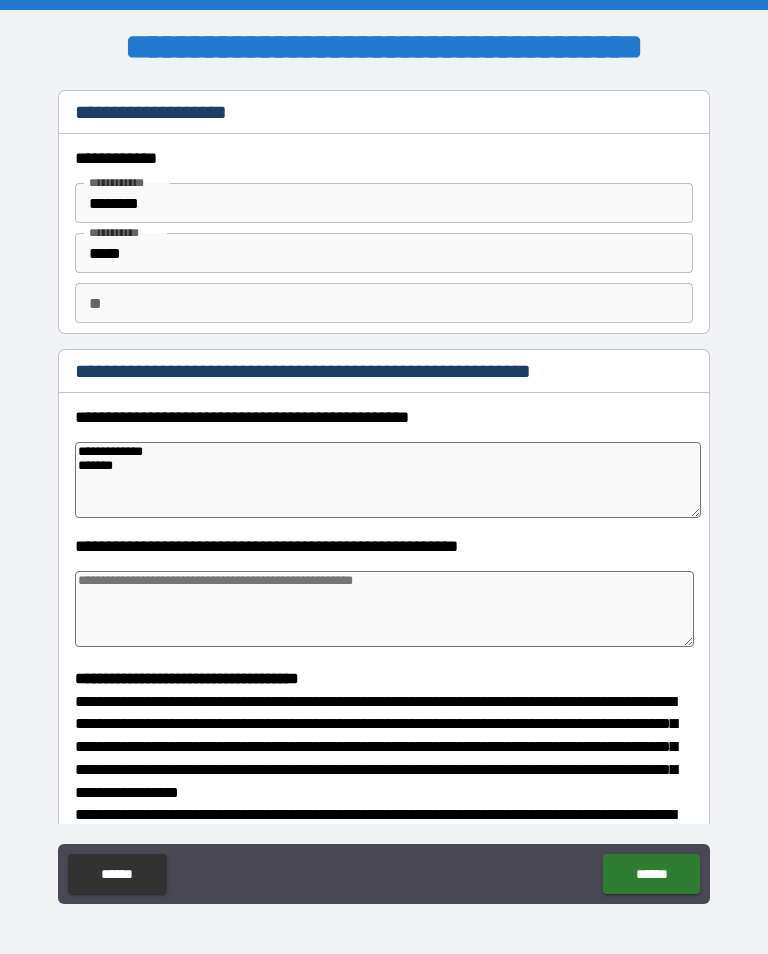 type on "*" 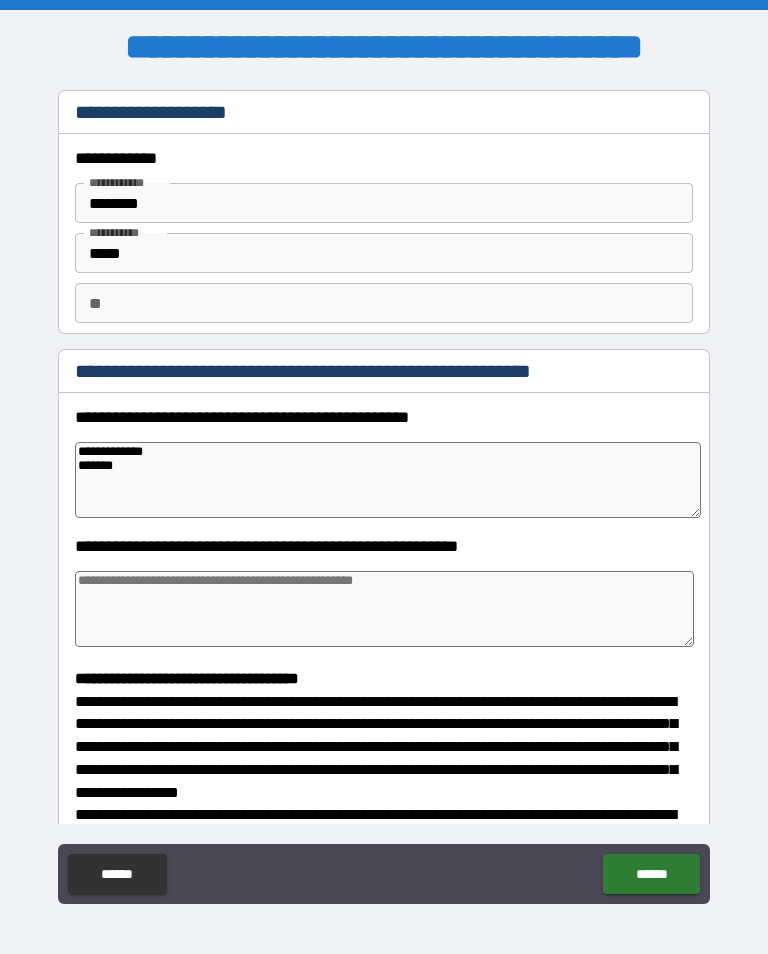 type on "**********" 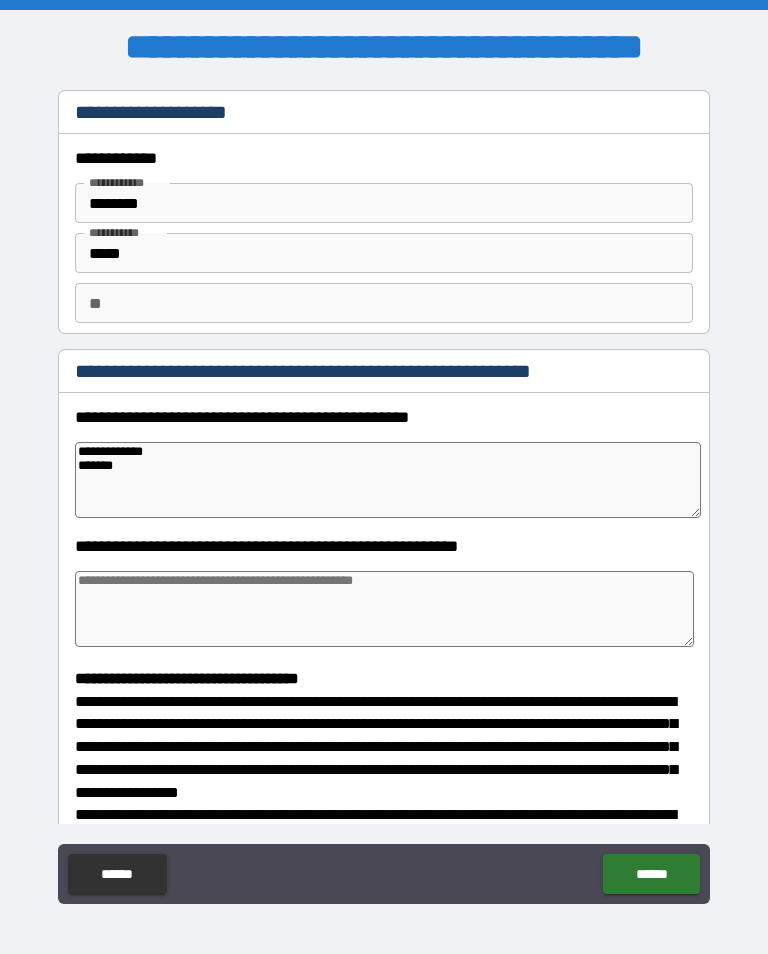 type on "*" 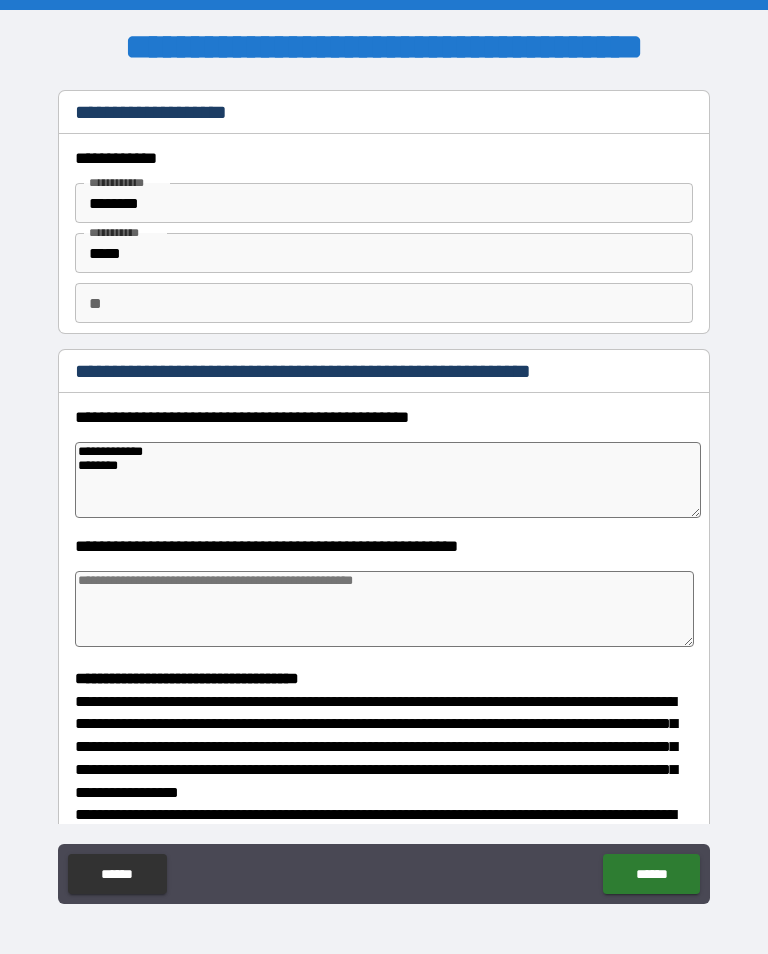 type on "*" 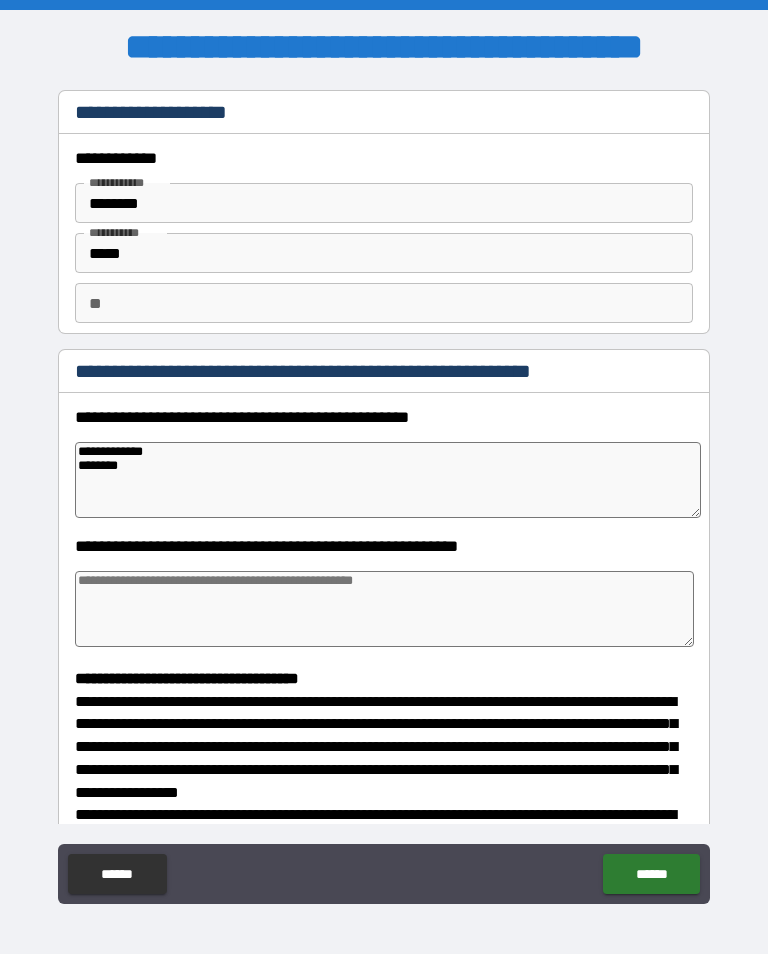 type on "**********" 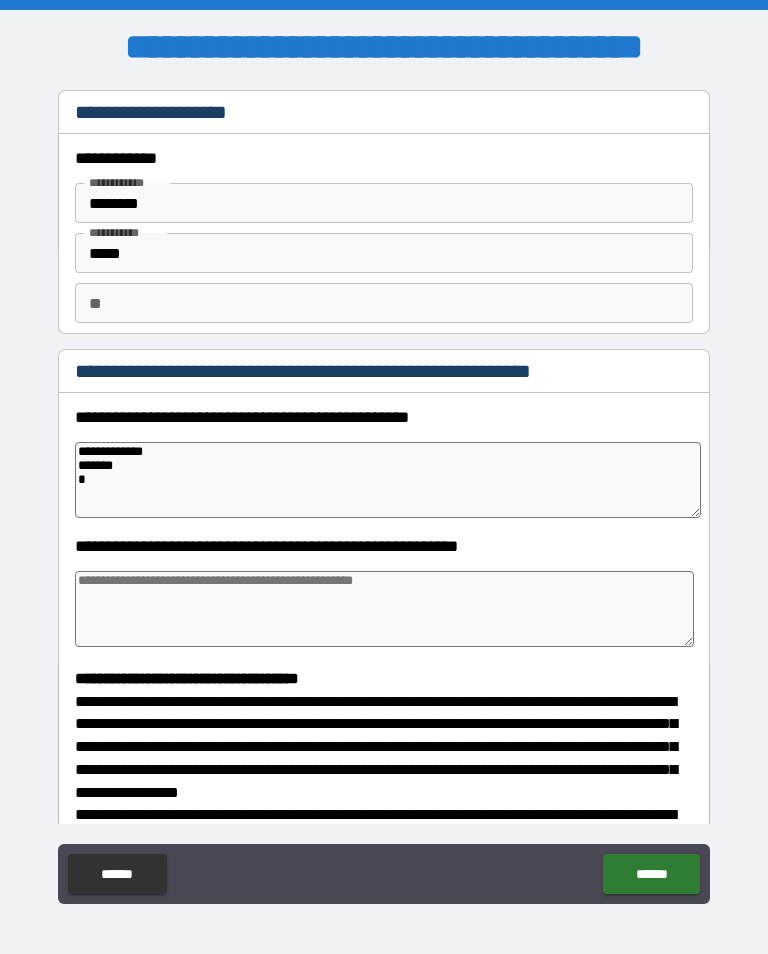 type on "*" 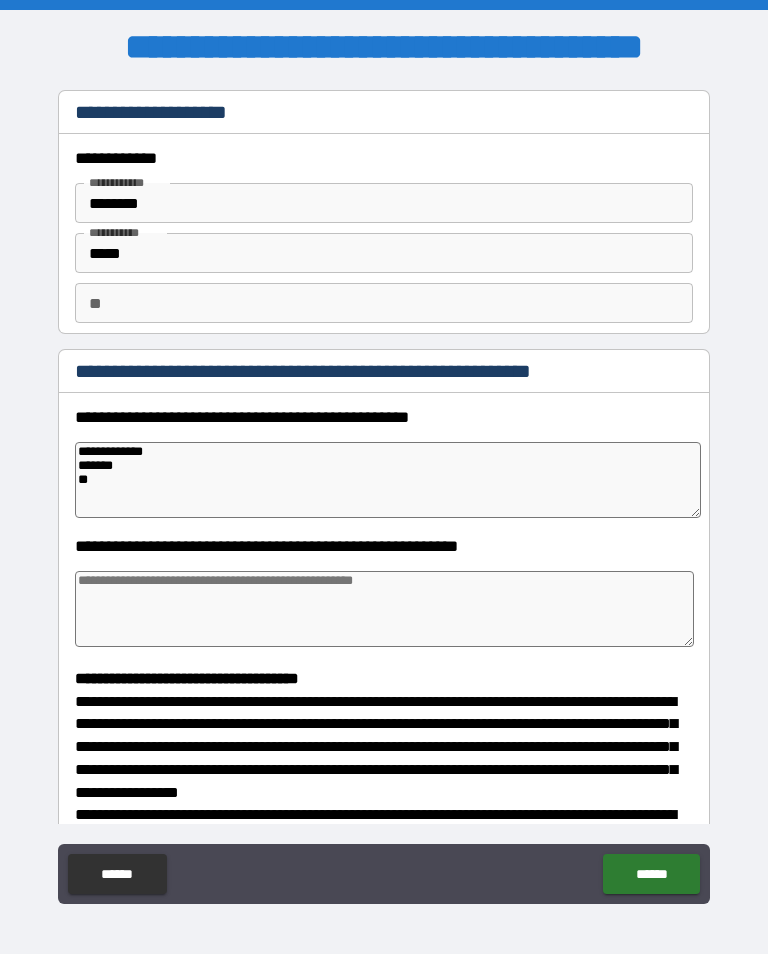 type on "*" 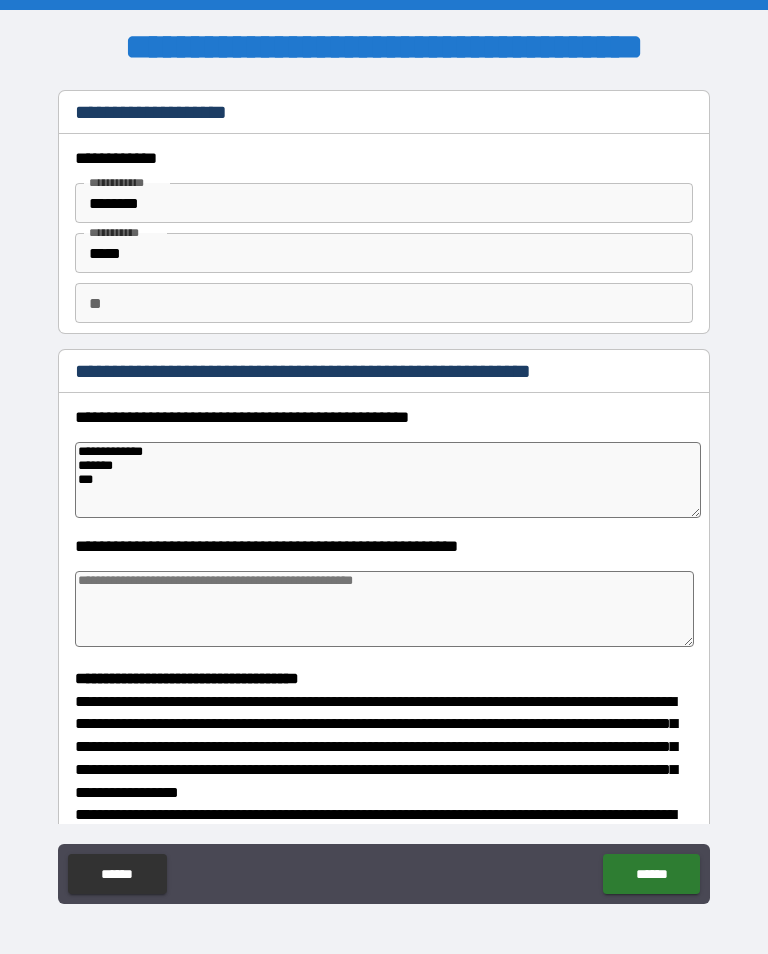 type on "*" 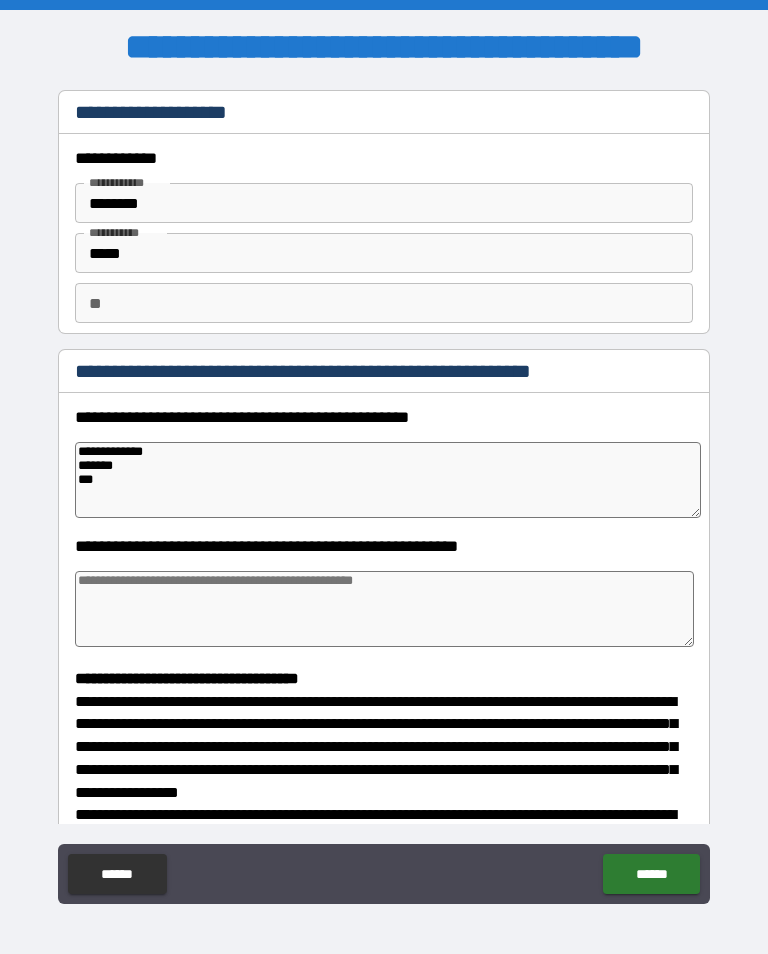 type on "*" 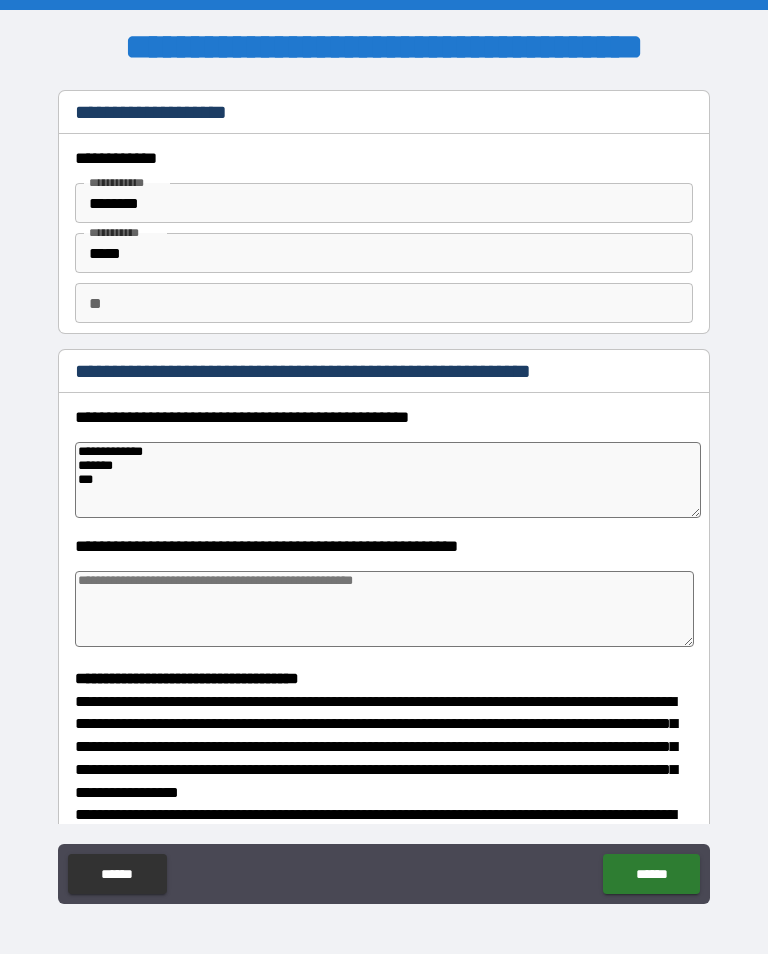 type on "**********" 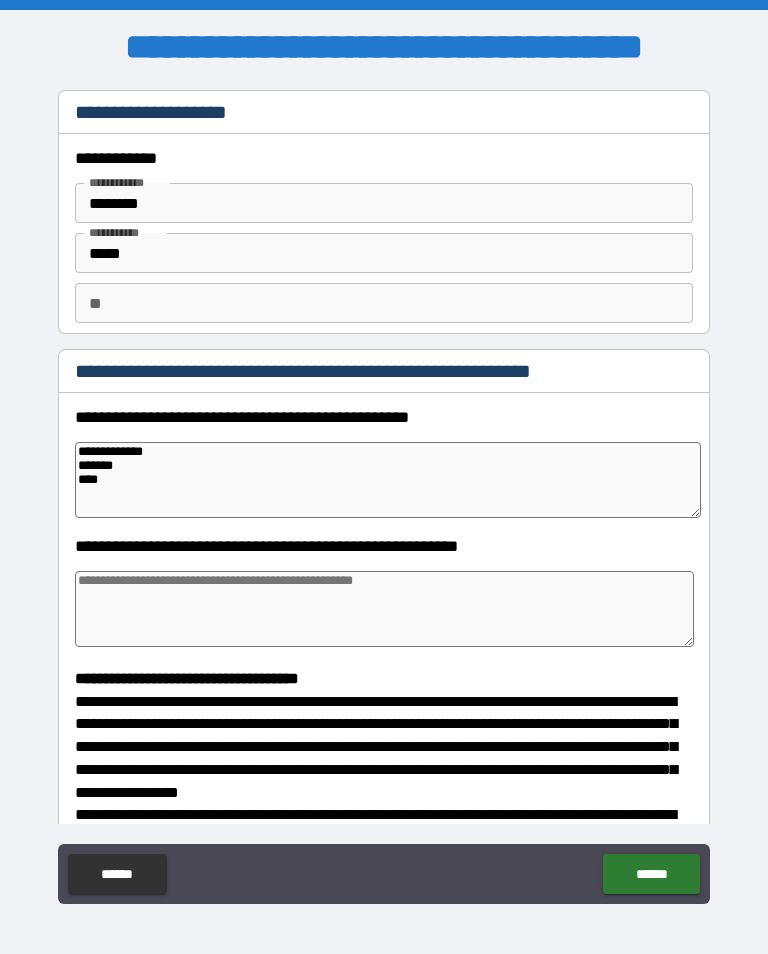 type on "*" 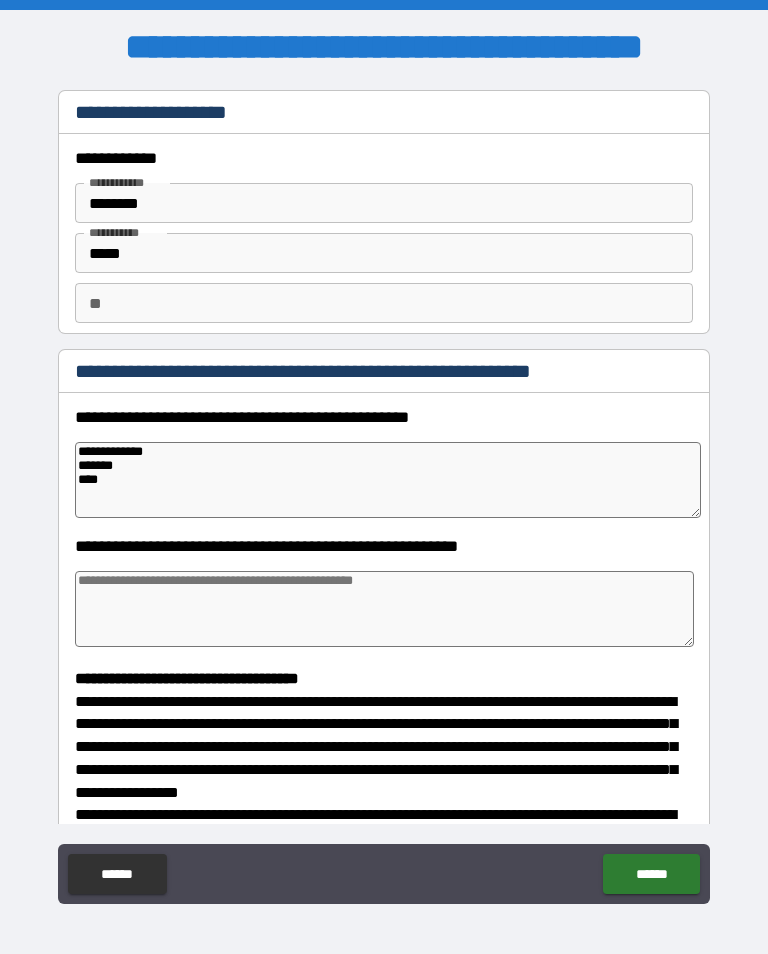 type on "*" 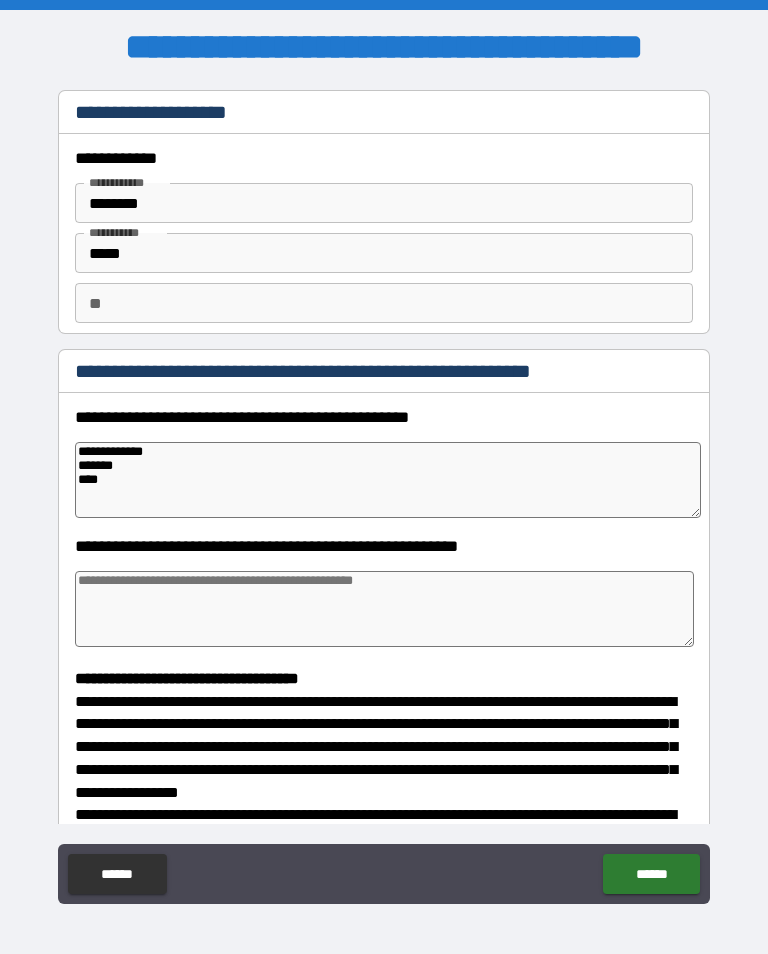 type on "*" 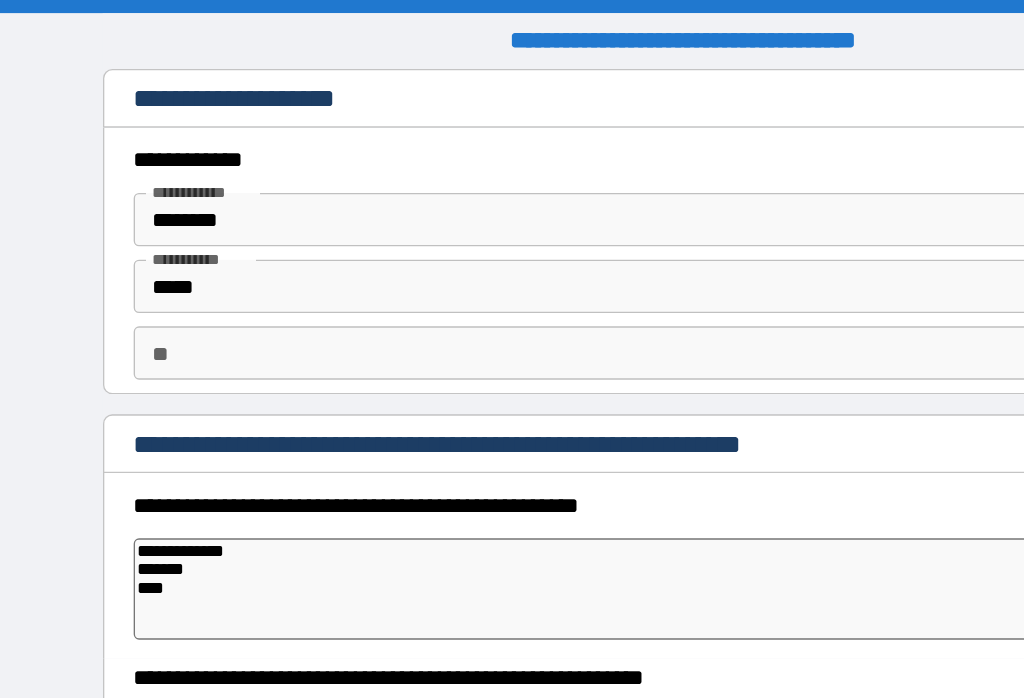 type on "*" 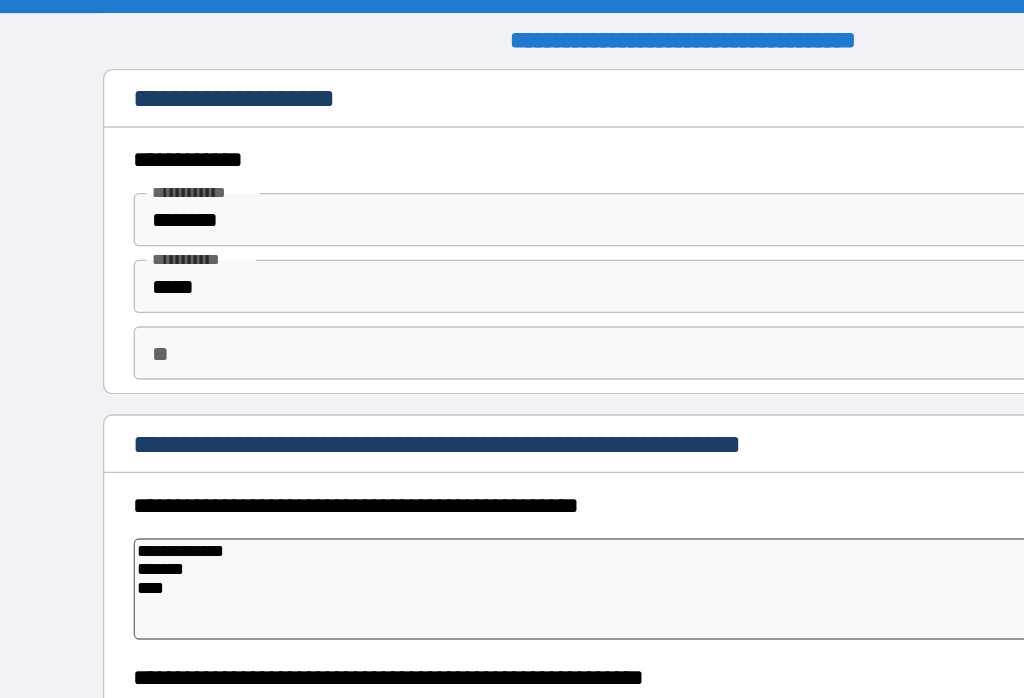type on "*" 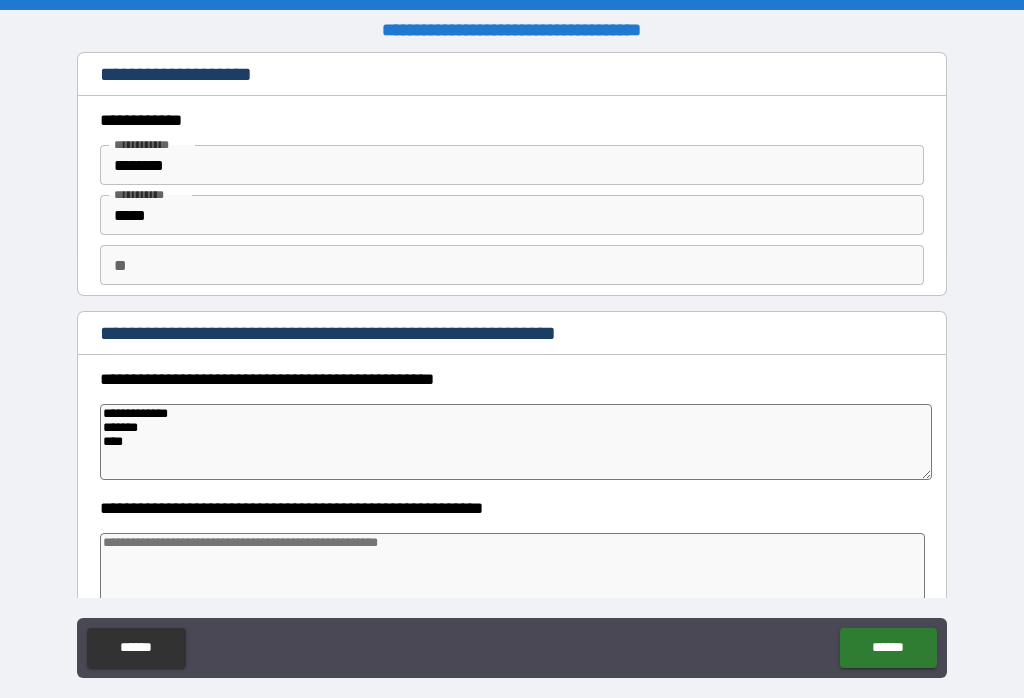 type on "*" 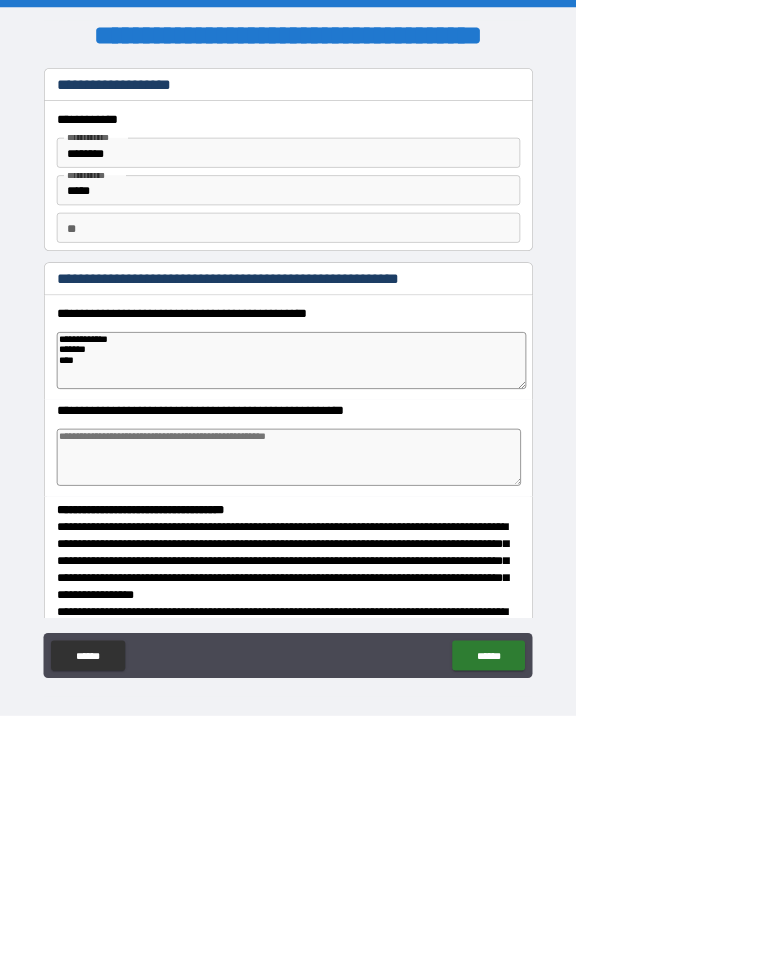 type on "*" 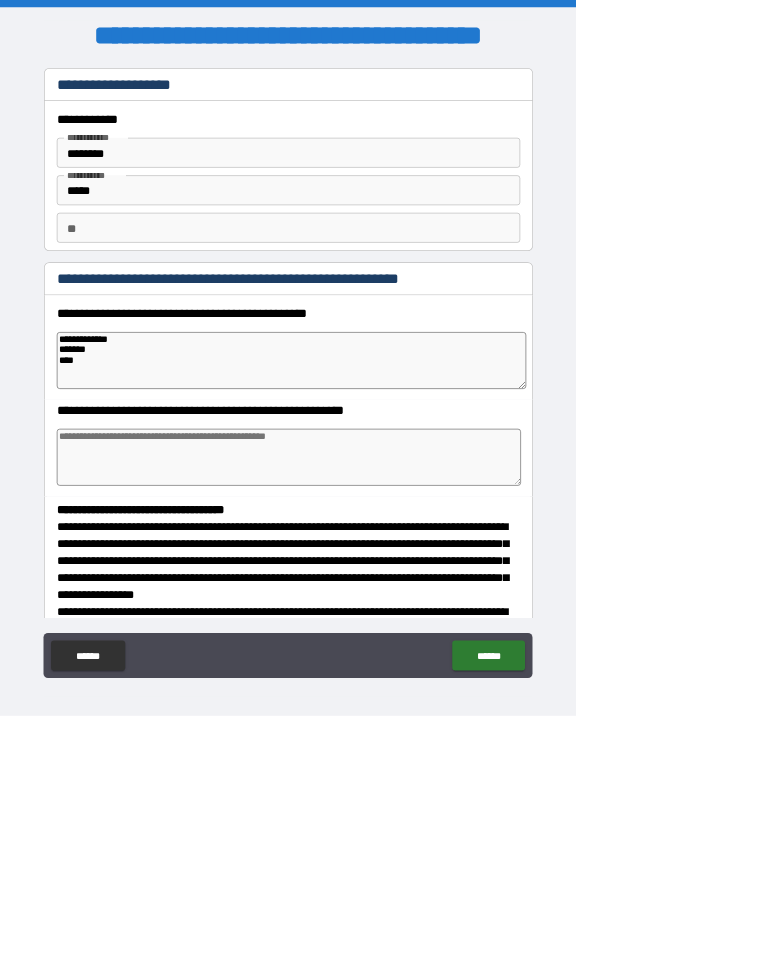 type on "*" 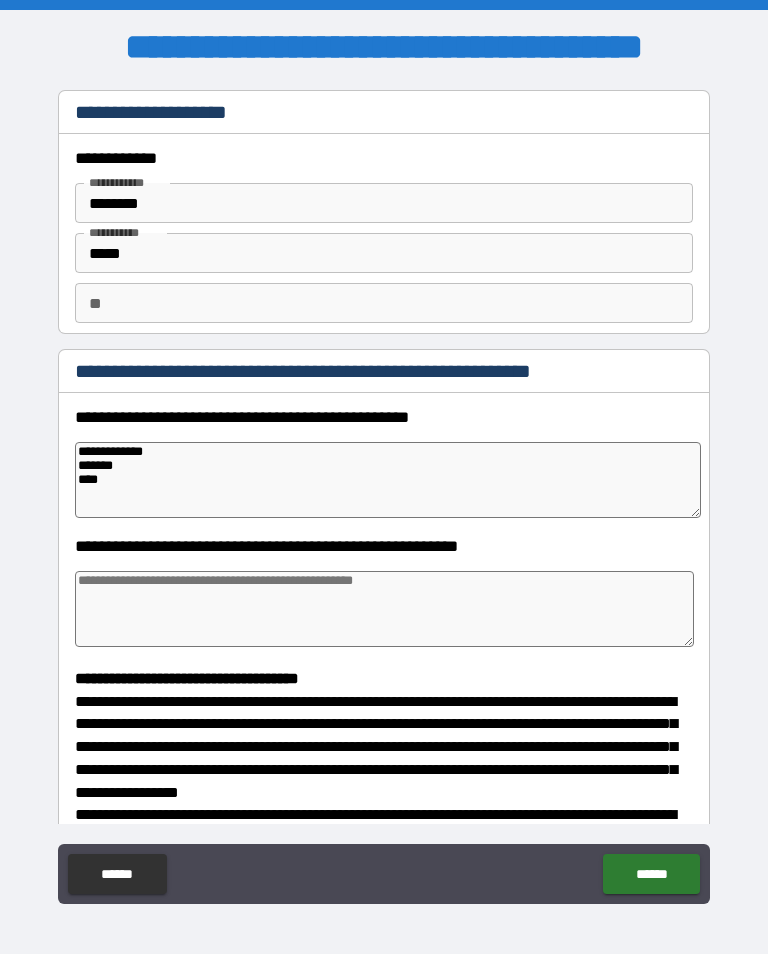 type on "**********" 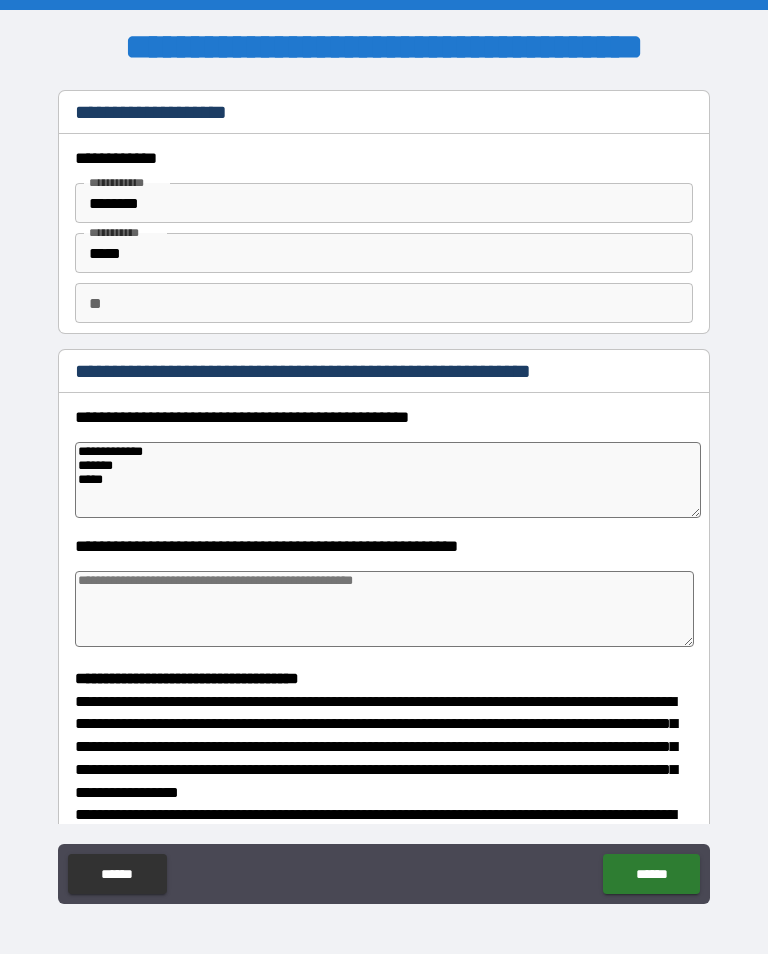 type on "*" 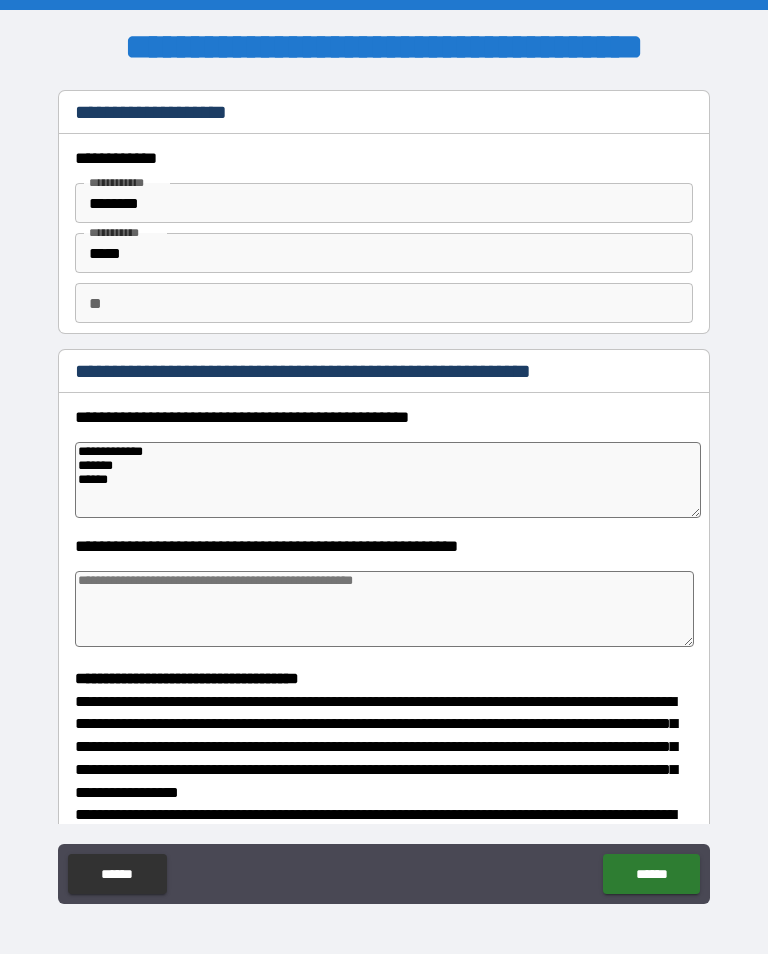 type on "*" 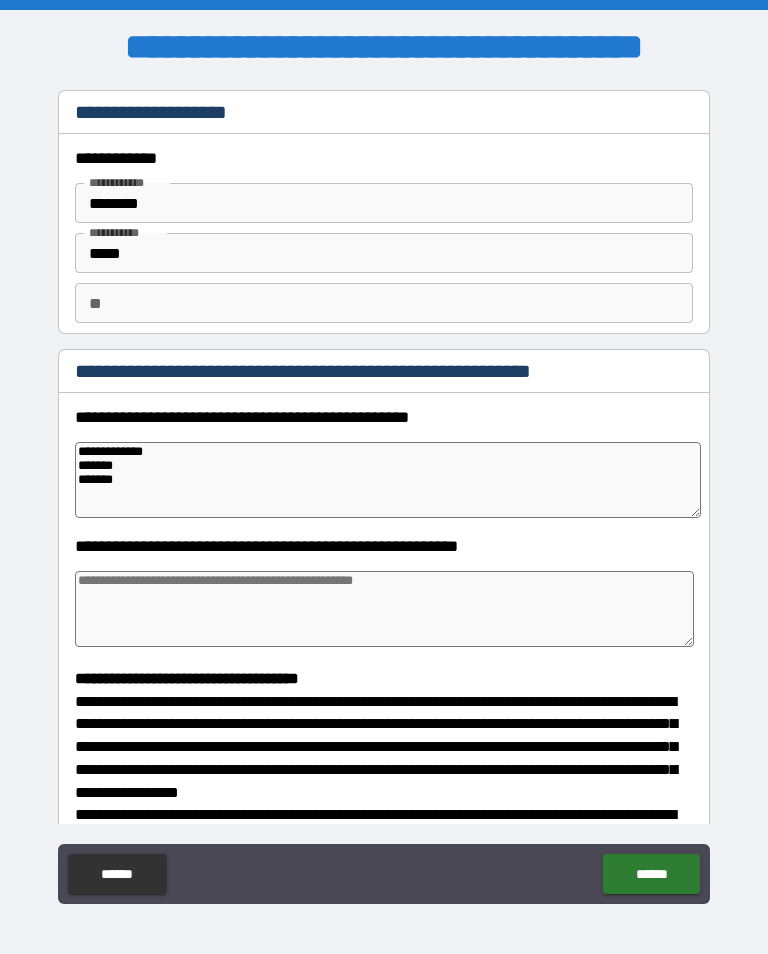 type on "*" 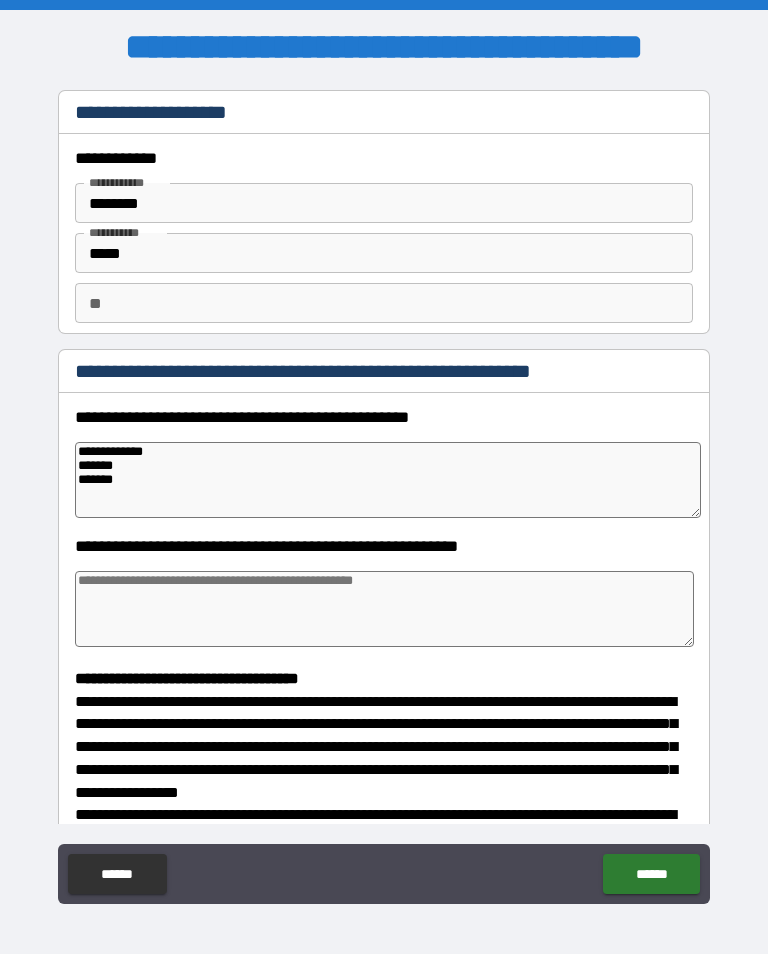 type on "**********" 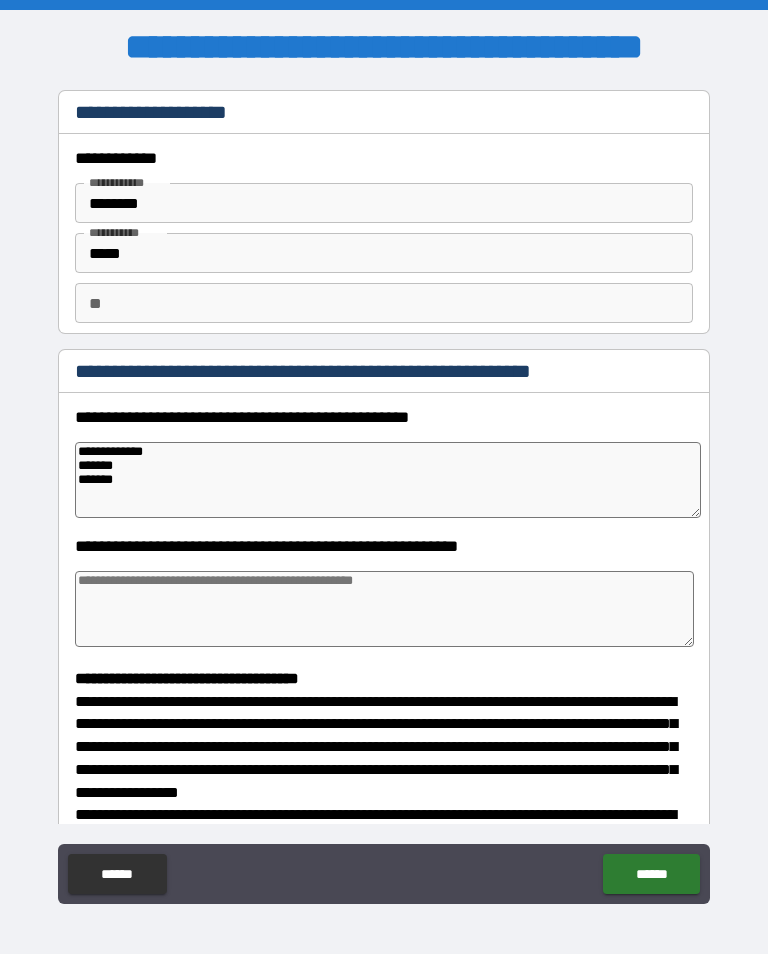 type on "*" 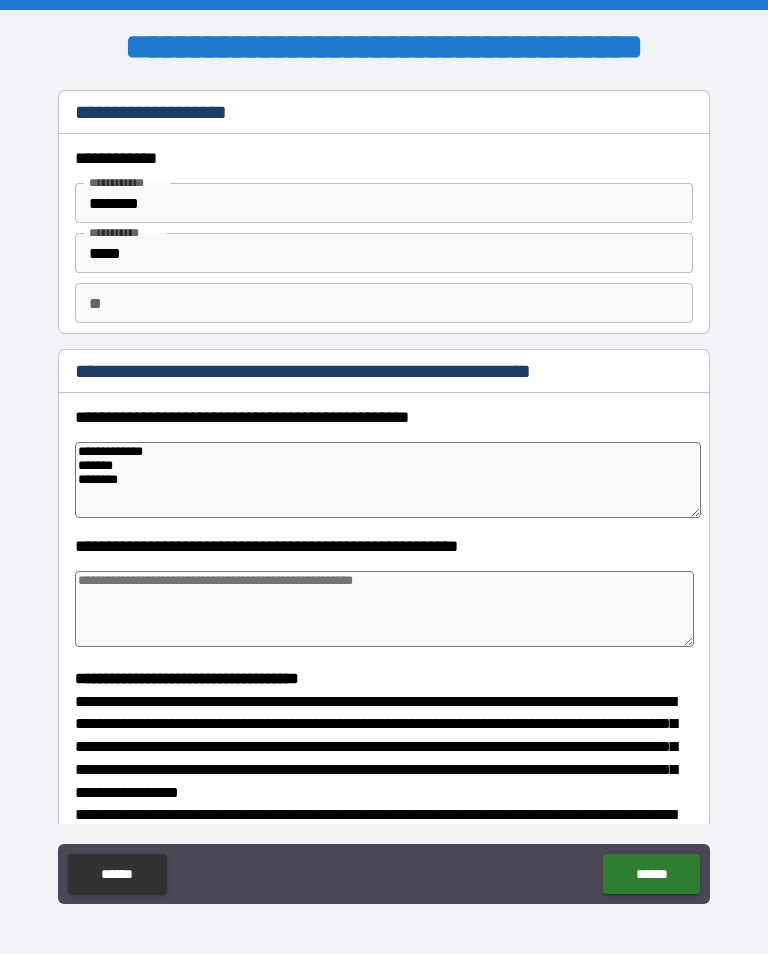 type on "*" 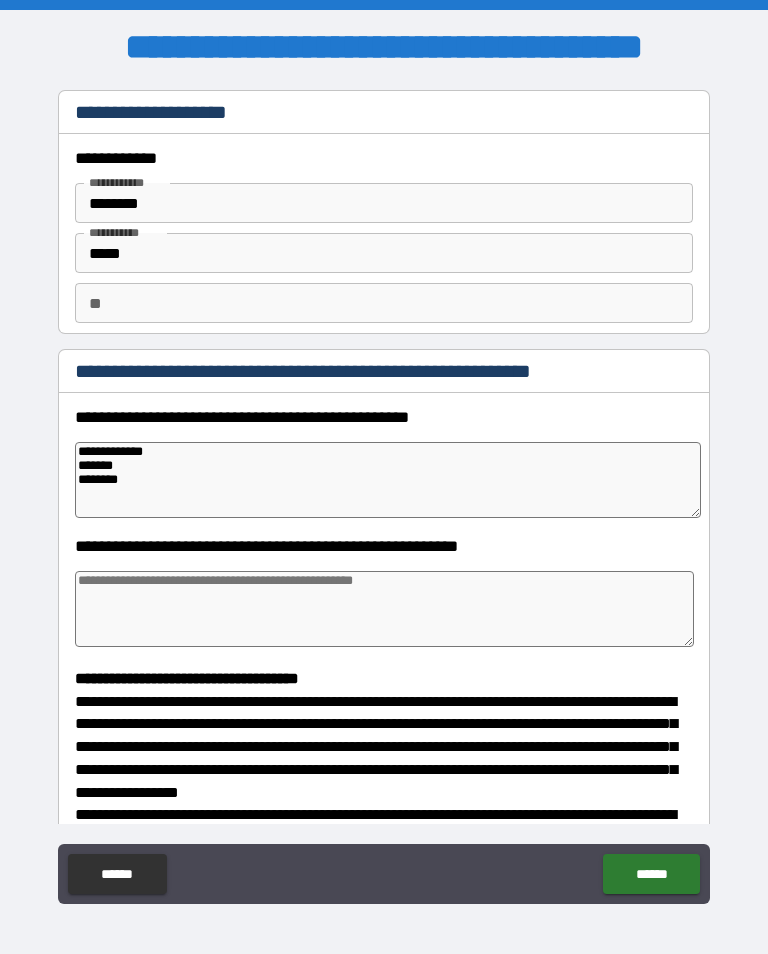 type on "**********" 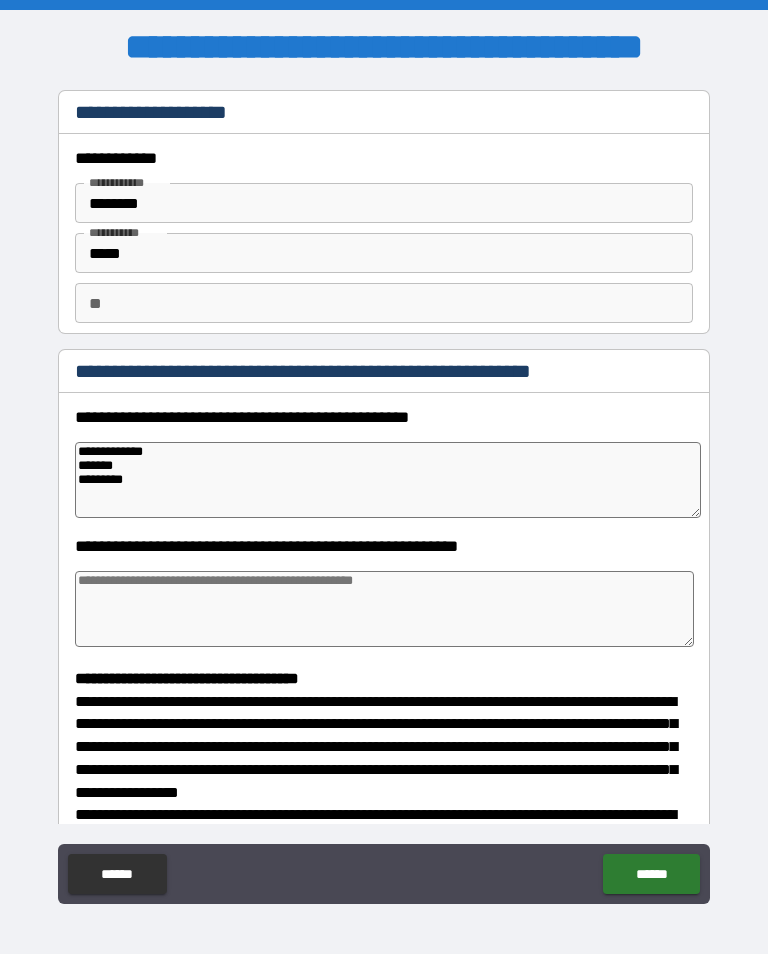 type on "*" 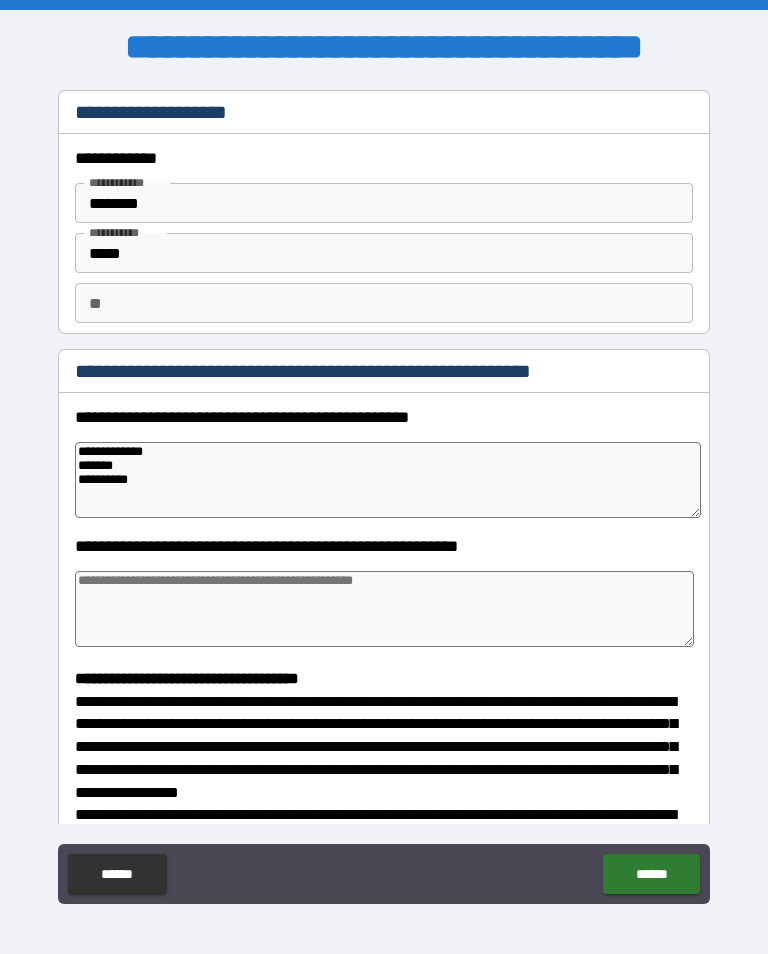 type on "*" 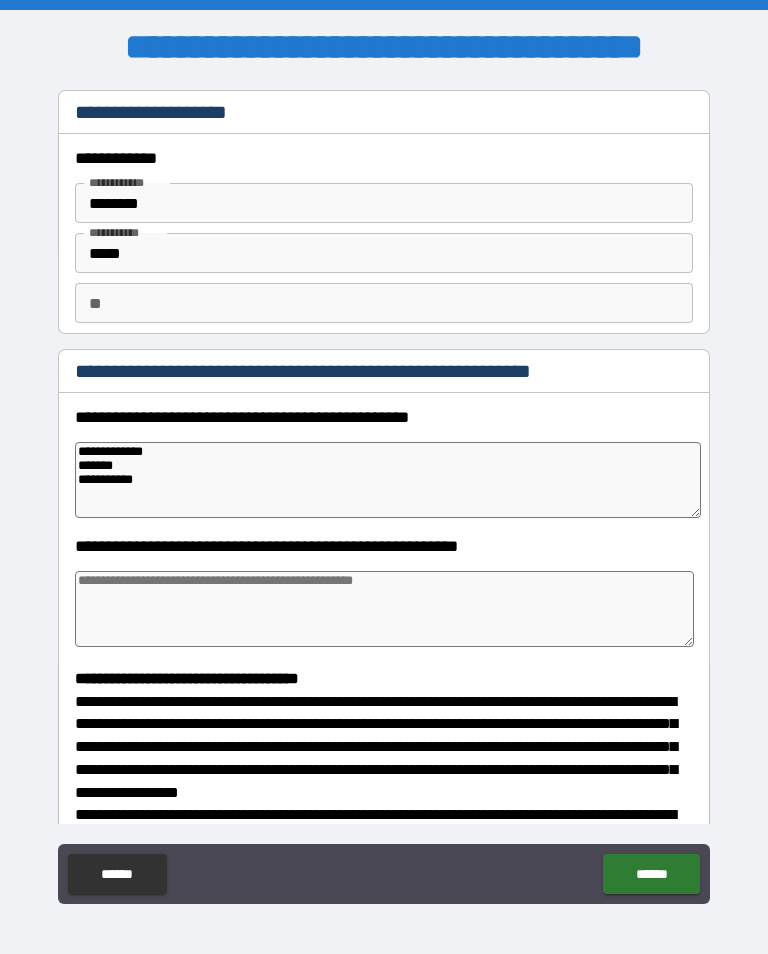 type on "*" 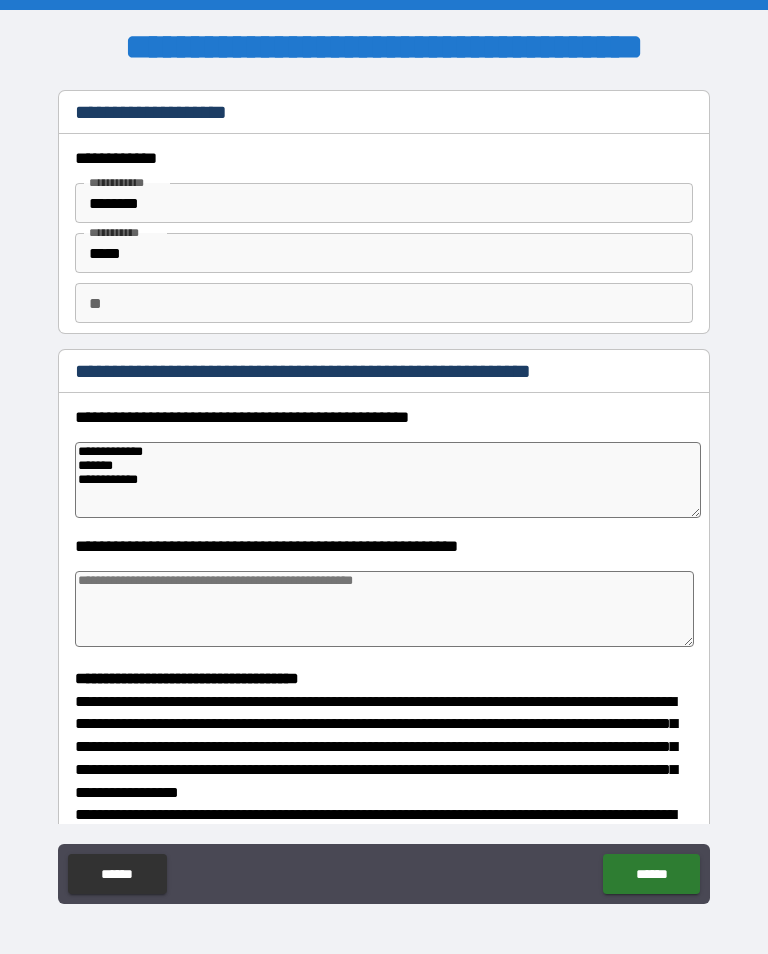 type on "*" 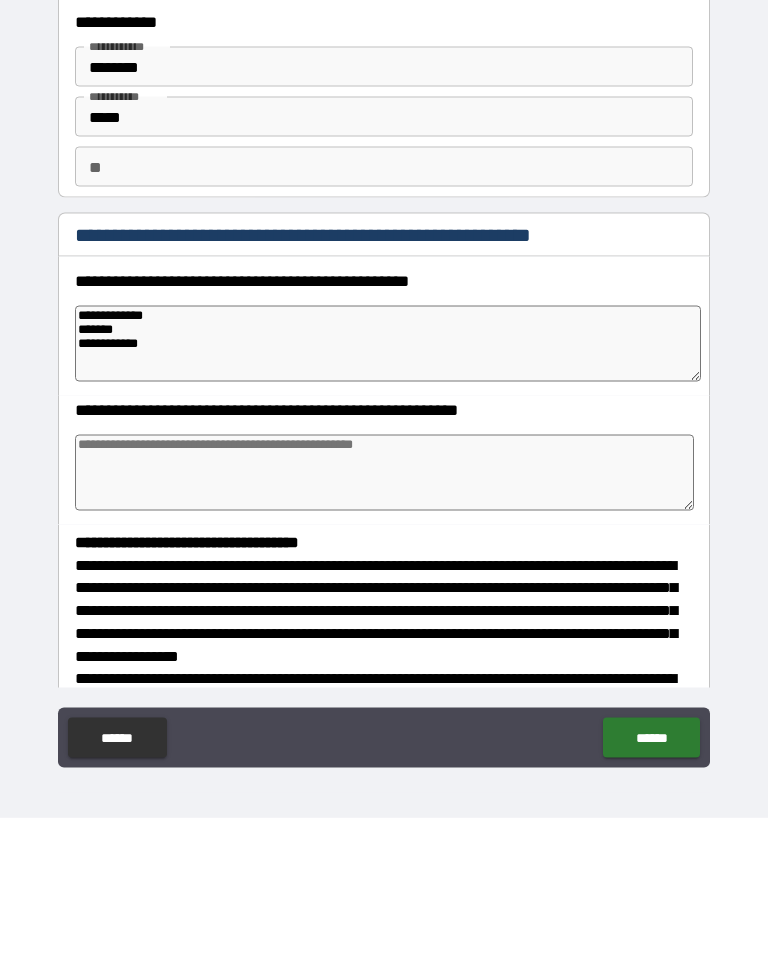 type 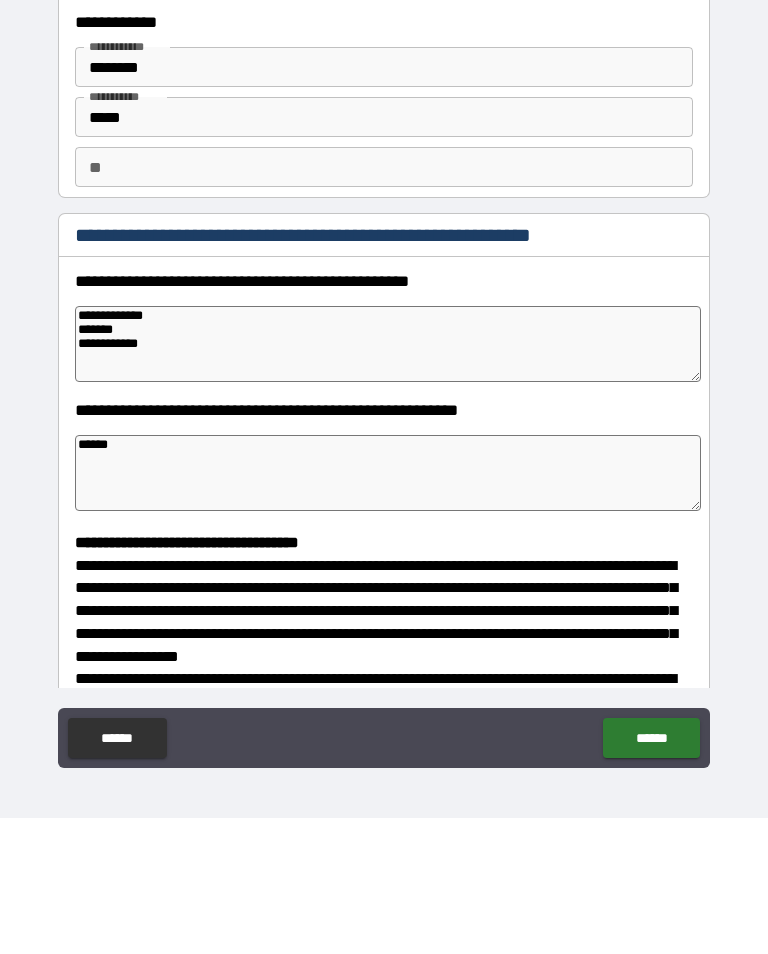 scroll, scrollTop: 31, scrollLeft: 0, axis: vertical 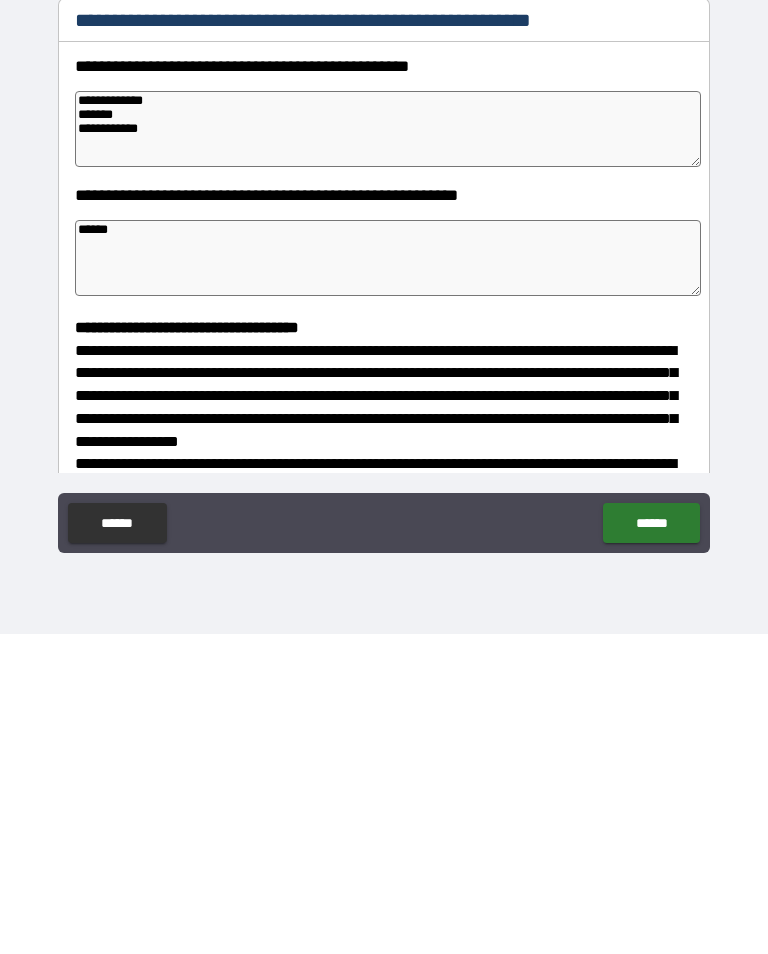 click on "******" at bounding box center [651, 843] 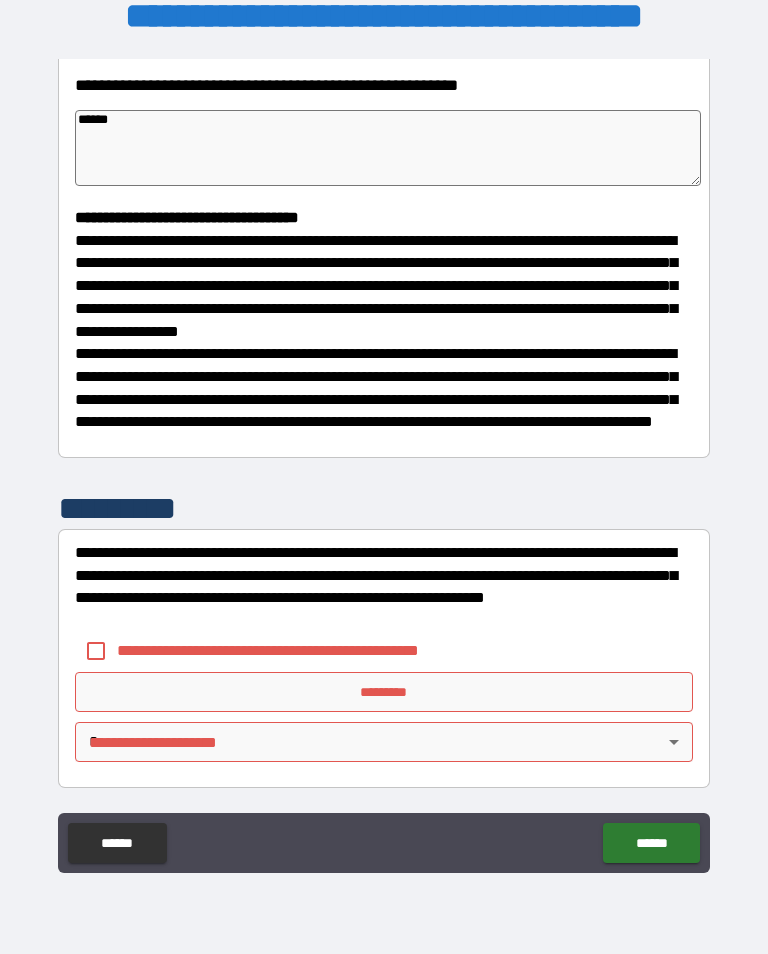 scroll, scrollTop: 431, scrollLeft: 0, axis: vertical 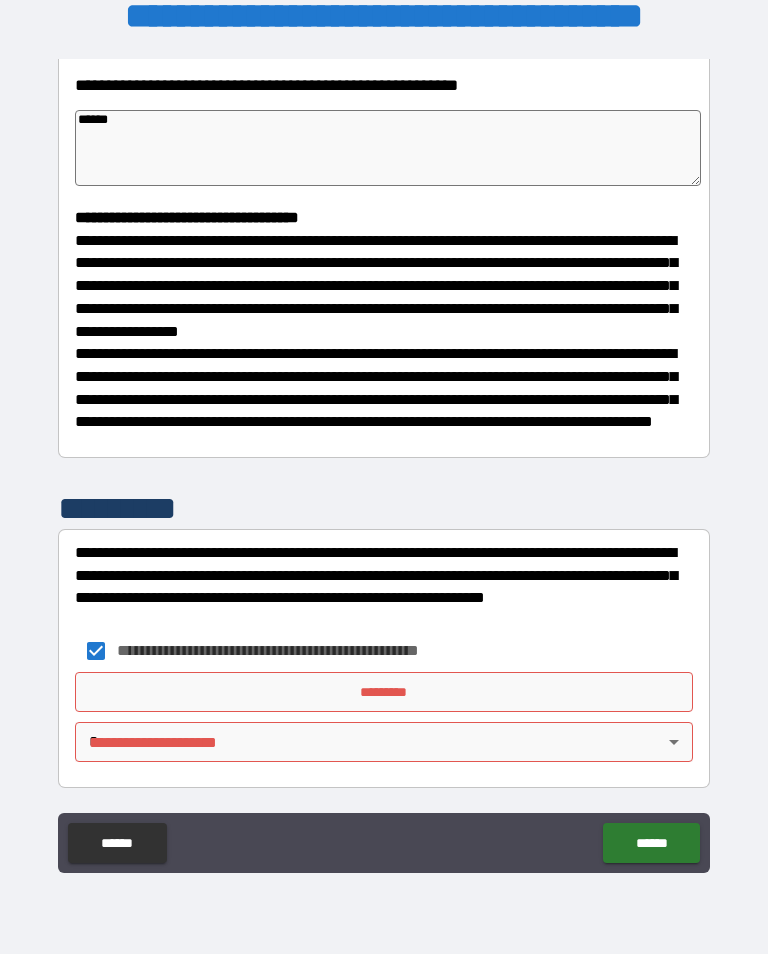 click on "*********" at bounding box center [384, 692] 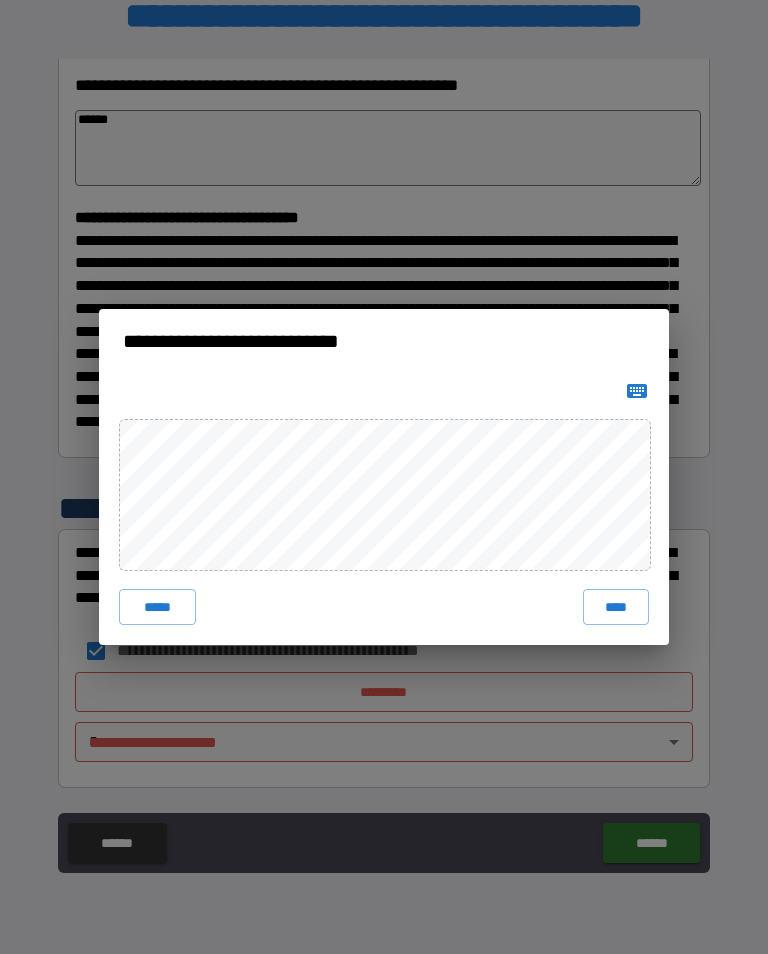 click on "****" at bounding box center (616, 607) 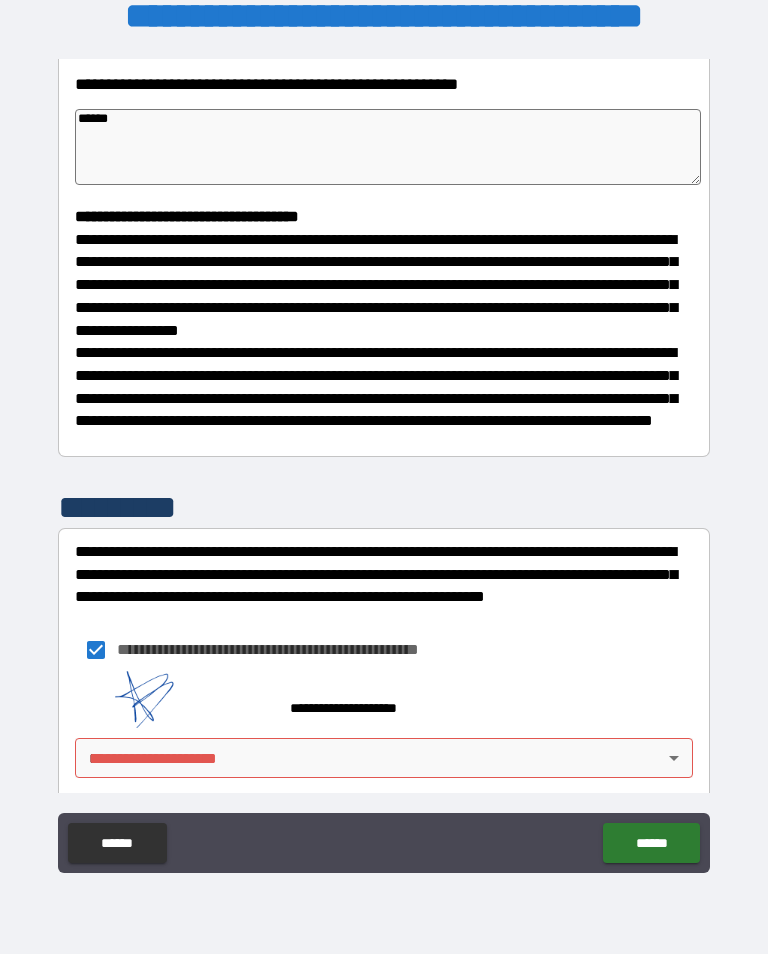 click on "**********" at bounding box center [384, 461] 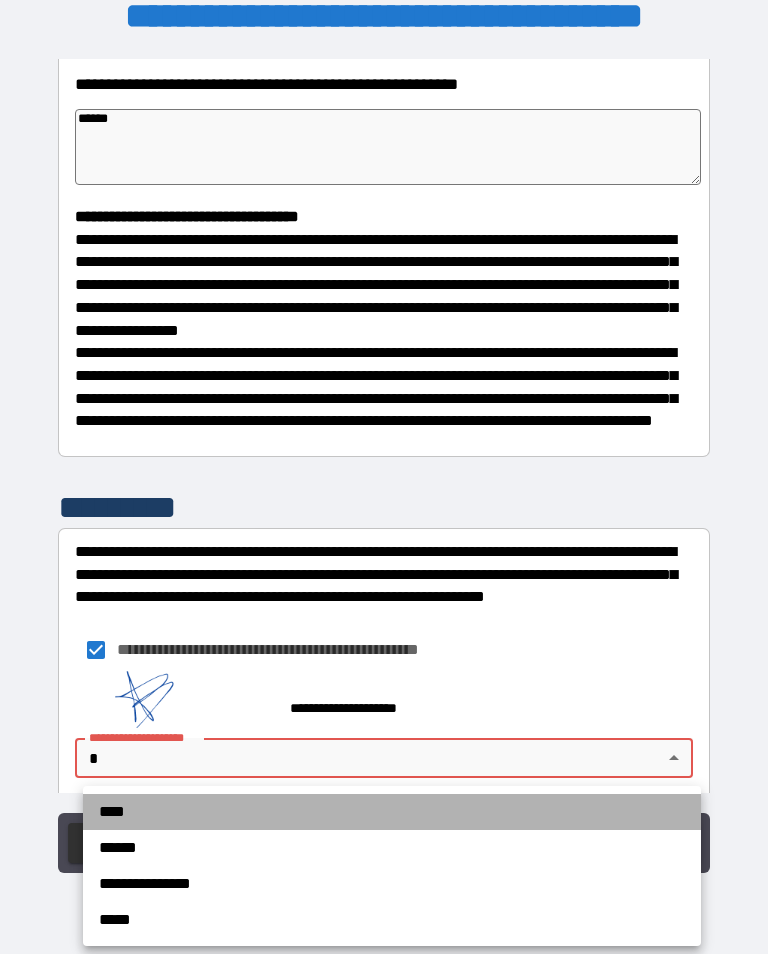 click on "****" at bounding box center (392, 812) 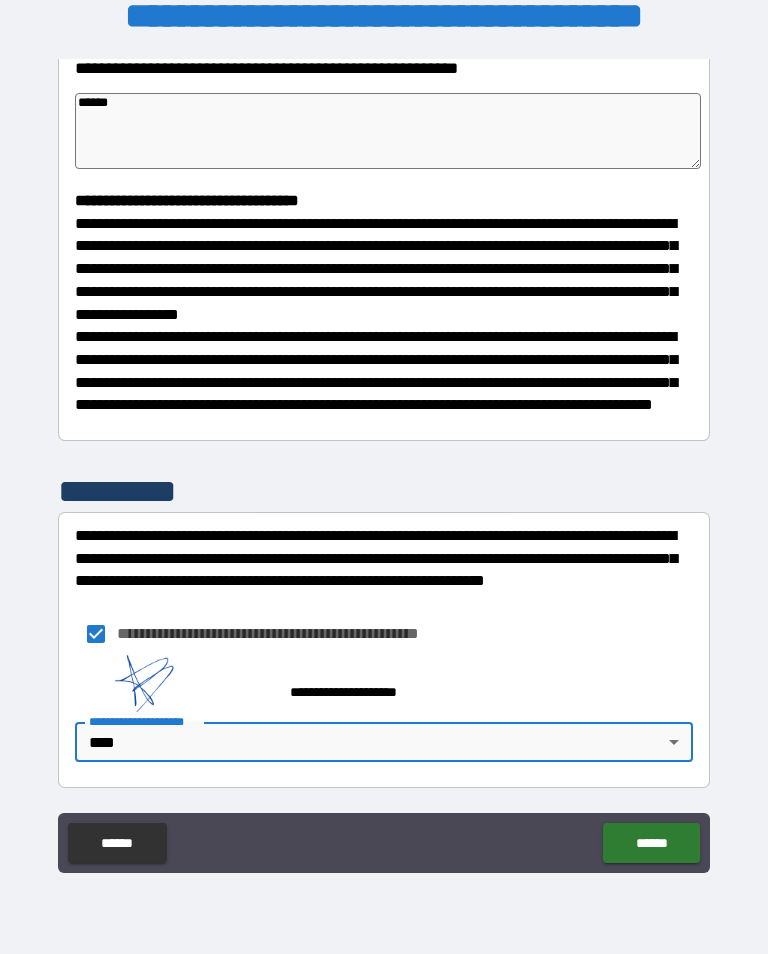 scroll, scrollTop: 461, scrollLeft: 0, axis: vertical 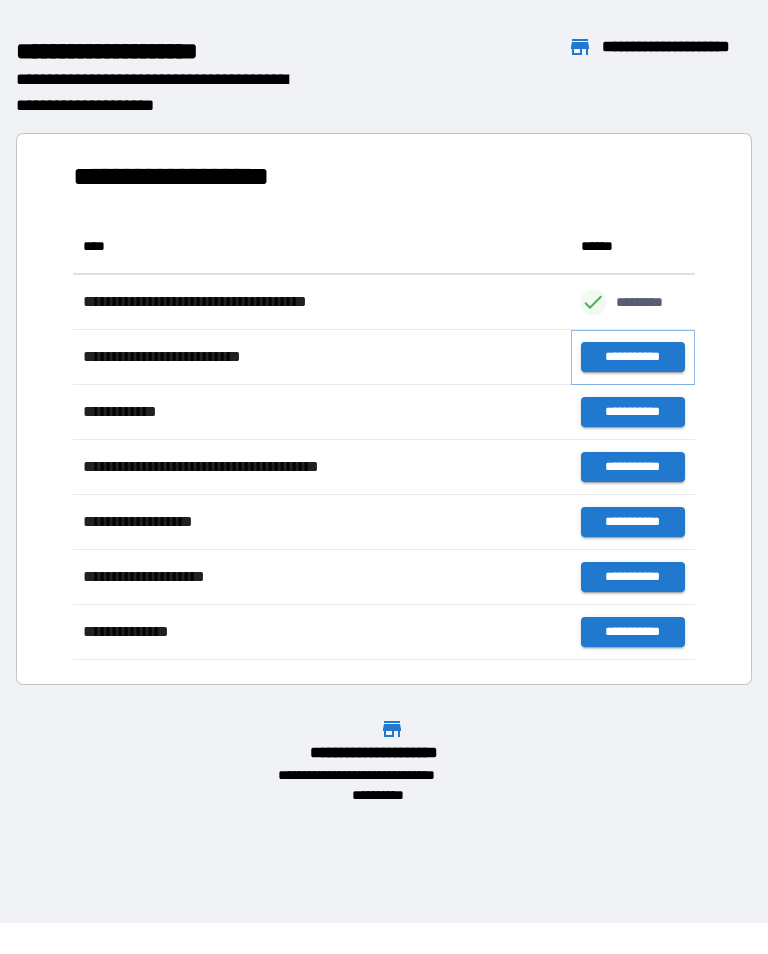 click on "**********" at bounding box center (633, 357) 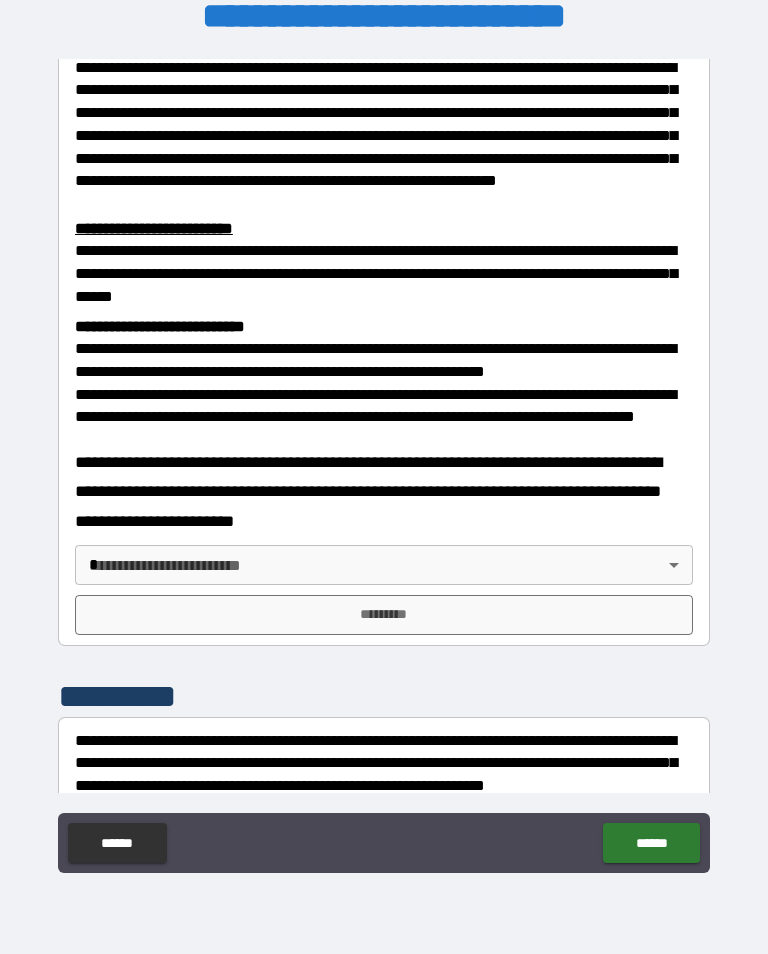 scroll, scrollTop: 554, scrollLeft: 0, axis: vertical 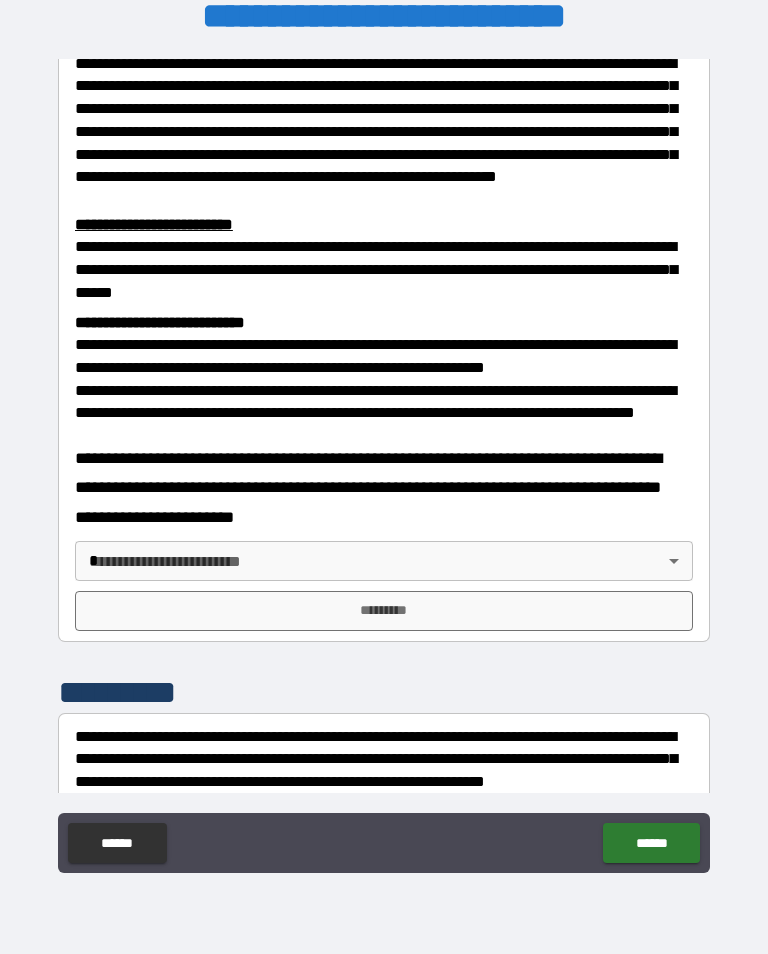 click on "**********" at bounding box center (384, 461) 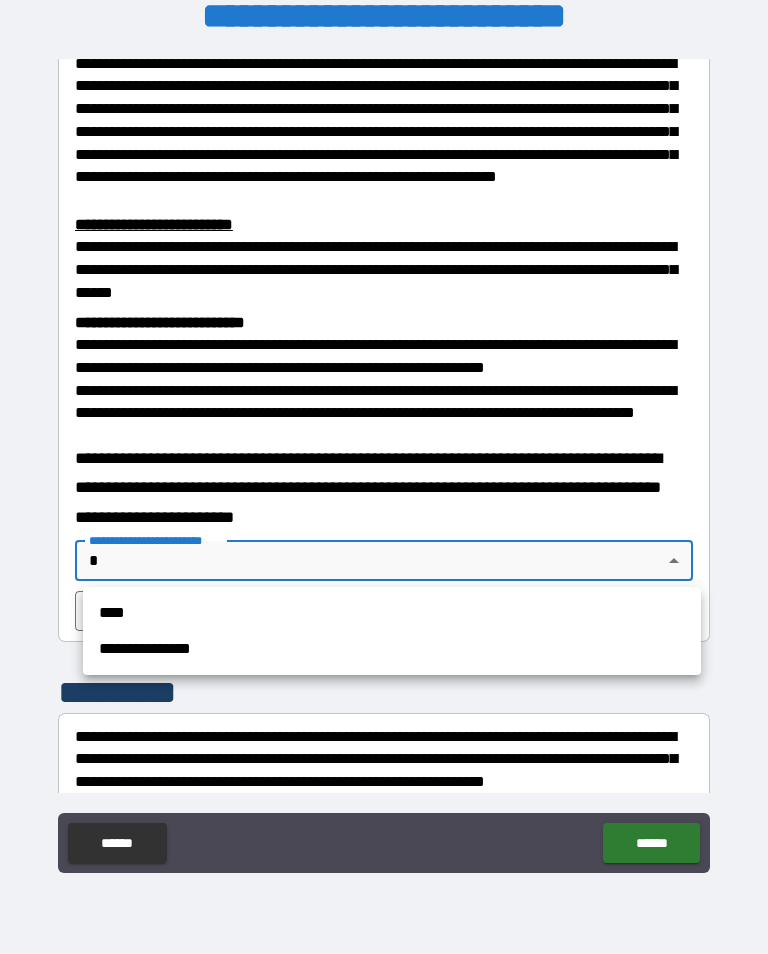 click on "****" at bounding box center [392, 613] 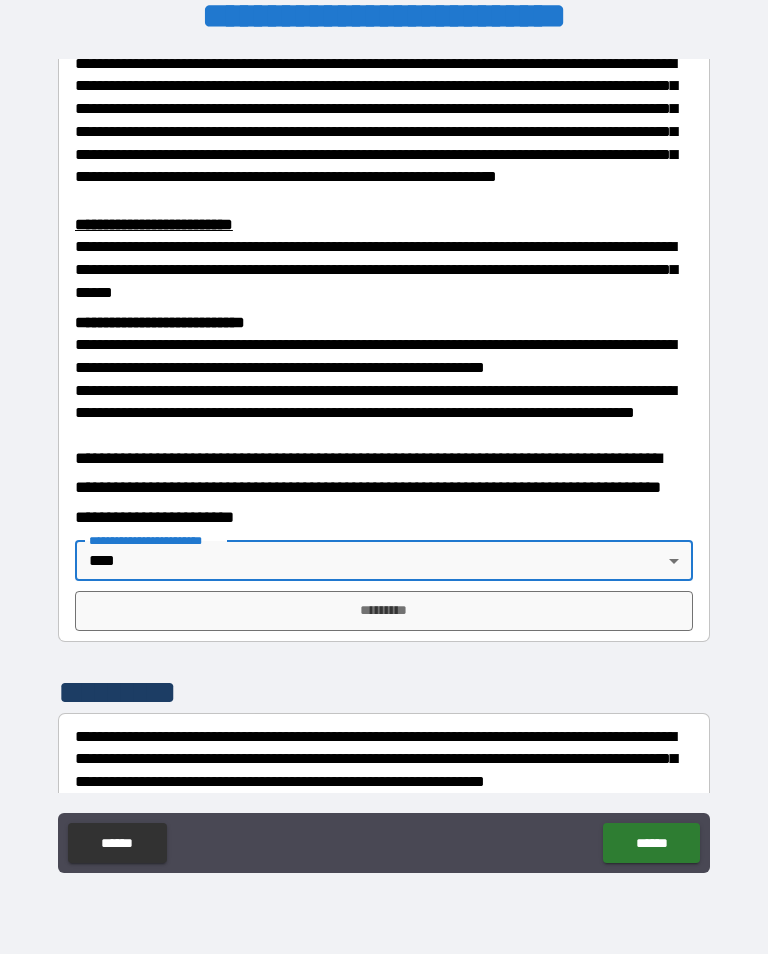 click on "*********" at bounding box center [384, 611] 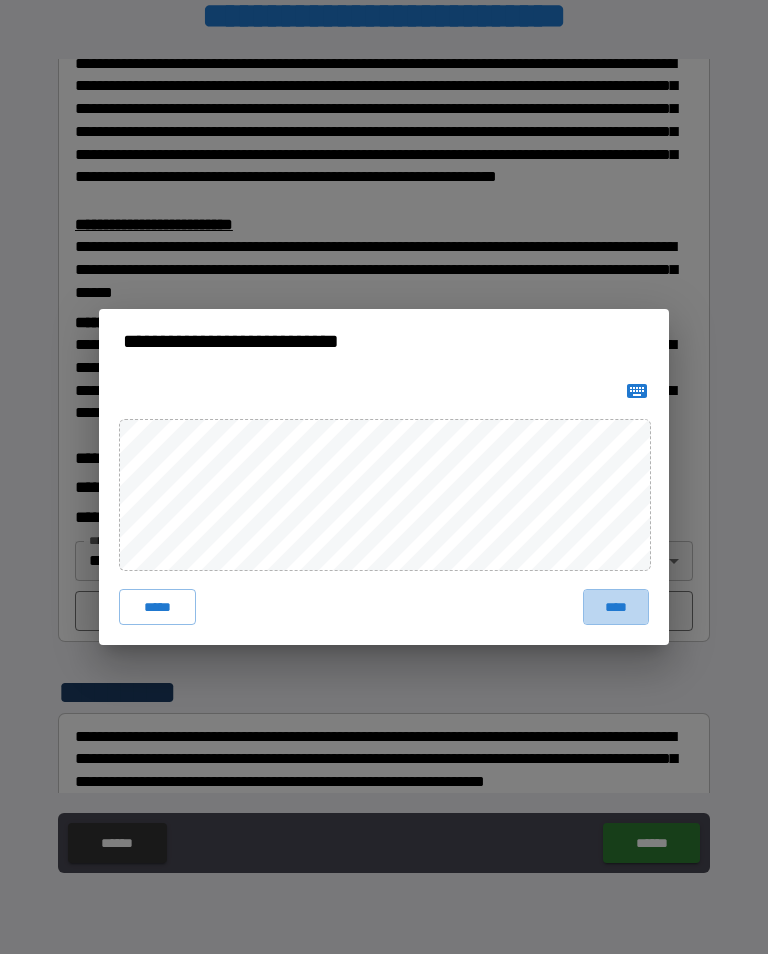 click on "****" at bounding box center (616, 607) 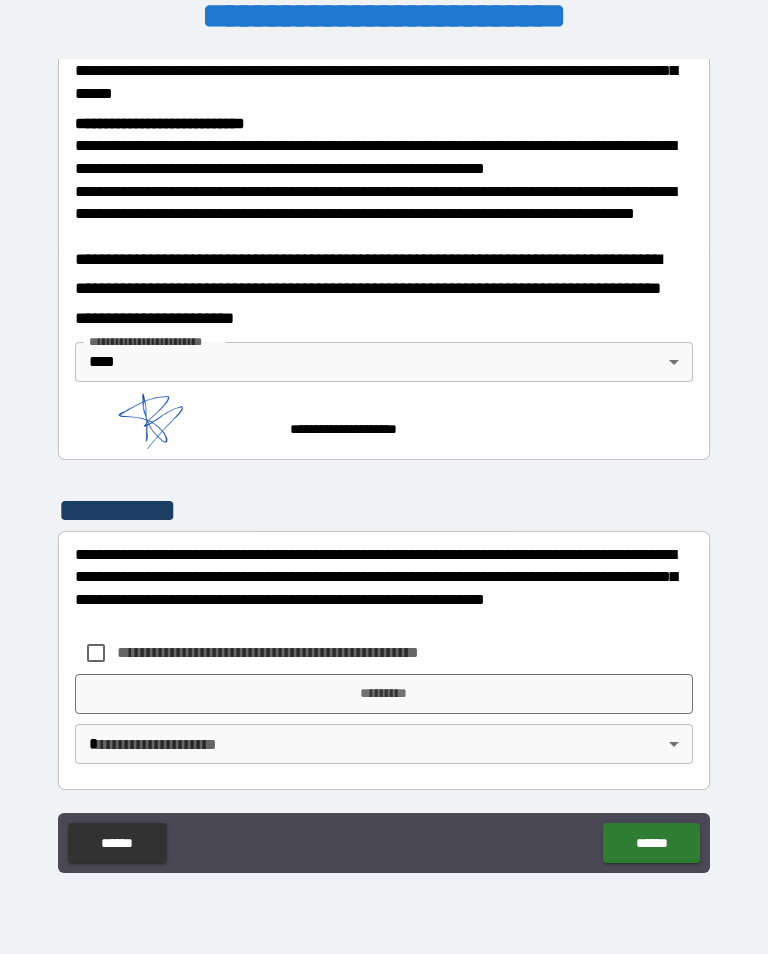 scroll, scrollTop: 751, scrollLeft: 0, axis: vertical 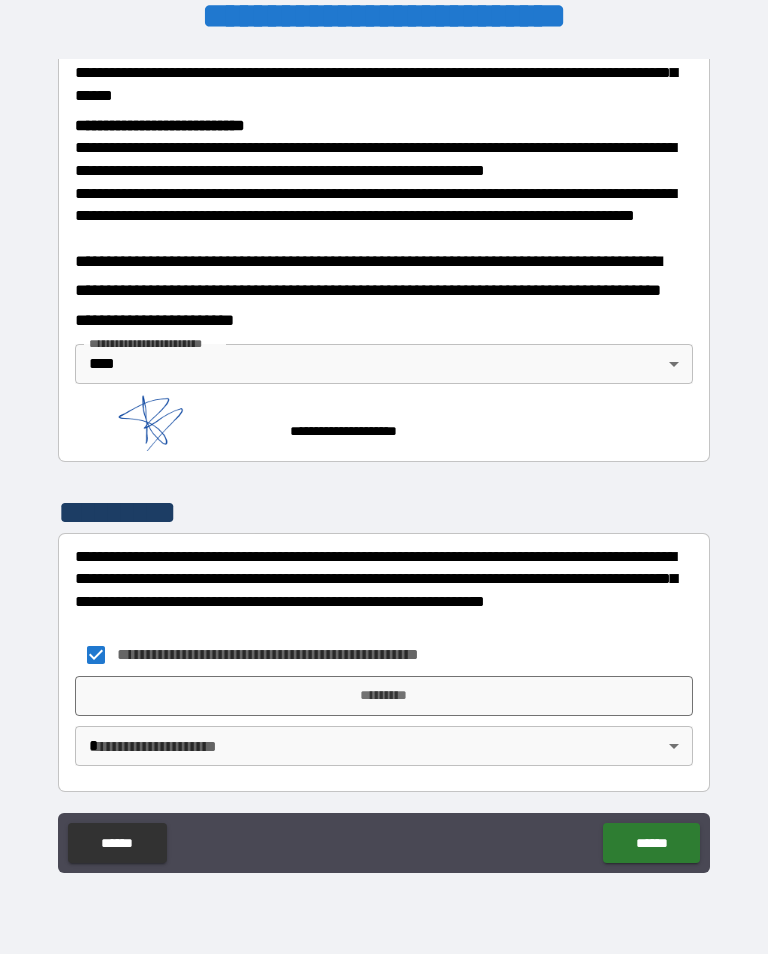 click on "*********" at bounding box center (384, 696) 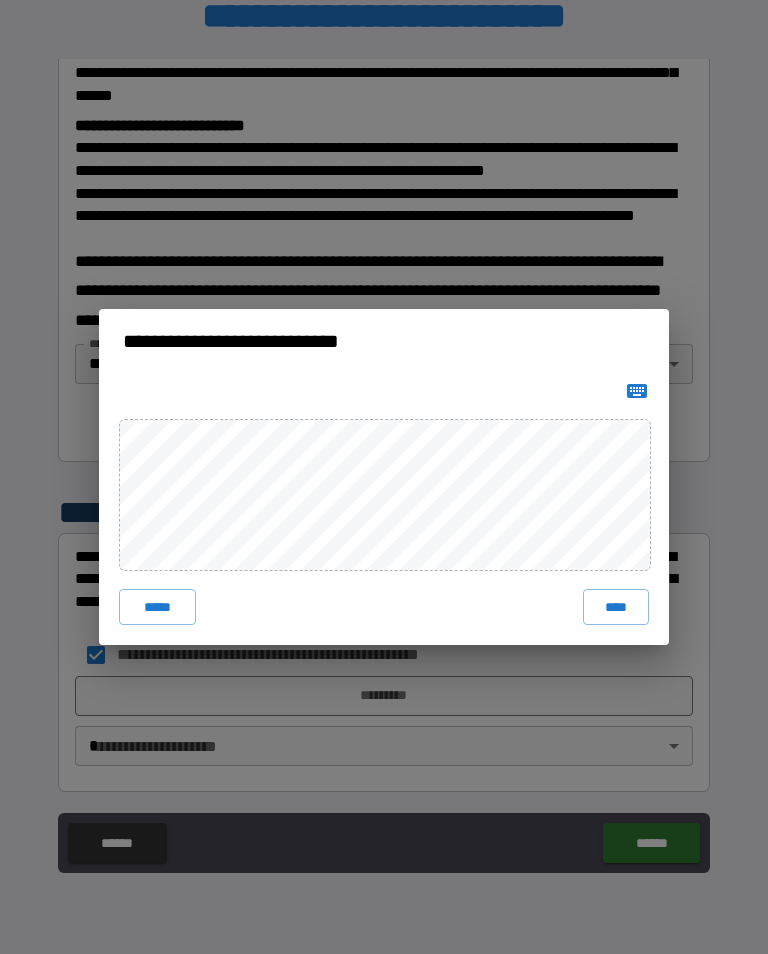 click on "****" at bounding box center (616, 607) 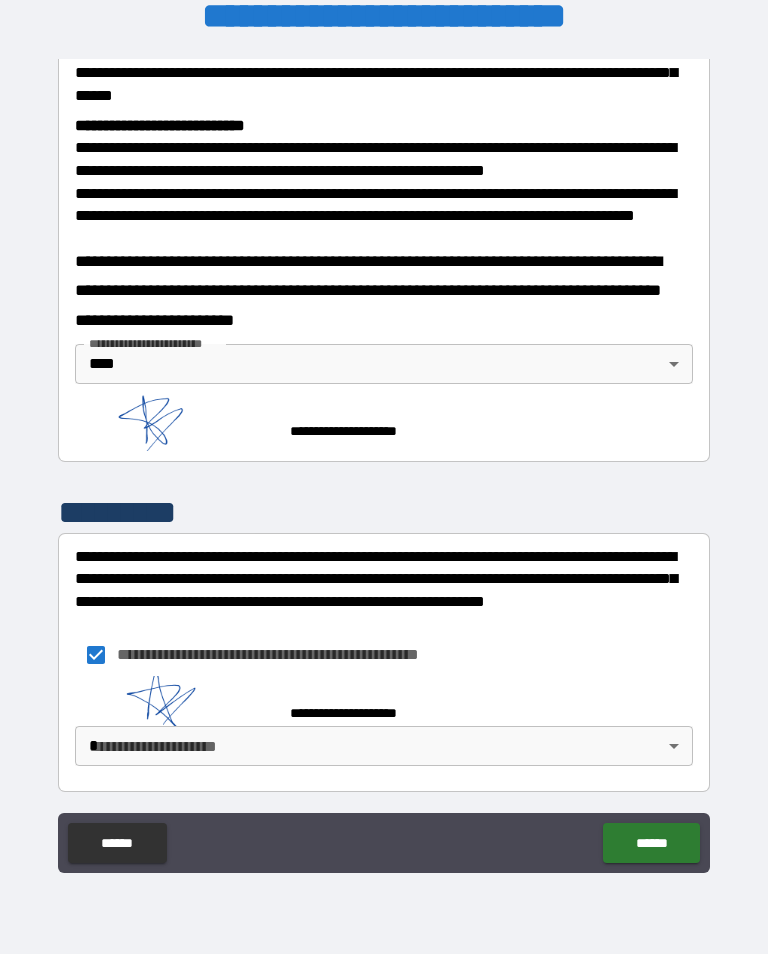 scroll, scrollTop: 741, scrollLeft: 0, axis: vertical 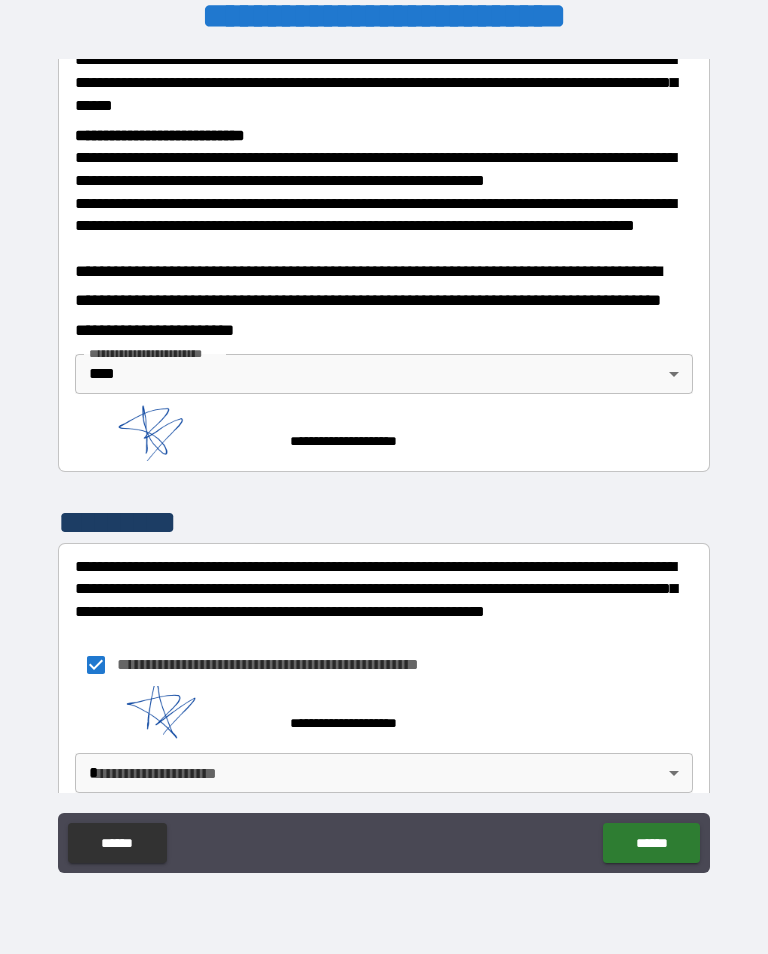 click on "**********" at bounding box center [384, 461] 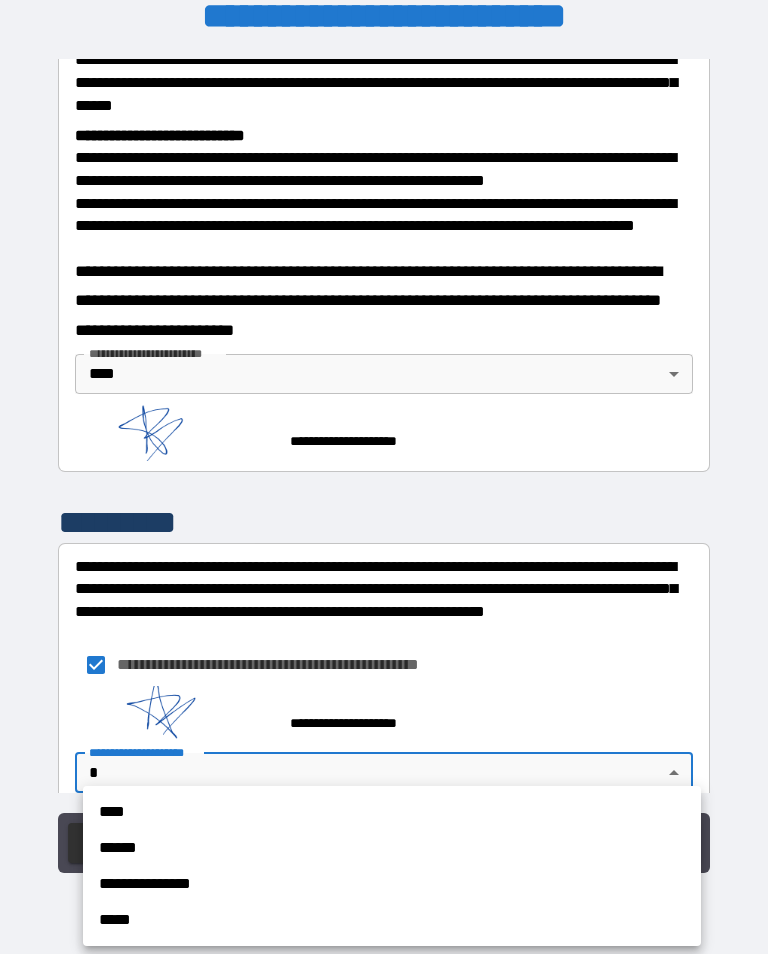 click on "****" at bounding box center (392, 812) 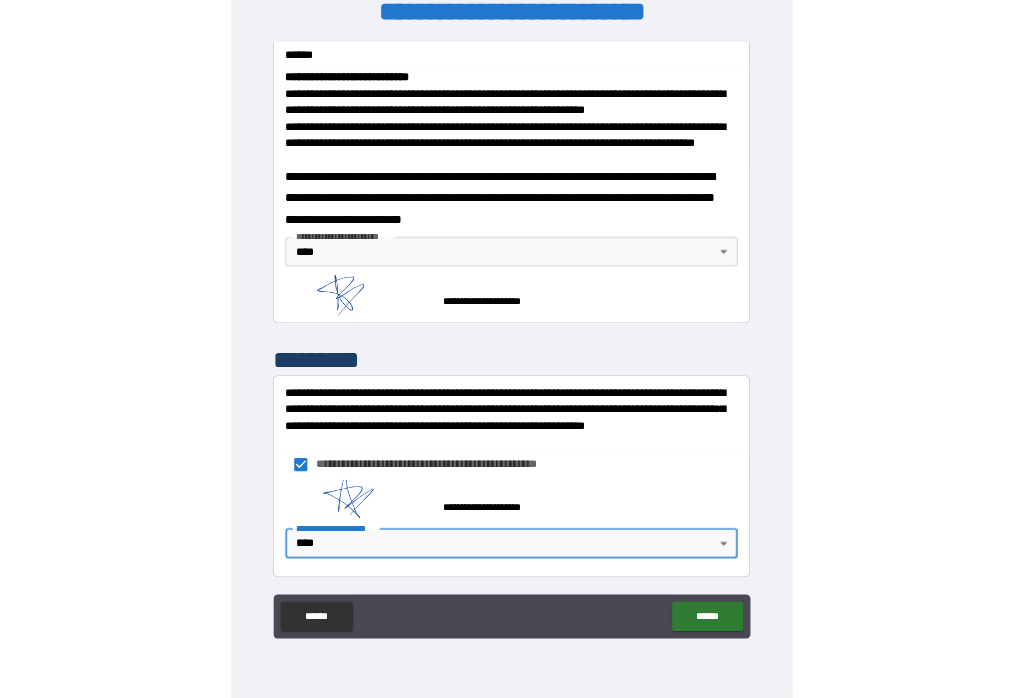 scroll, scrollTop: 768, scrollLeft: 0, axis: vertical 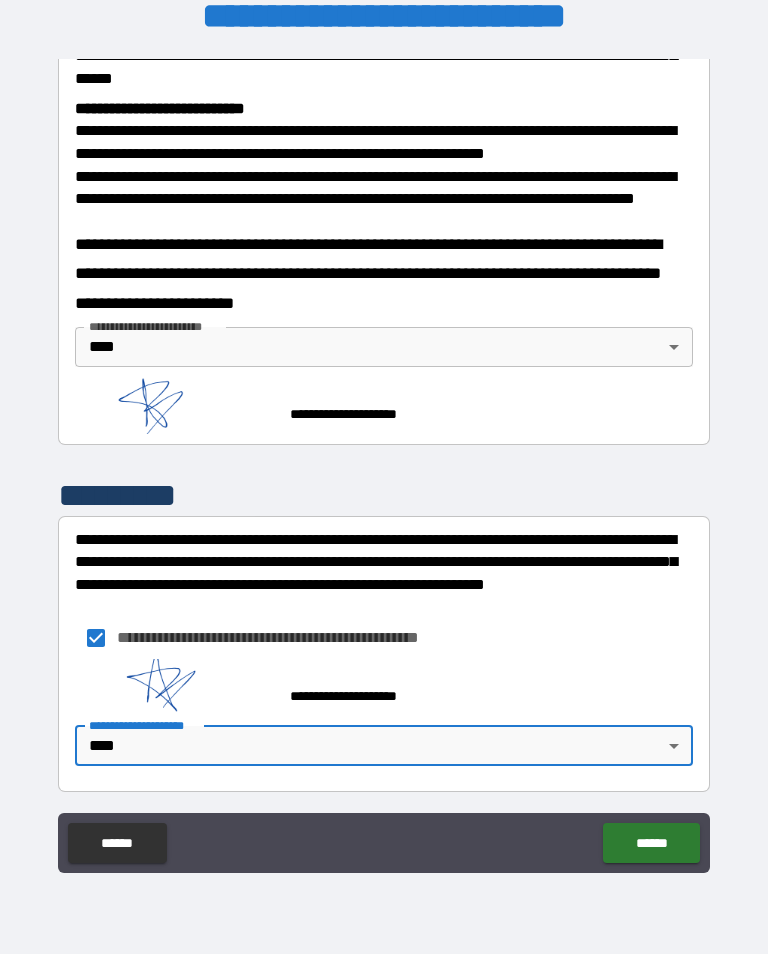 click on "******" at bounding box center (651, 843) 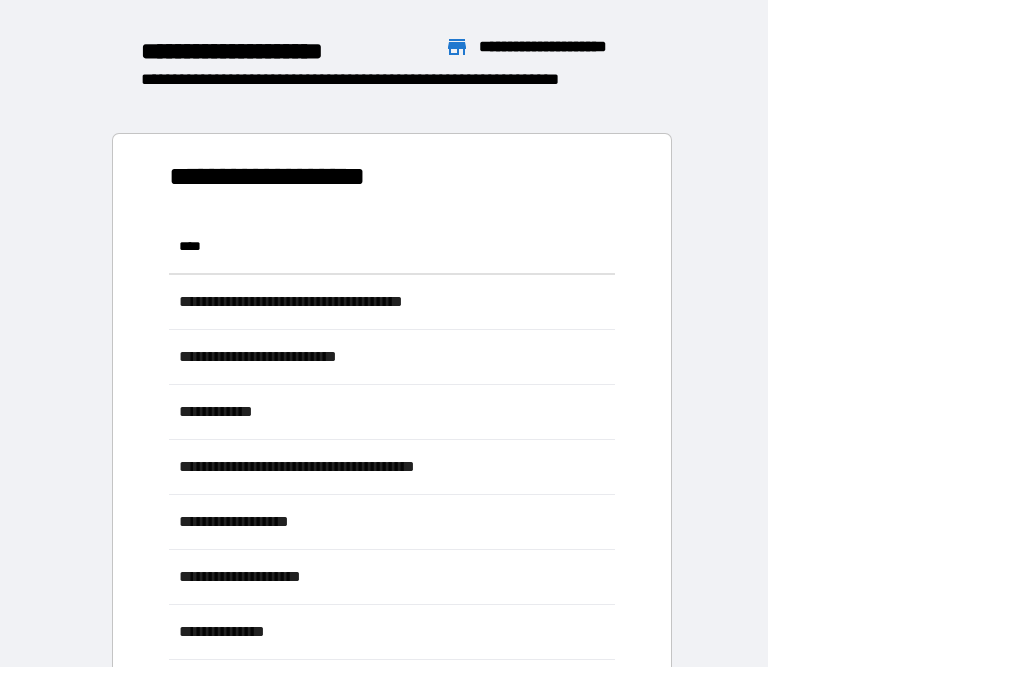 scroll, scrollTop: 441, scrollLeft: 638, axis: both 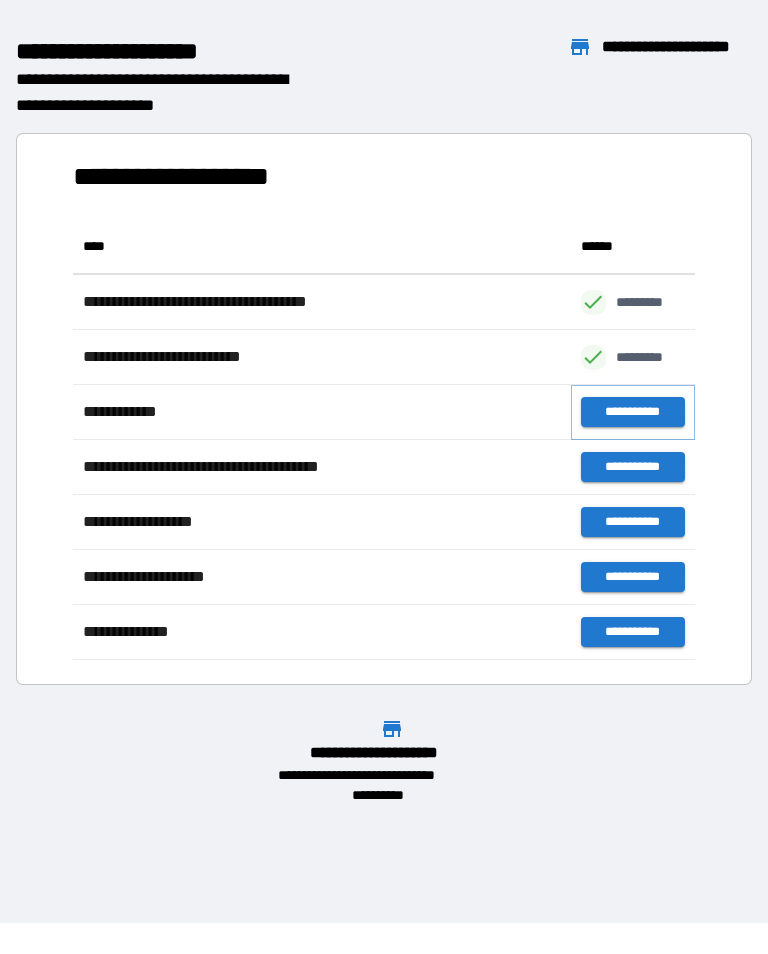 click on "**********" at bounding box center [633, 412] 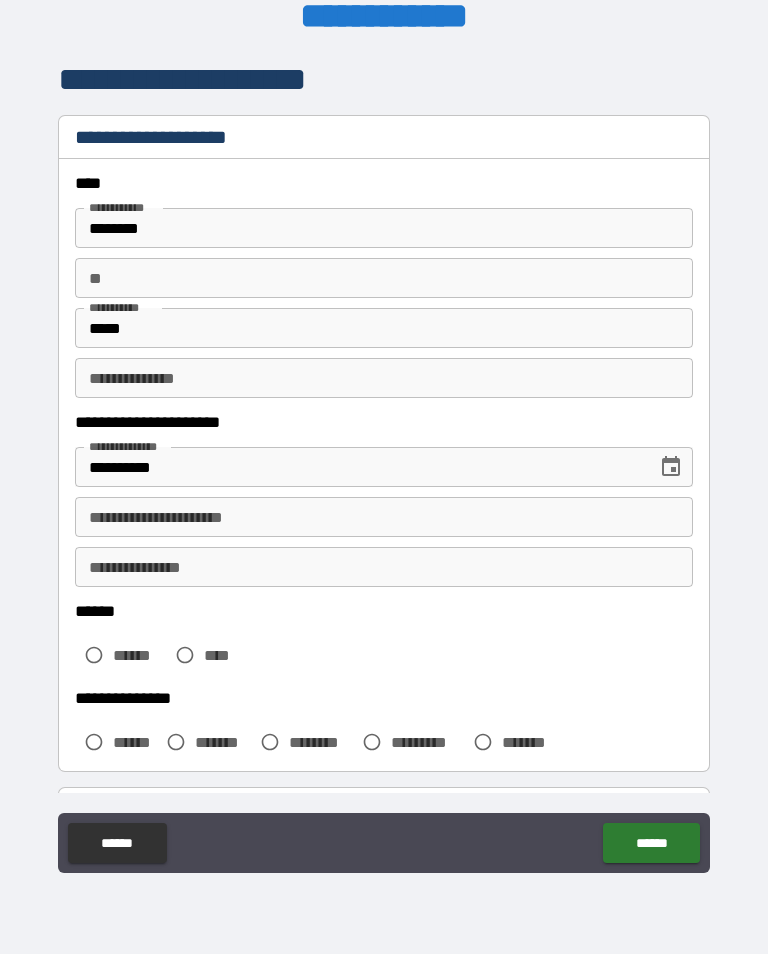 click on "**********" at bounding box center [384, 517] 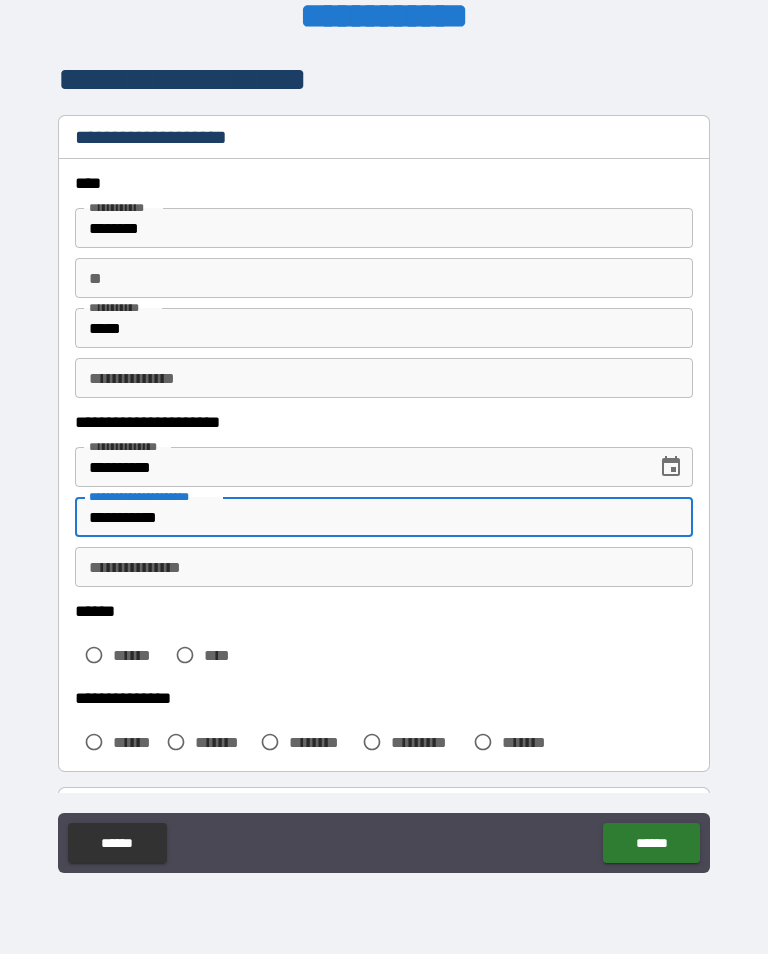 click on "**********" at bounding box center [384, 567] 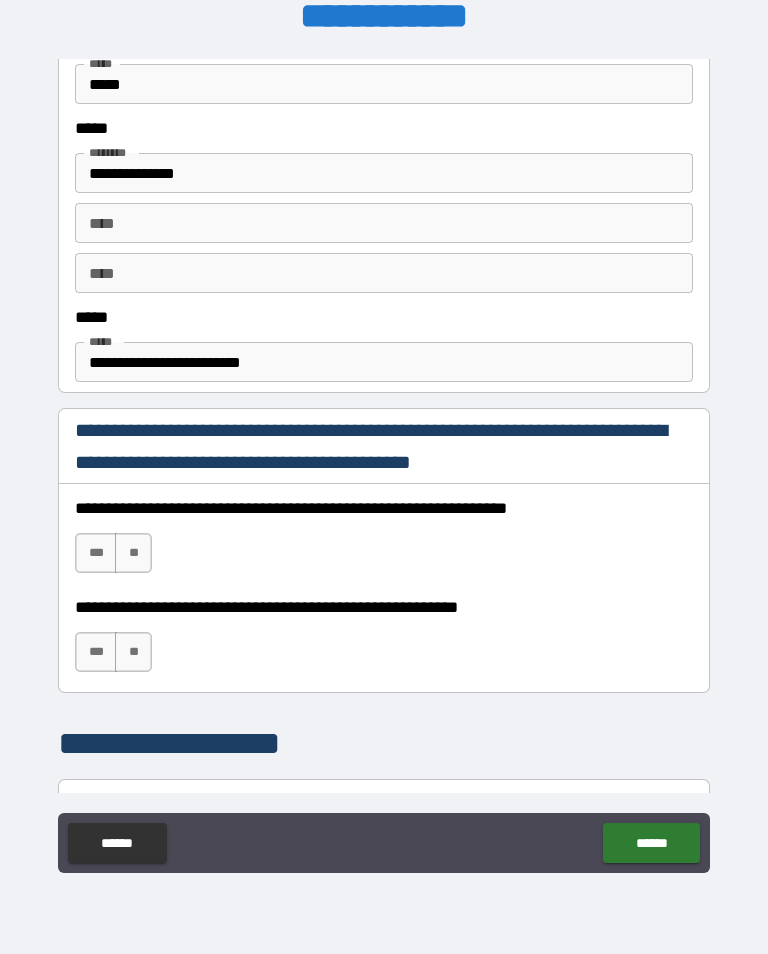 scroll, scrollTop: 1009, scrollLeft: 0, axis: vertical 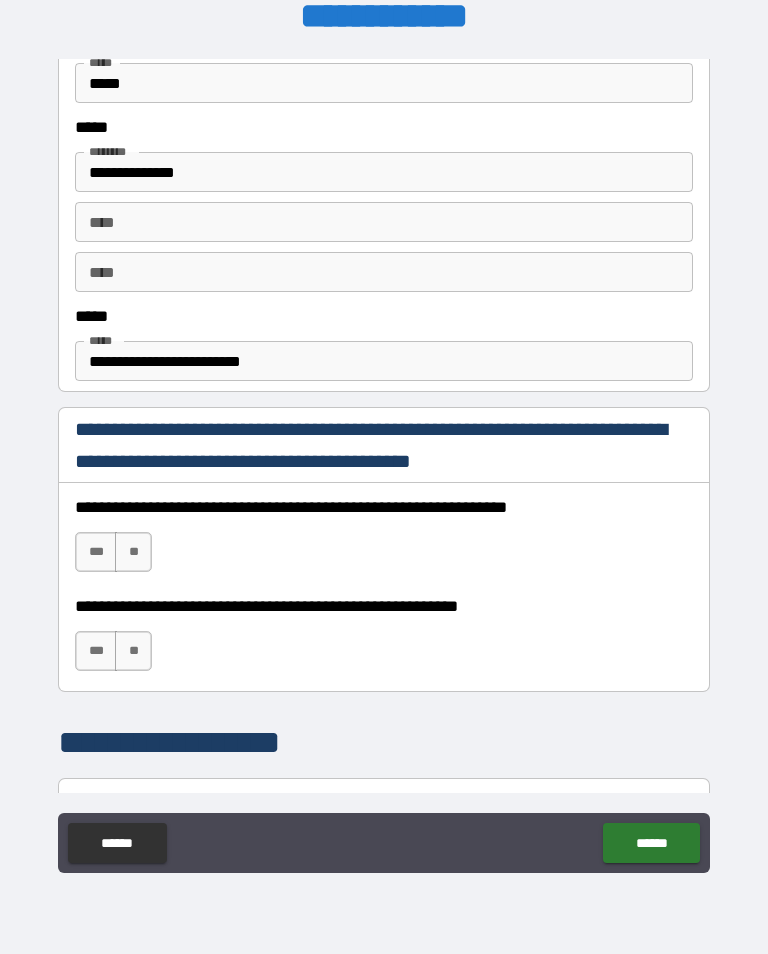 click on "***" at bounding box center [96, 552] 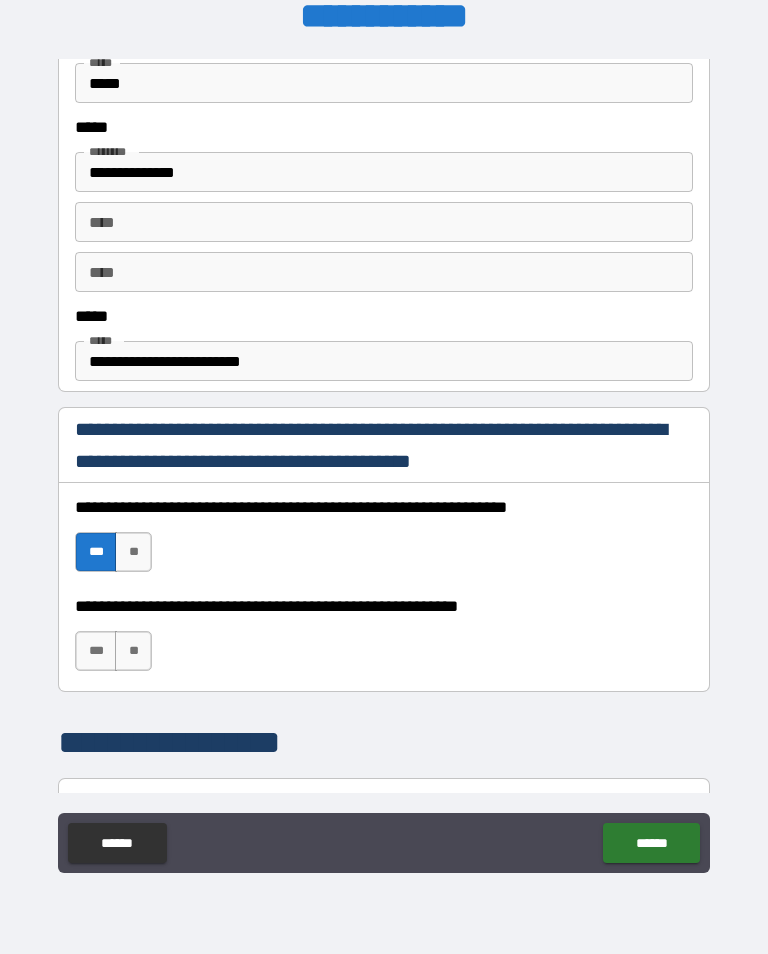 click on "***" at bounding box center [96, 651] 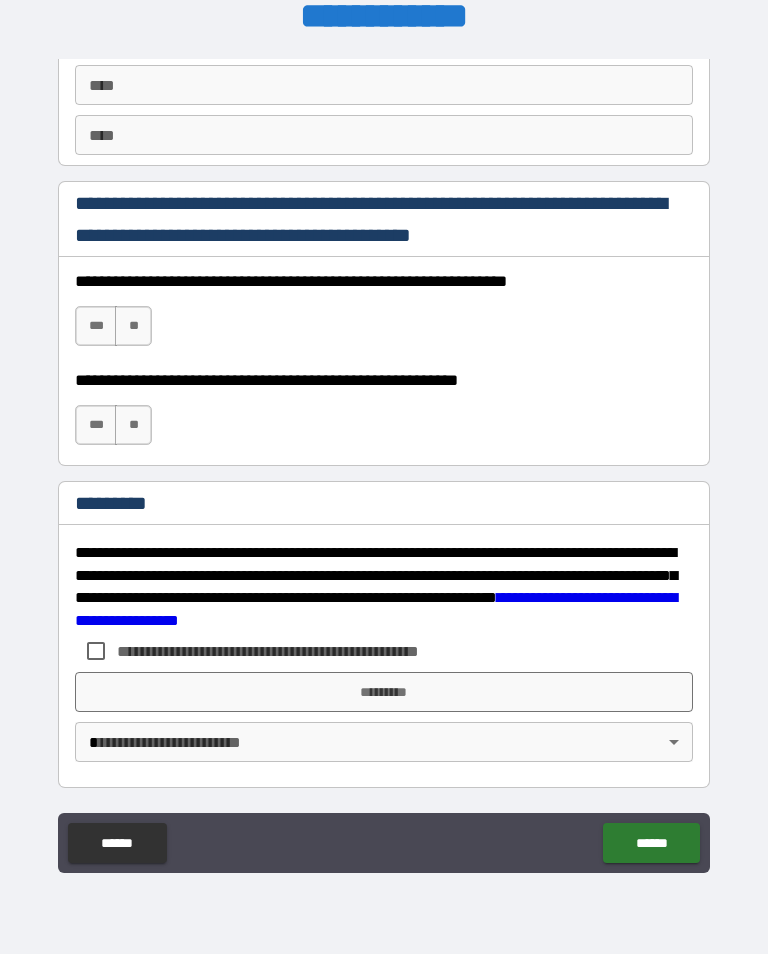 scroll, scrollTop: 2872, scrollLeft: 0, axis: vertical 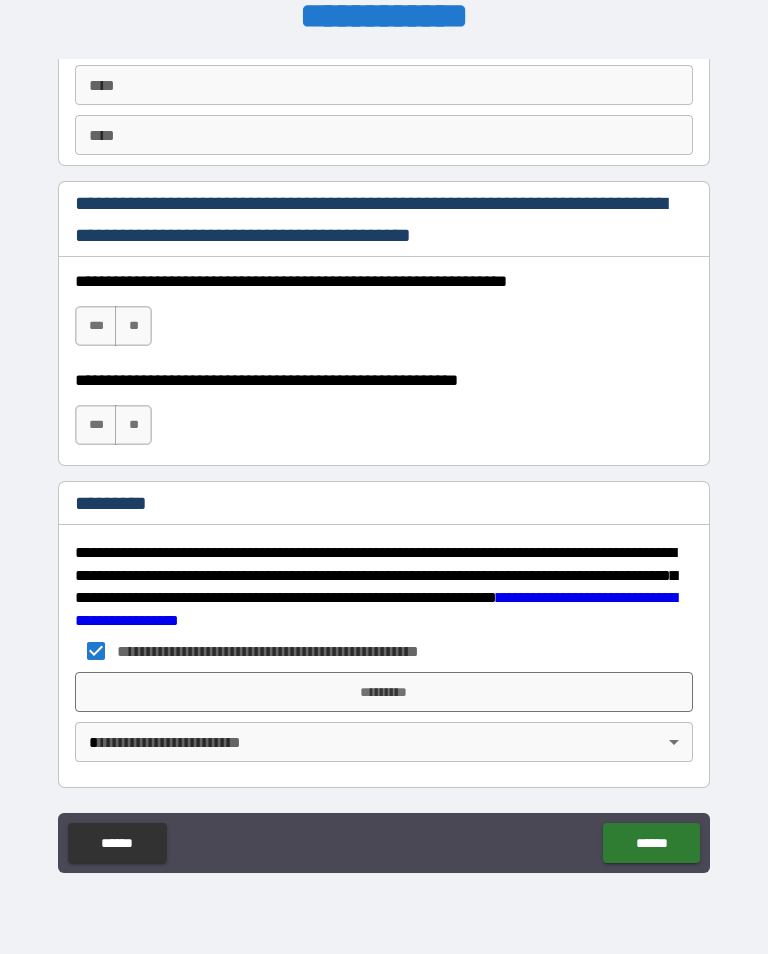 click on "*********" at bounding box center [384, 692] 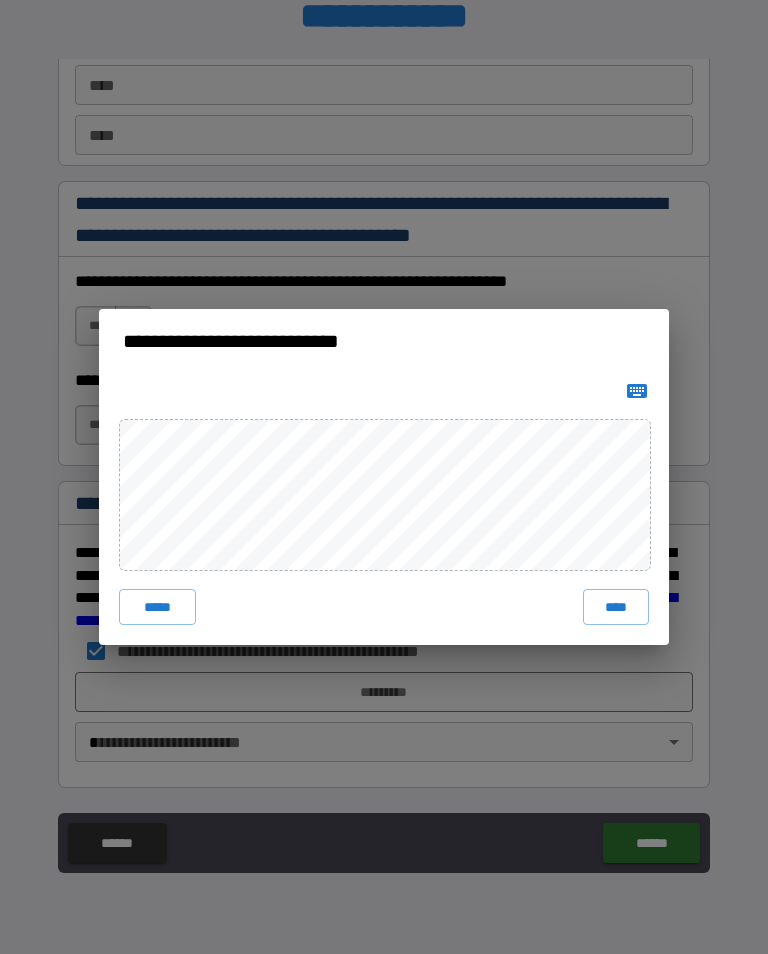 click on "****" at bounding box center (616, 607) 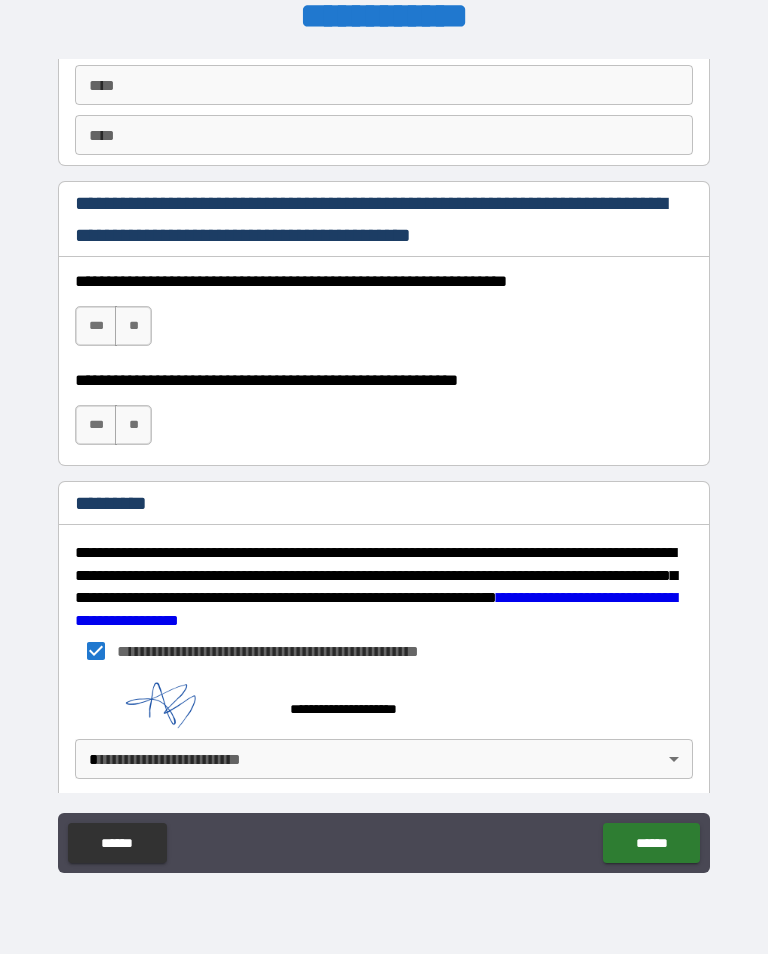 click on "**********" at bounding box center (384, 461) 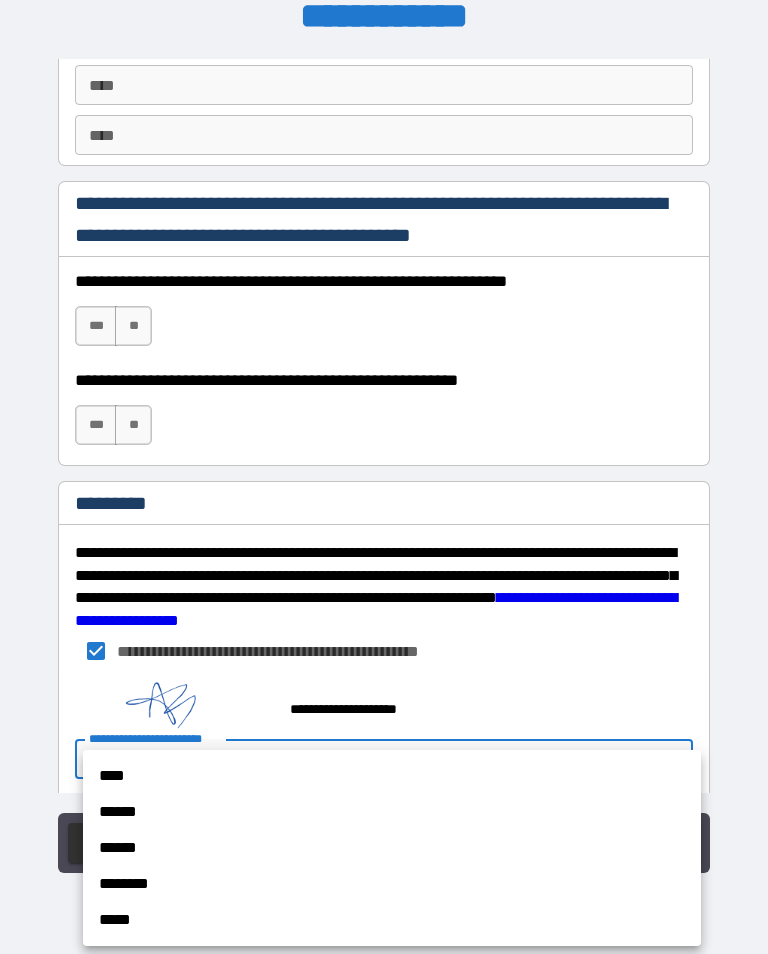 click on "****" at bounding box center (392, 776) 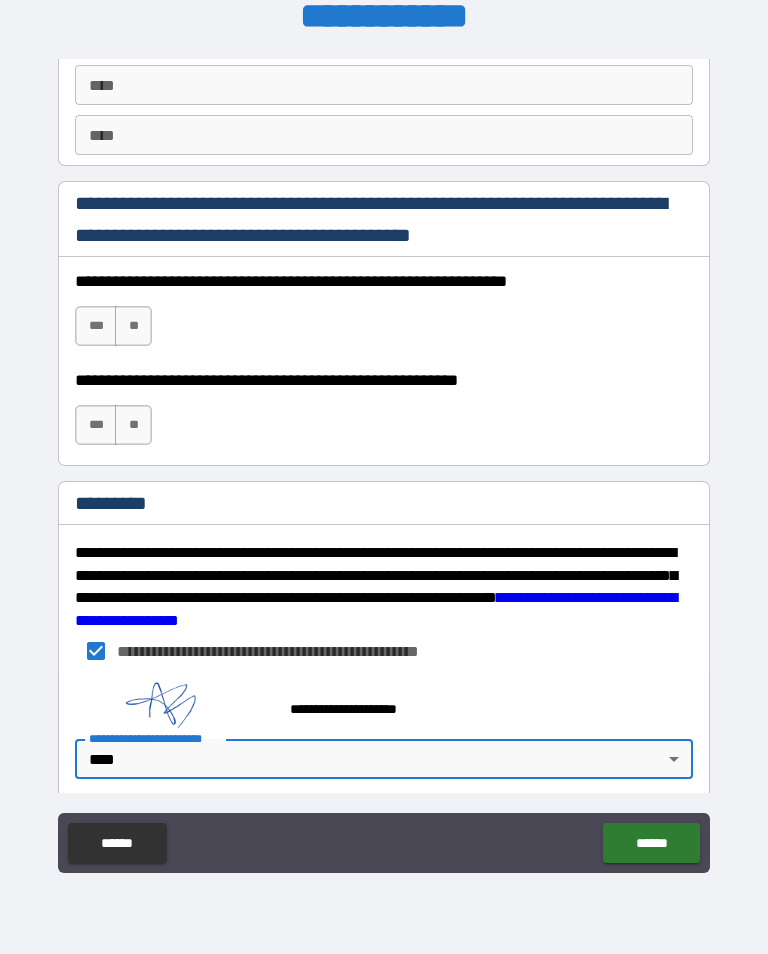 click on "******" at bounding box center (651, 843) 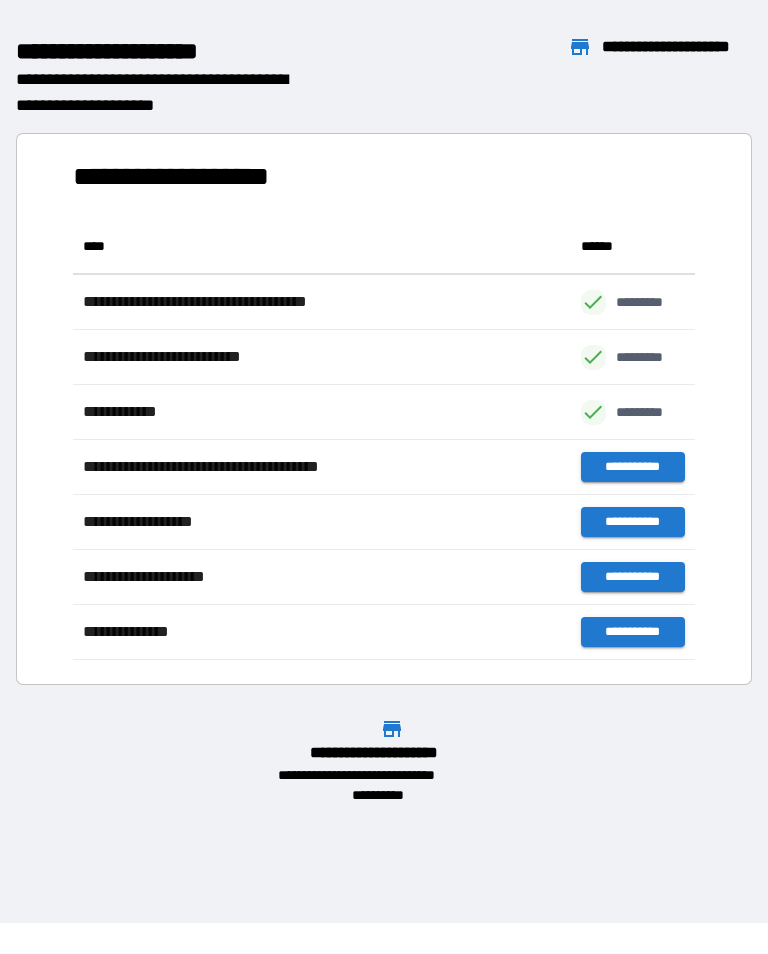 scroll, scrollTop: 1, scrollLeft: 1, axis: both 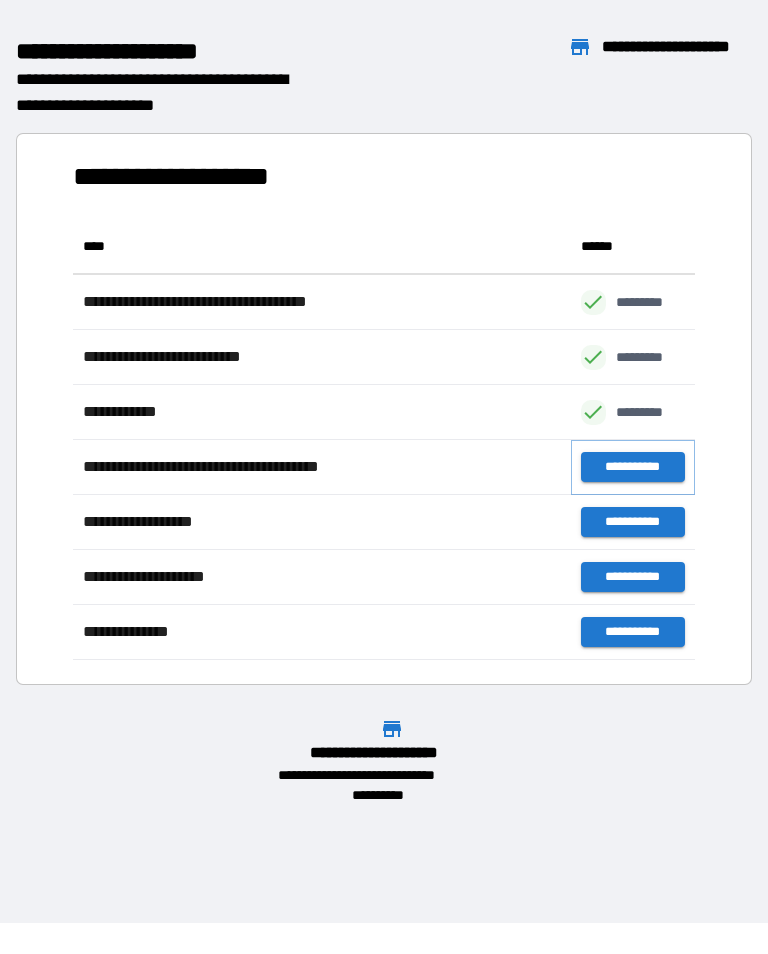 click on "**********" at bounding box center (633, 467) 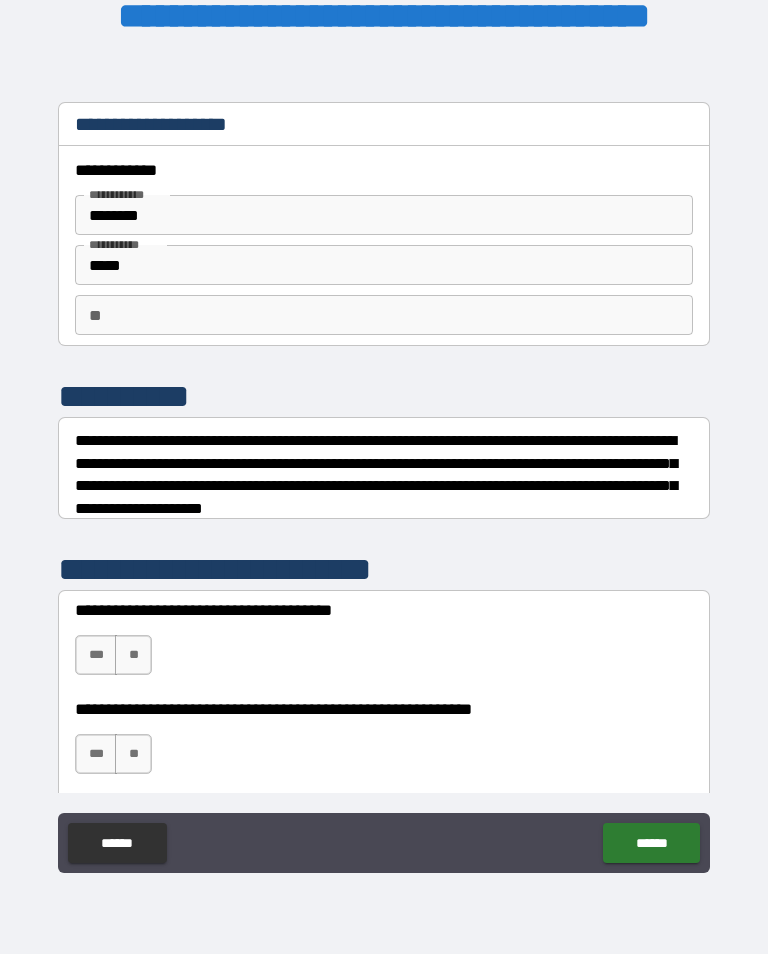 click on "***" at bounding box center (96, 655) 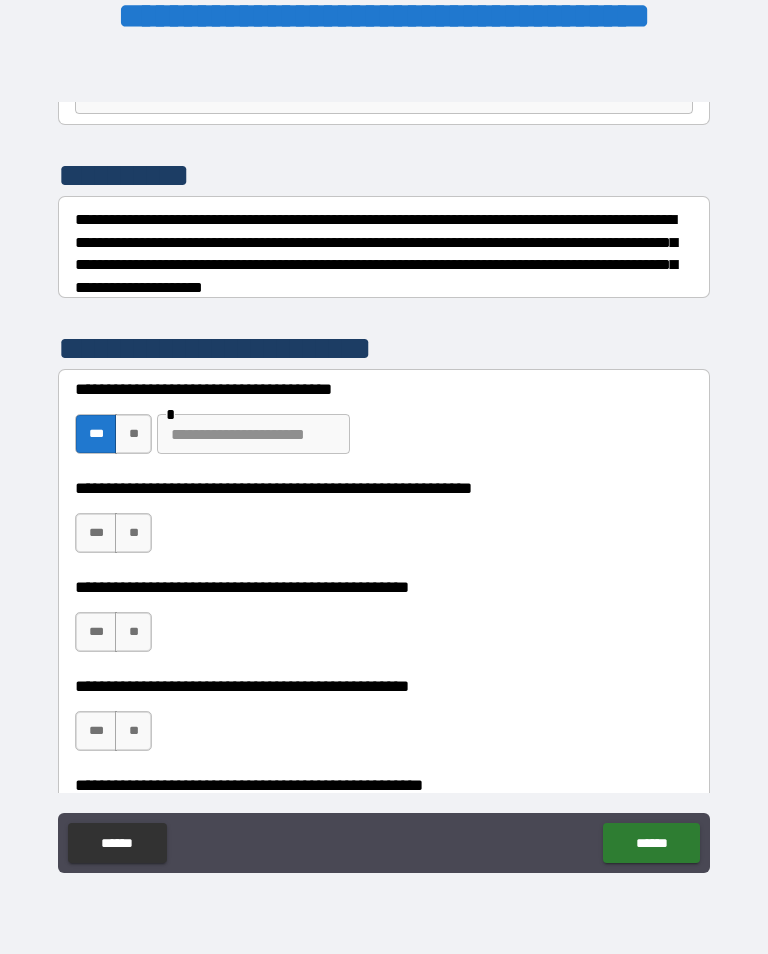 scroll, scrollTop: 232, scrollLeft: 0, axis: vertical 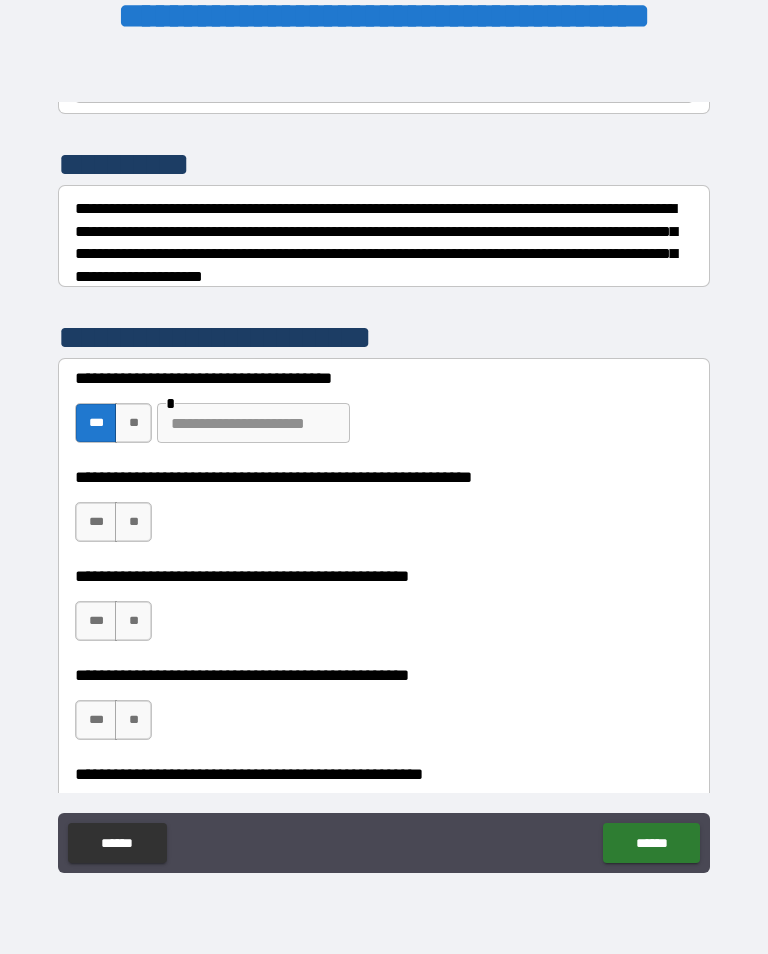 click at bounding box center [253, 423] 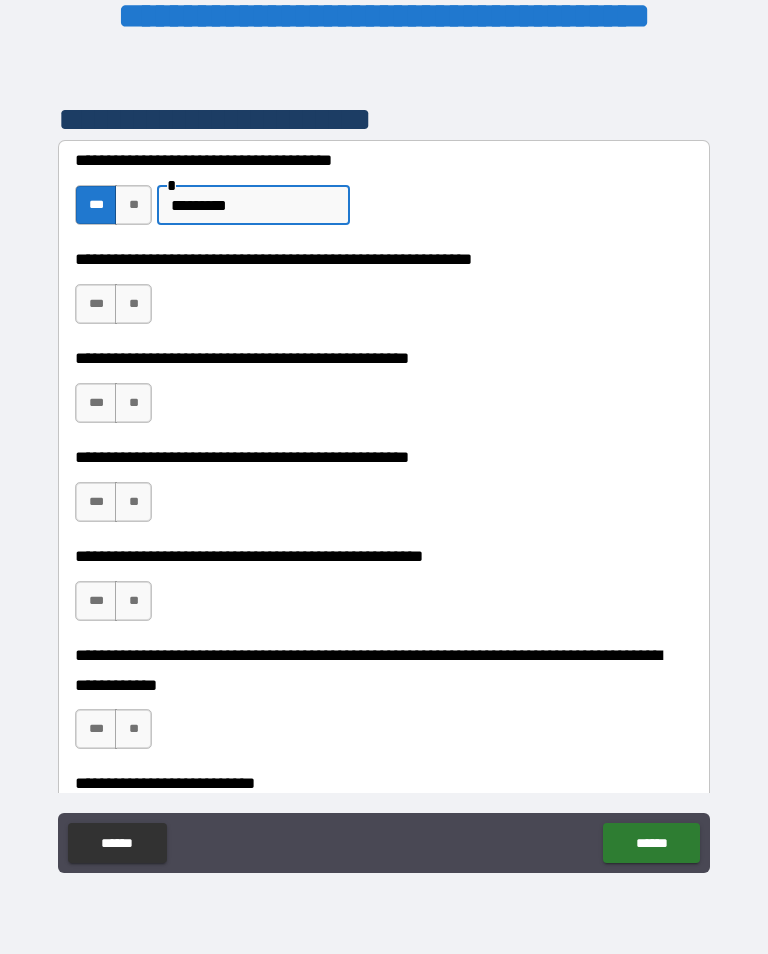 scroll, scrollTop: 448, scrollLeft: 0, axis: vertical 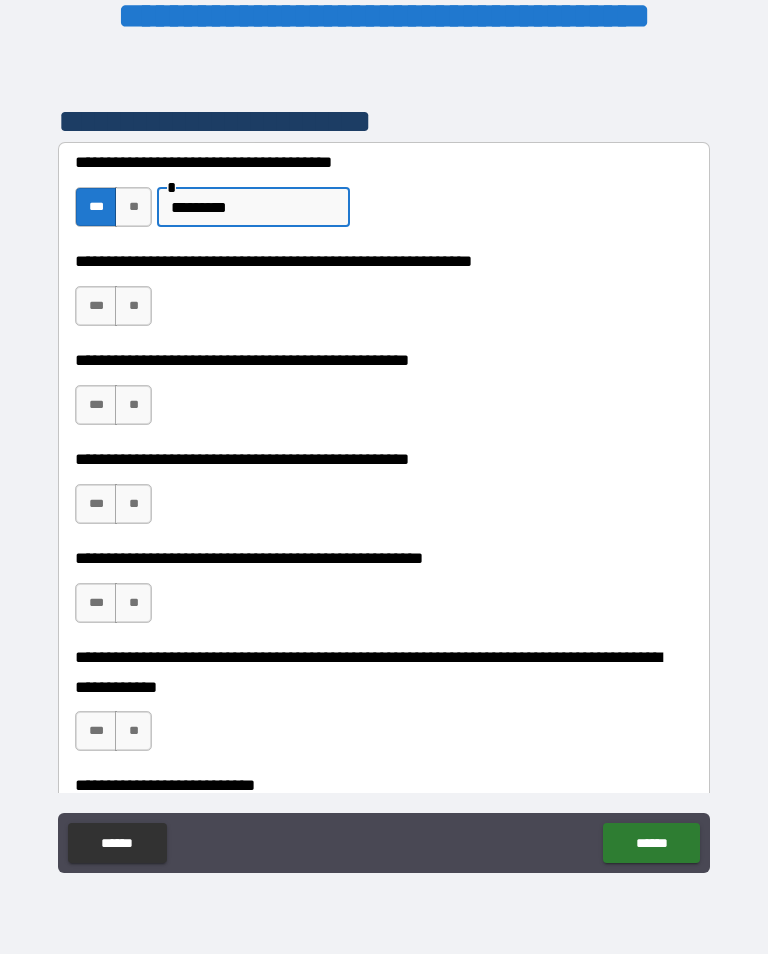 click on "***" at bounding box center [96, 306] 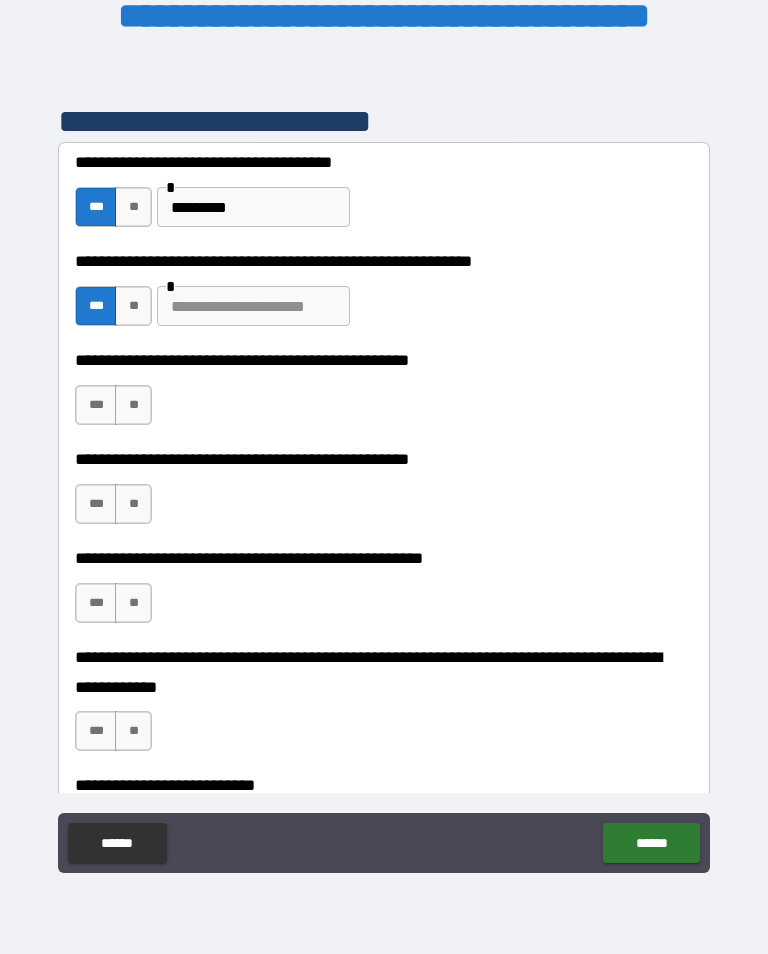 click on "**" at bounding box center (133, 405) 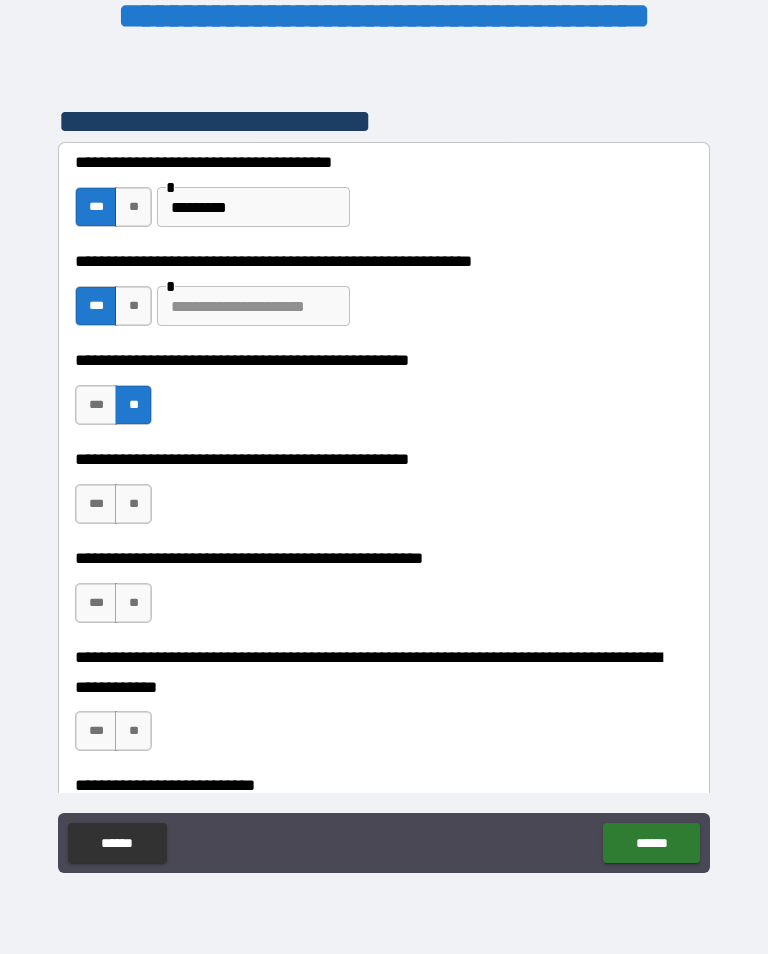 click on "***" at bounding box center (96, 504) 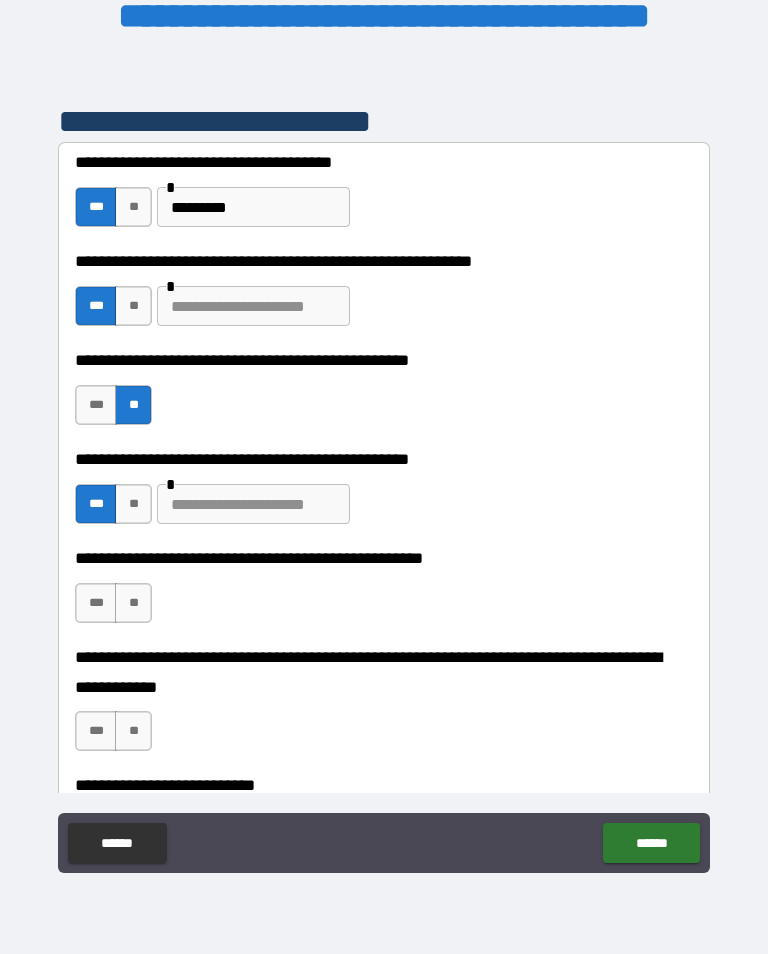 click on "**" at bounding box center (133, 603) 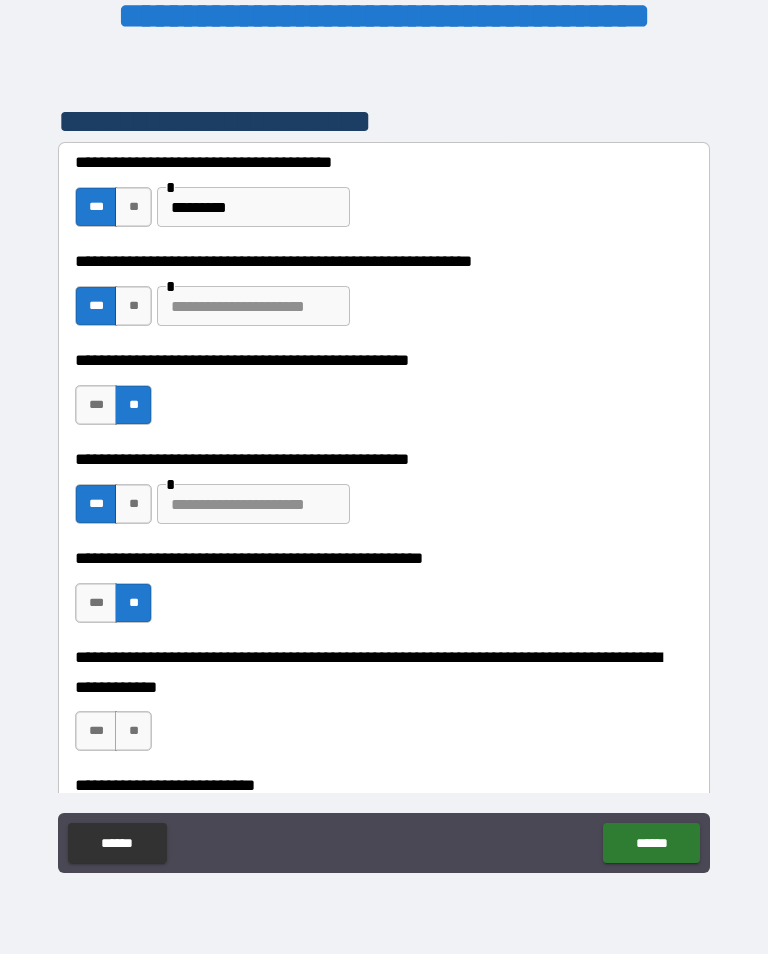 click on "**" at bounding box center (133, 731) 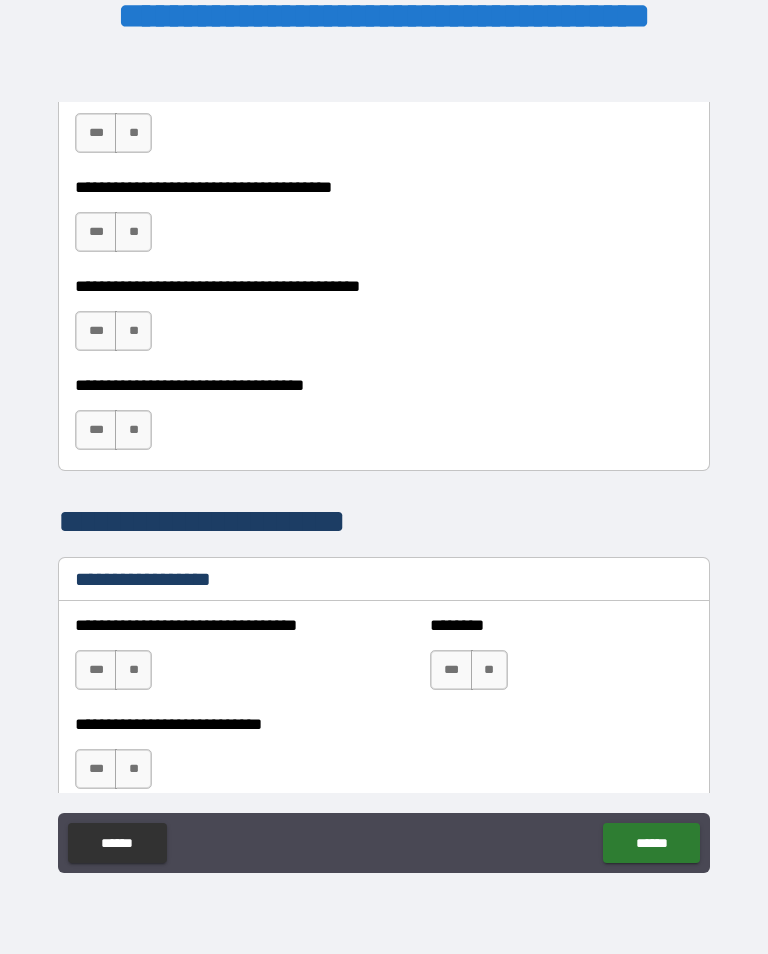 scroll, scrollTop: 1147, scrollLeft: 0, axis: vertical 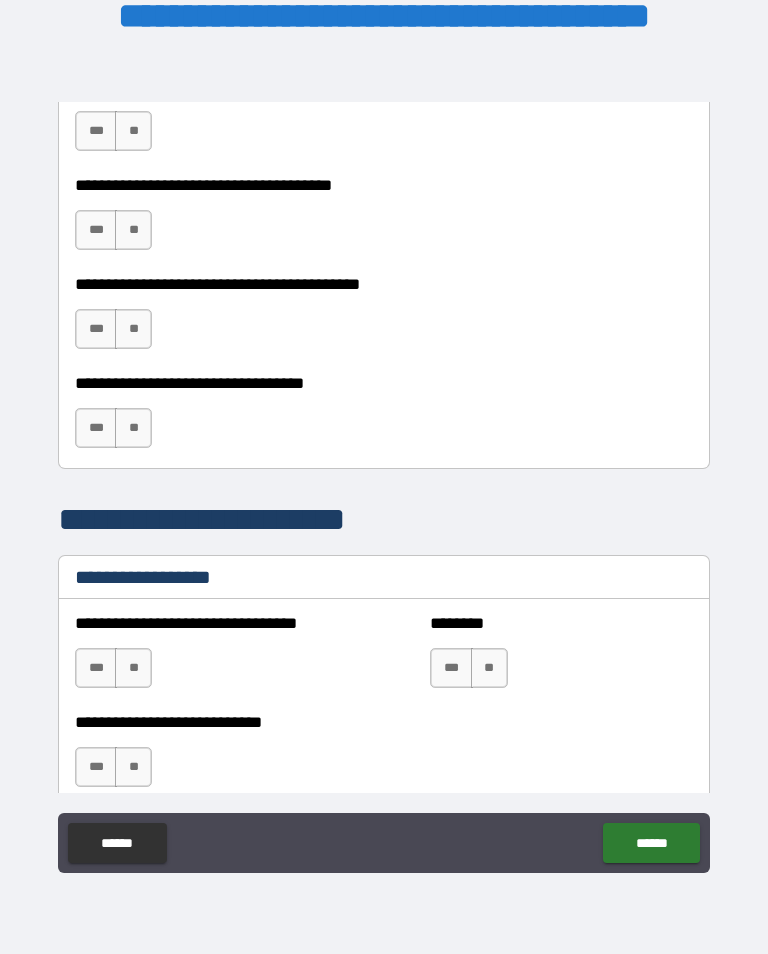 click on "***" at bounding box center [96, 131] 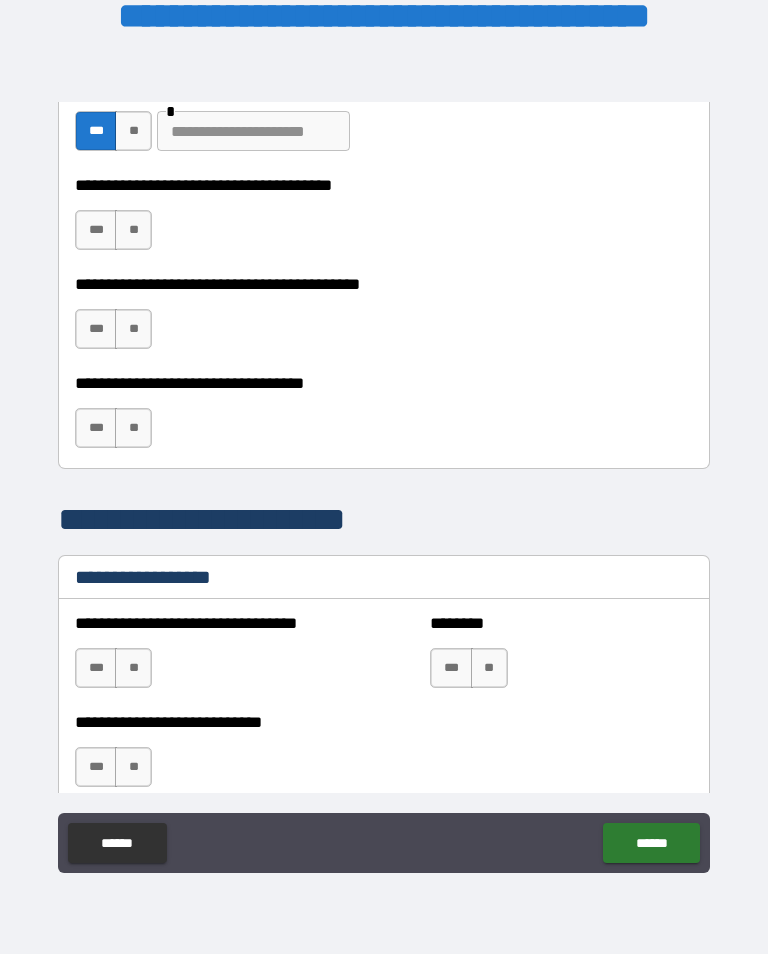 click on "**" at bounding box center (133, 230) 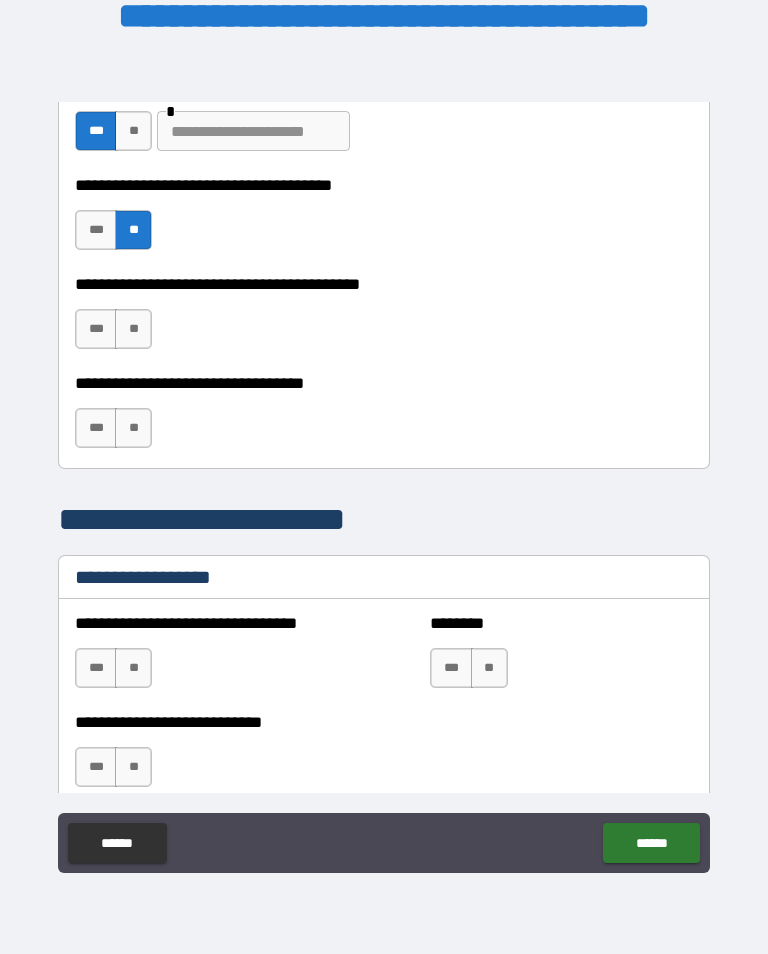 click on "**" at bounding box center (133, 329) 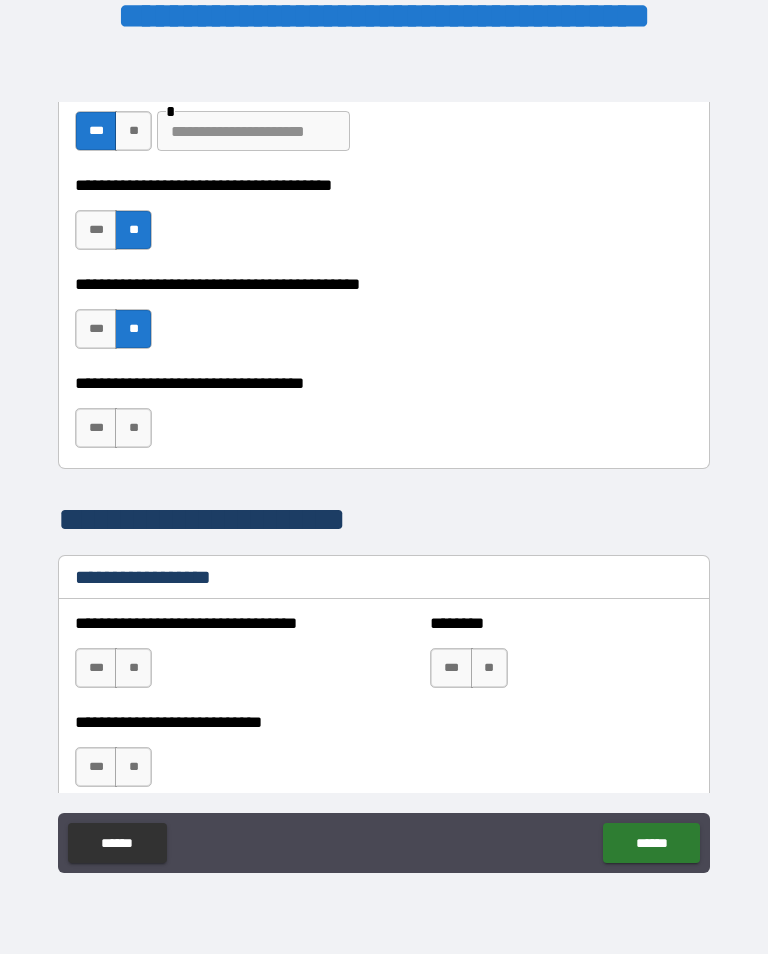 click on "***" at bounding box center [96, 428] 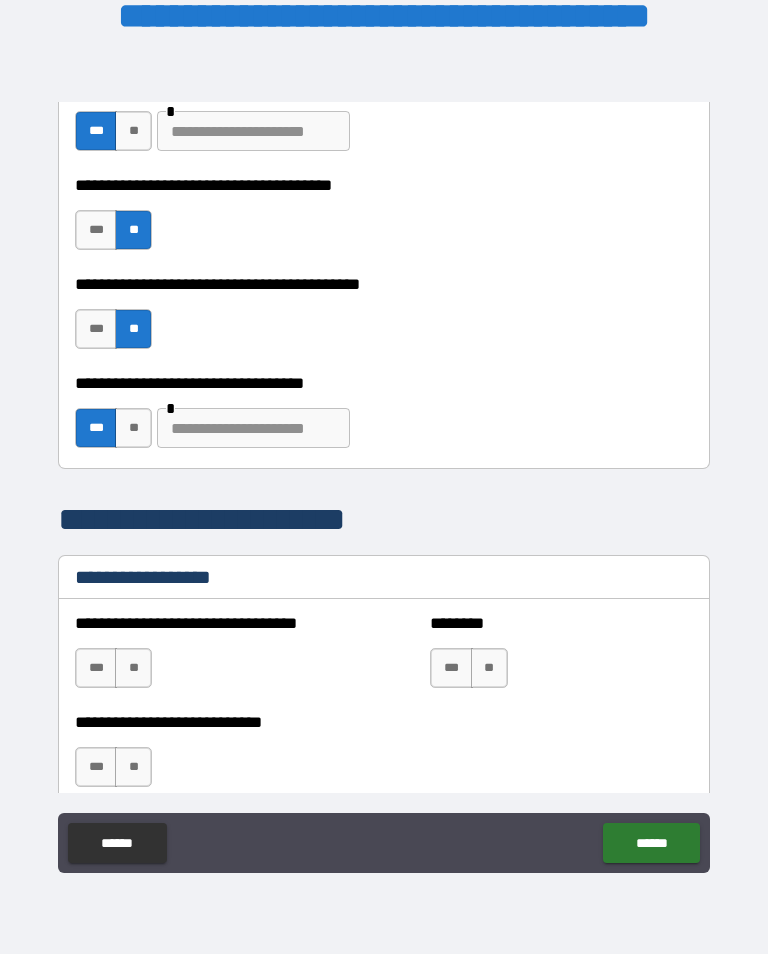 click at bounding box center (253, 428) 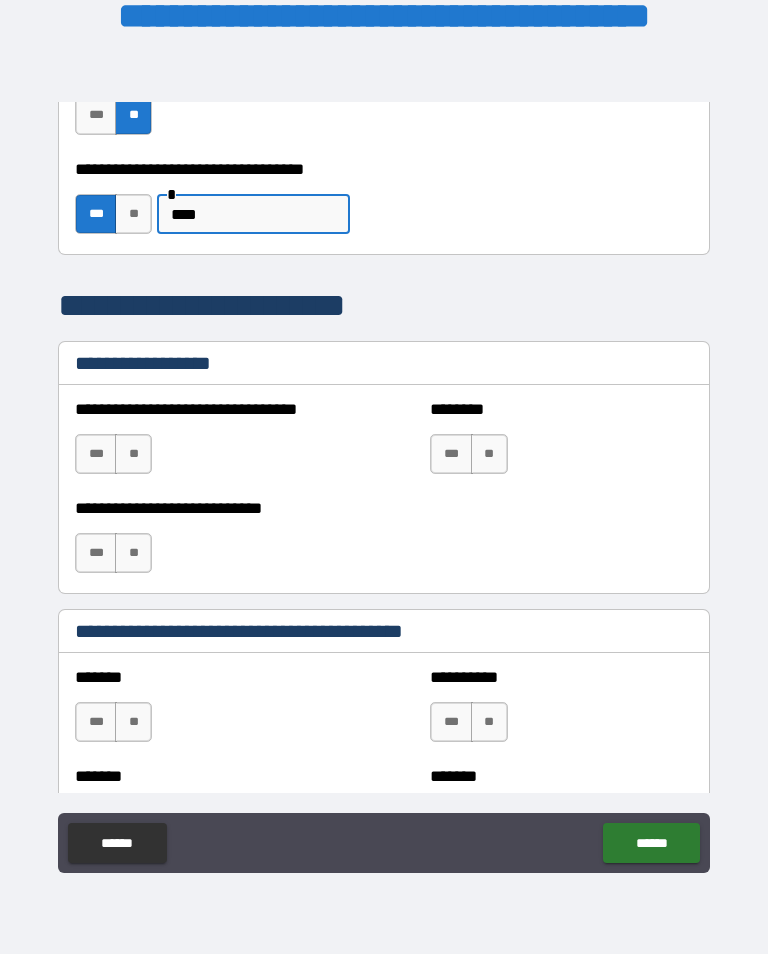 scroll, scrollTop: 1363, scrollLeft: 0, axis: vertical 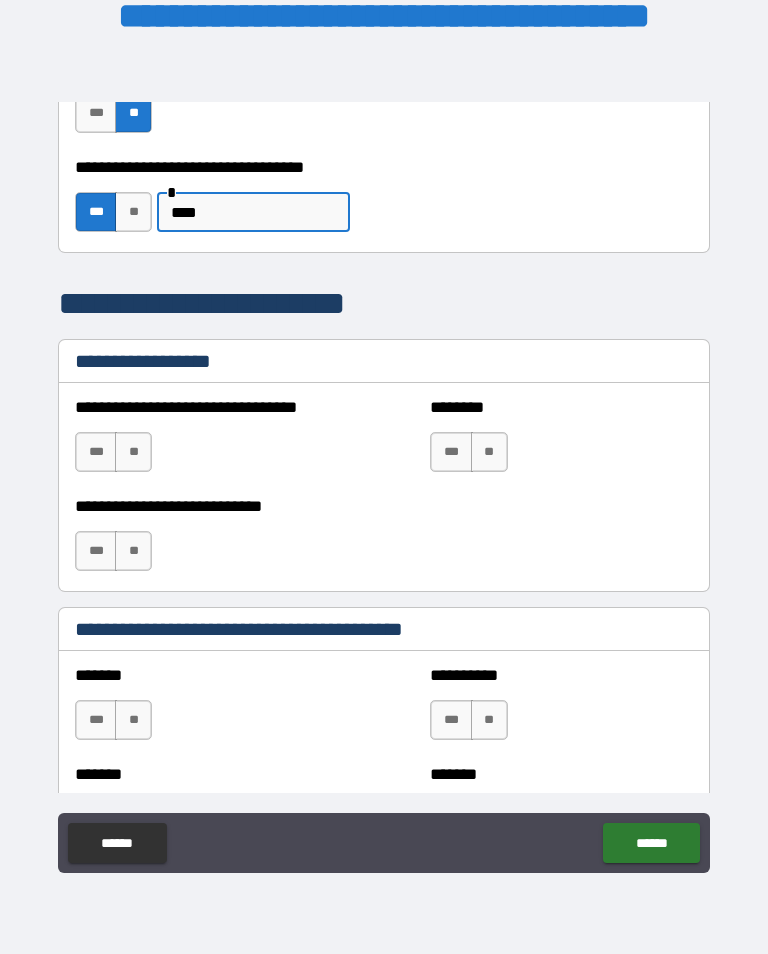 click on "****" at bounding box center [253, 212] 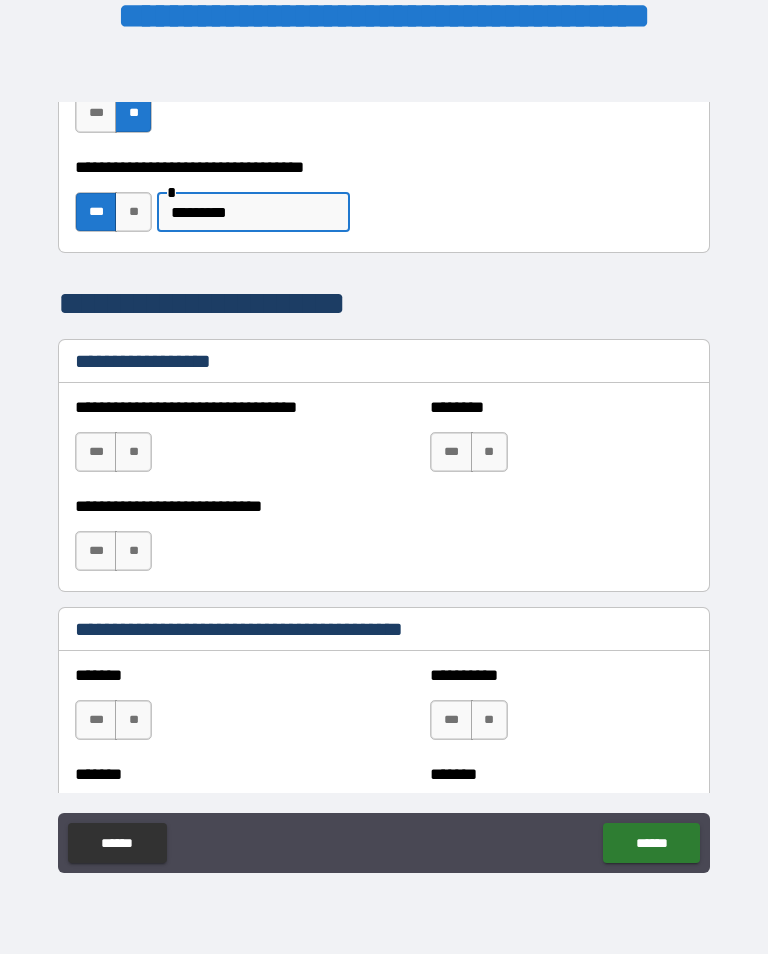 click on "**" at bounding box center (133, 452) 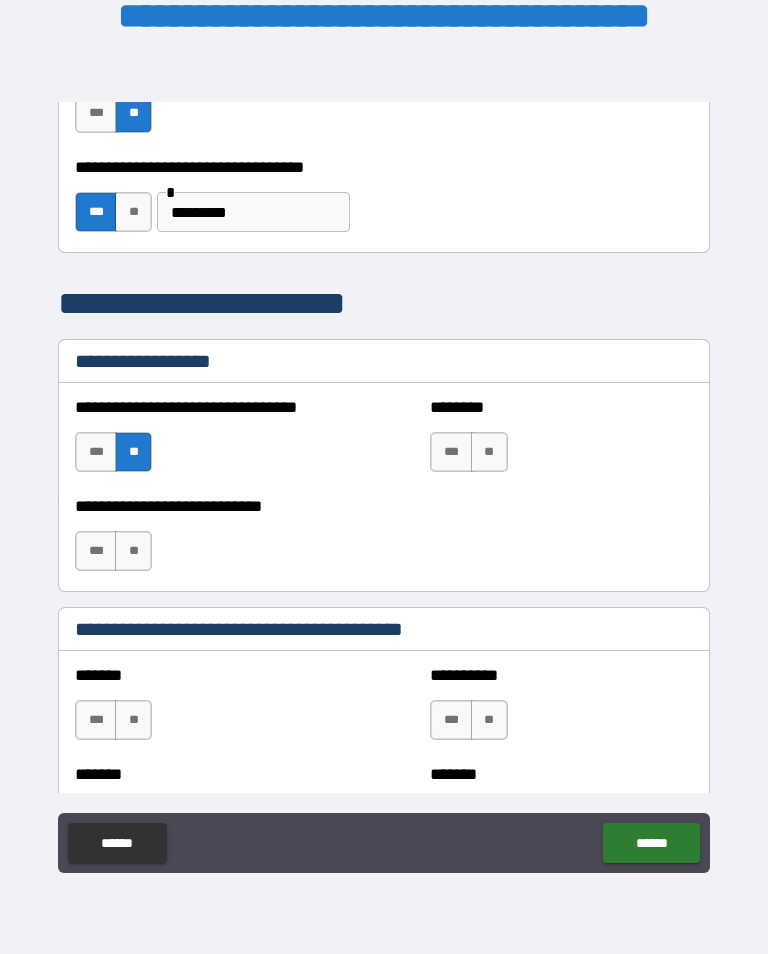 click on "**" at bounding box center (133, 551) 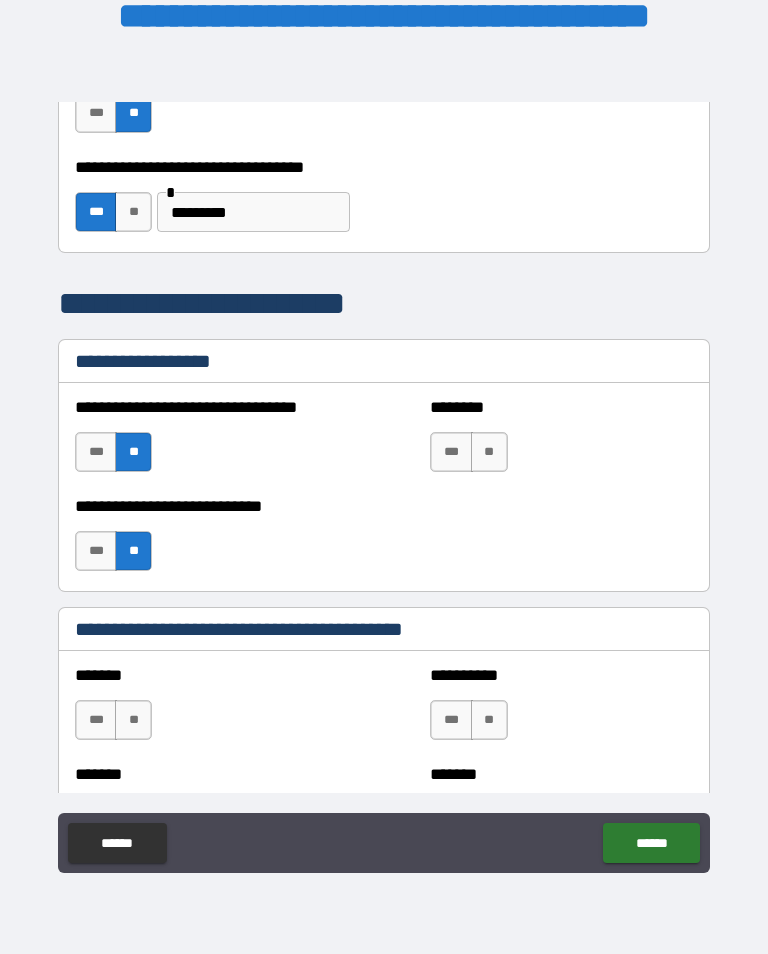 click on "**" at bounding box center [489, 452] 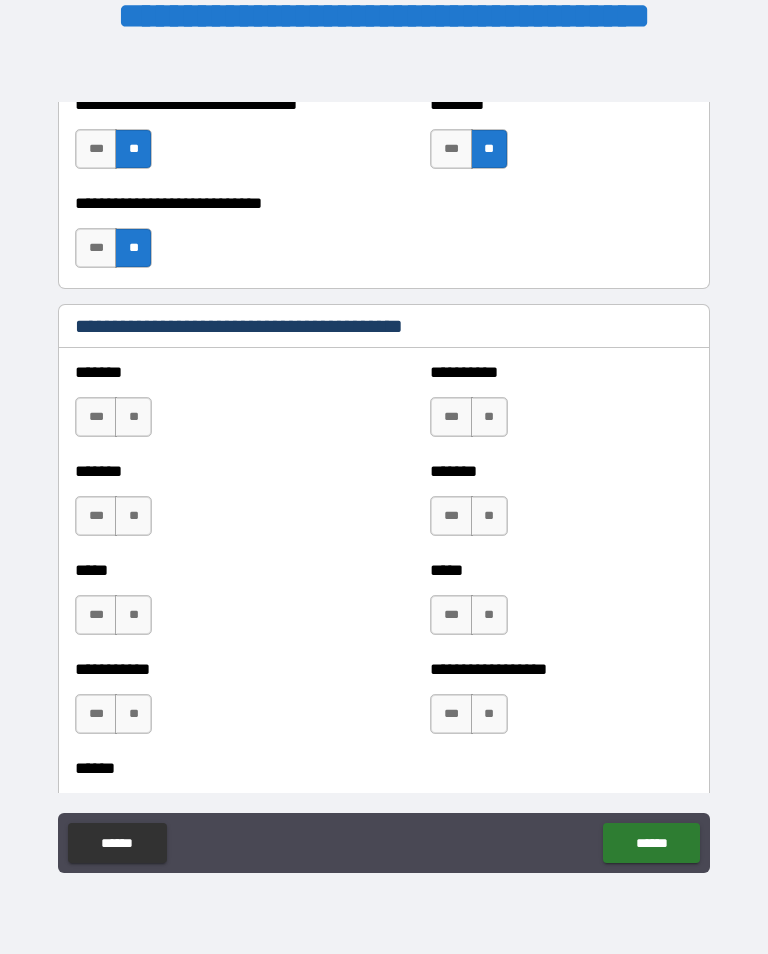 scroll, scrollTop: 1669, scrollLeft: 0, axis: vertical 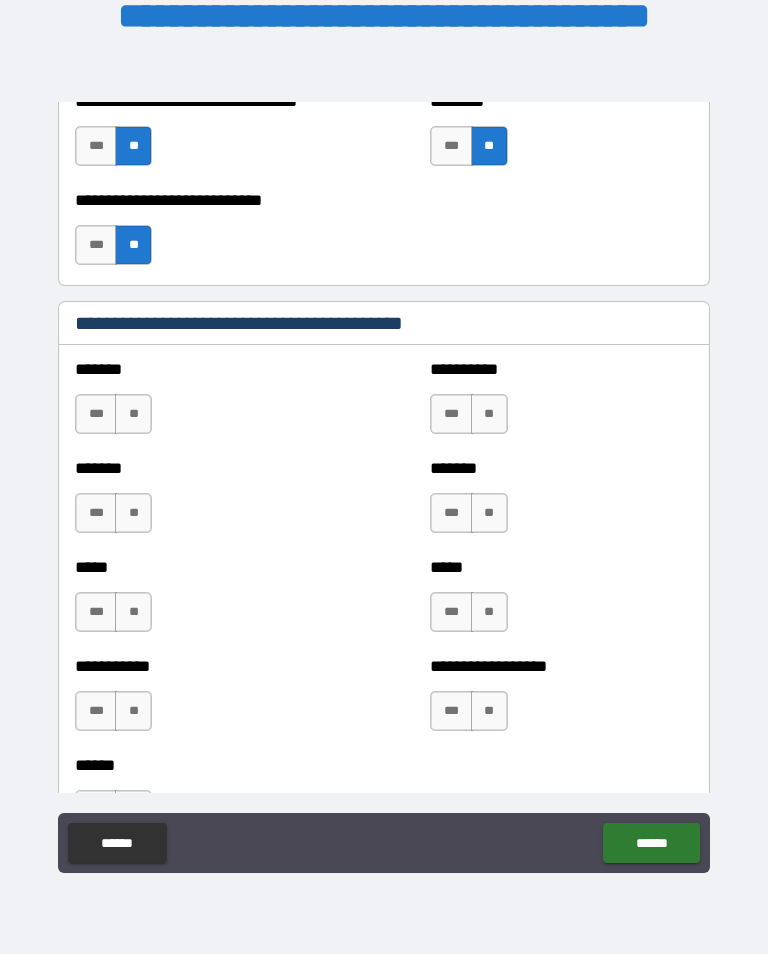 click on "***" at bounding box center (96, 414) 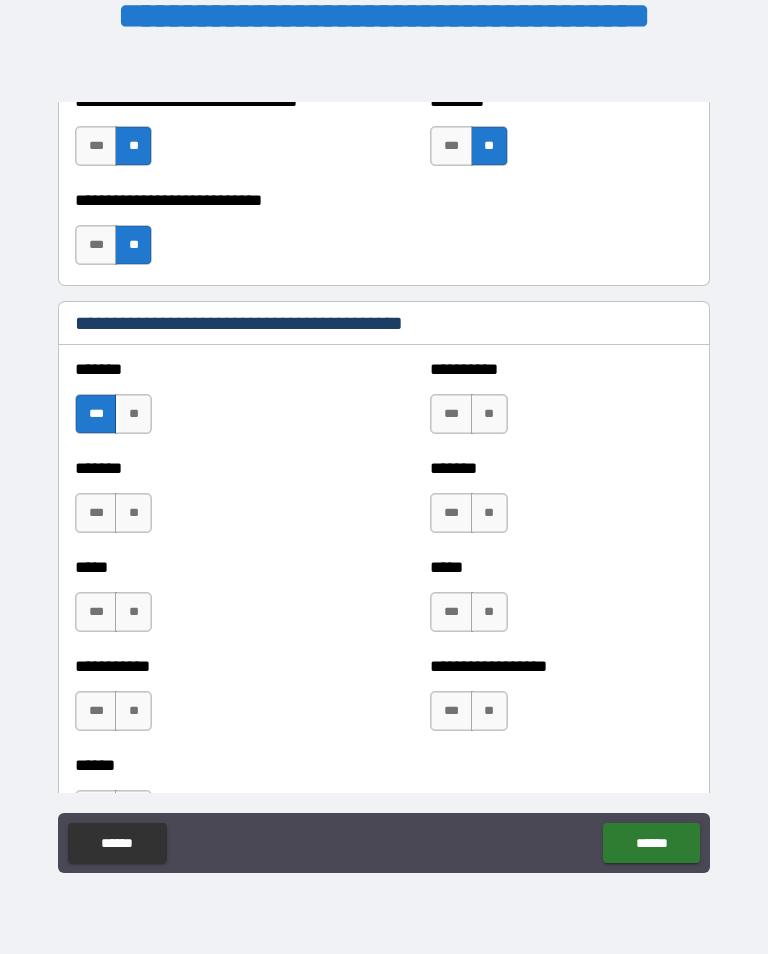 click on "***" at bounding box center [96, 513] 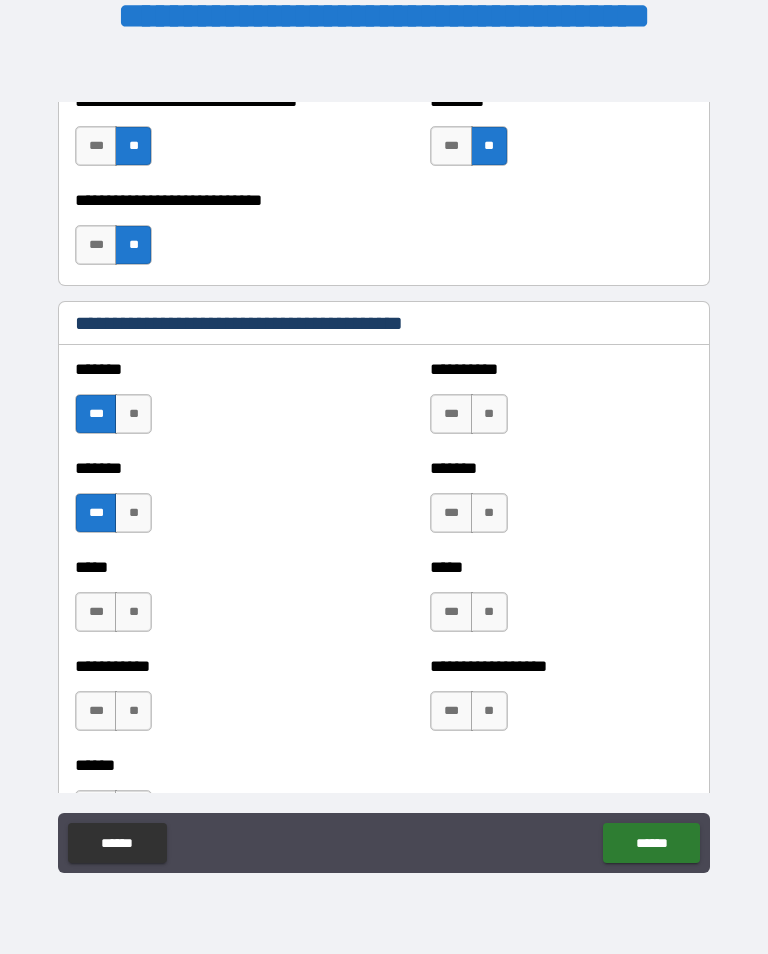 click on "**" at bounding box center [133, 612] 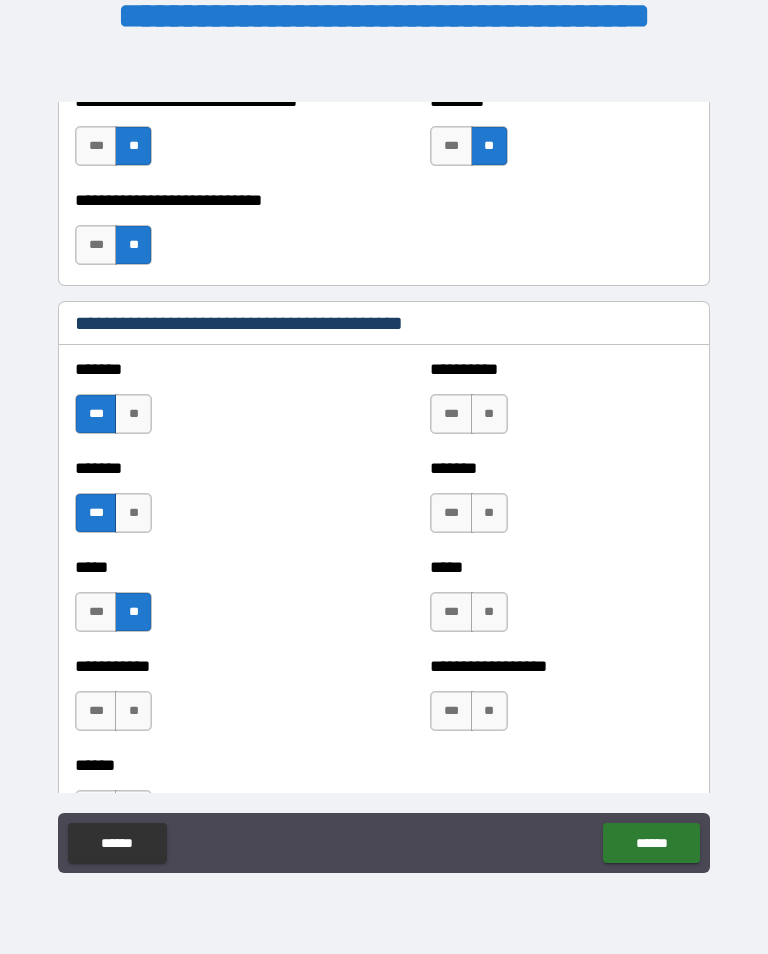 click on "**" at bounding box center [133, 711] 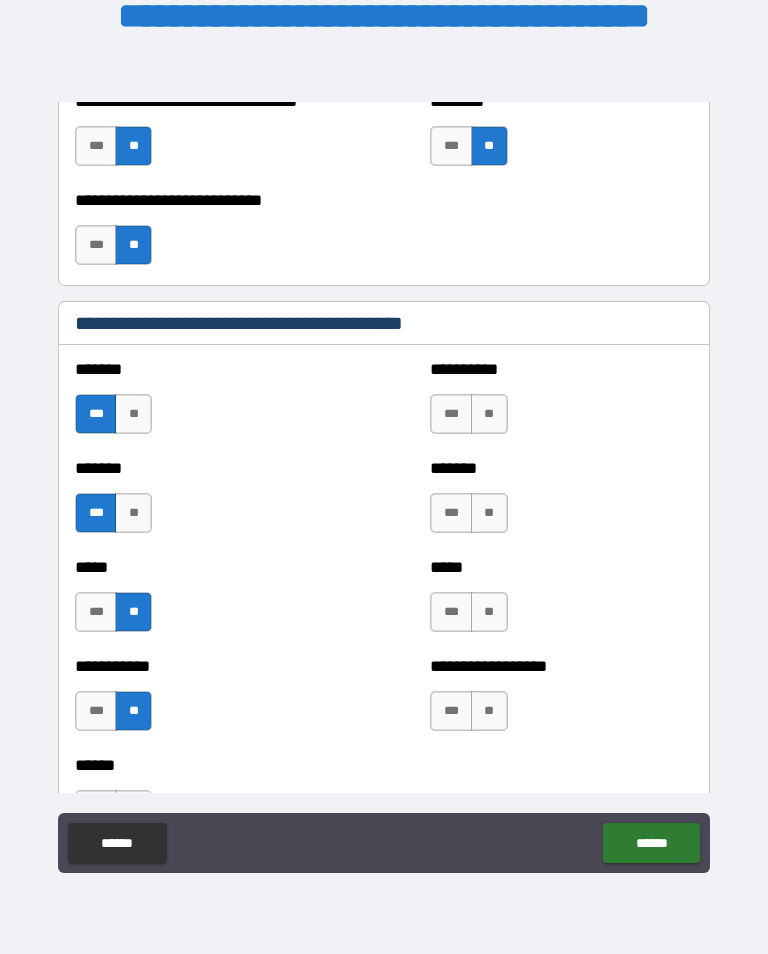 click on "**" at bounding box center [489, 711] 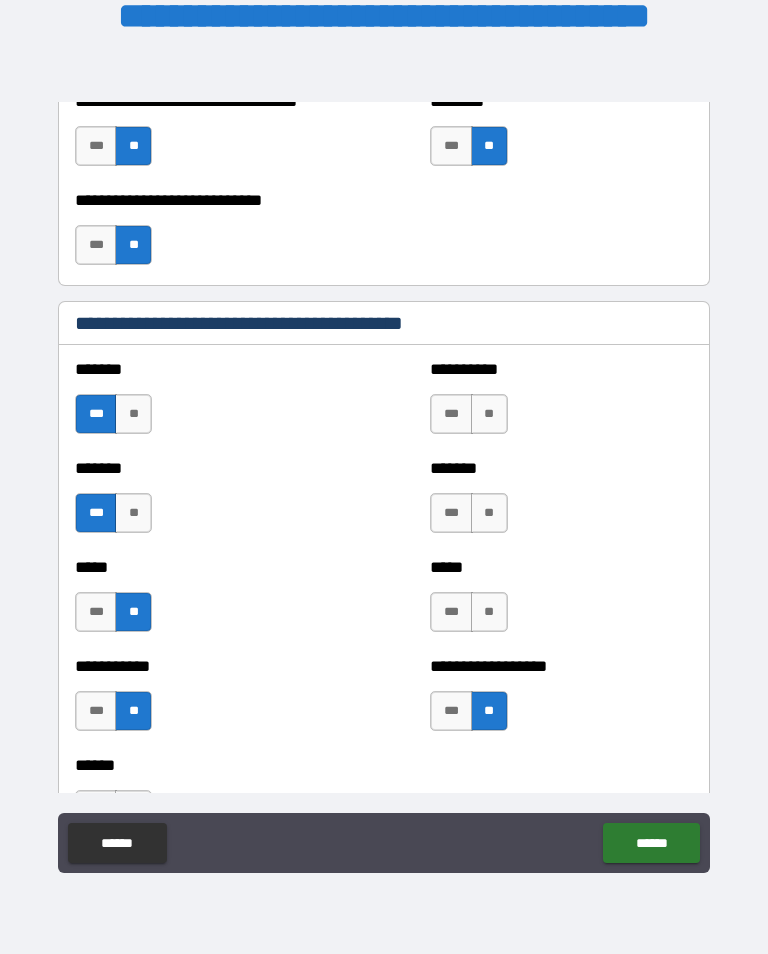 click on "**" at bounding box center [489, 612] 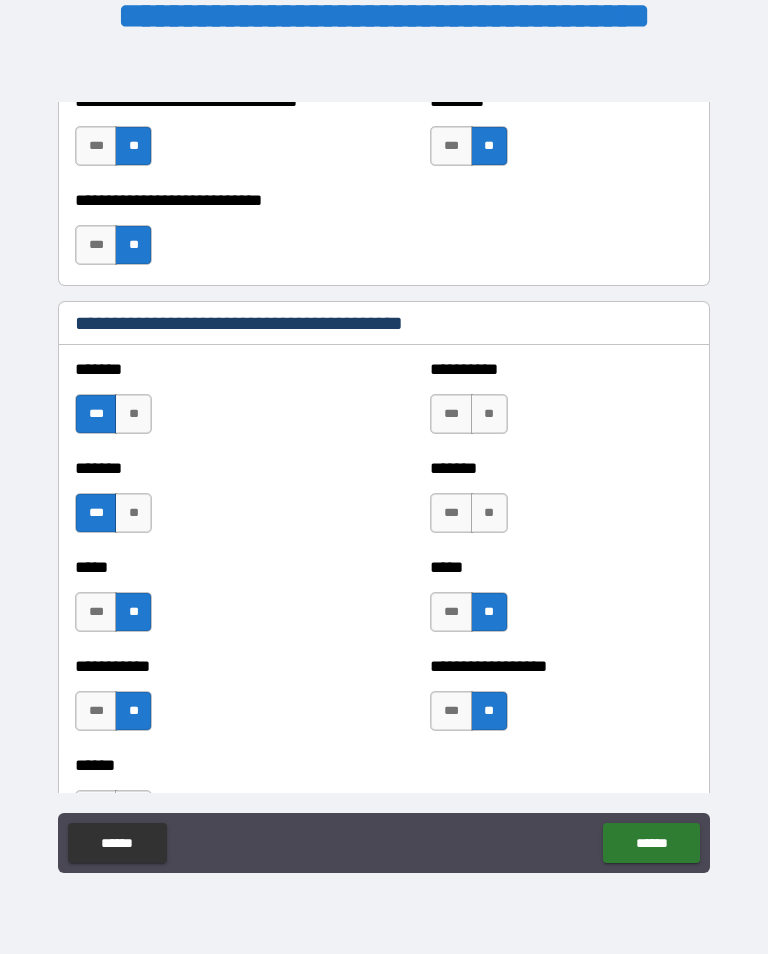 click on "**" at bounding box center (489, 513) 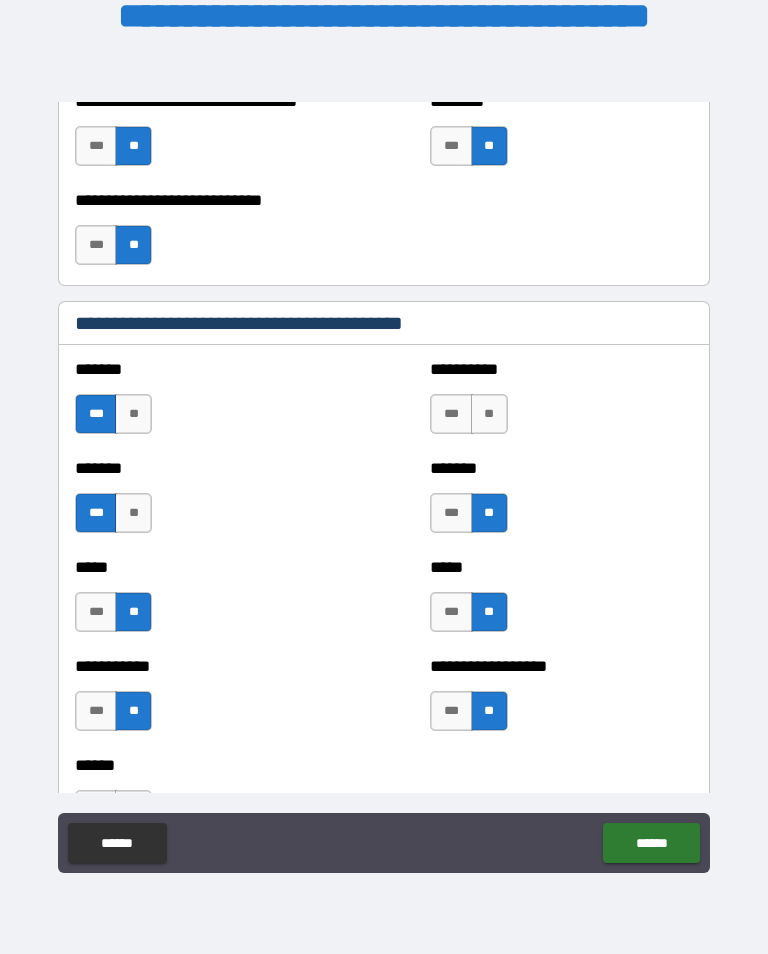 click on "**" at bounding box center (489, 414) 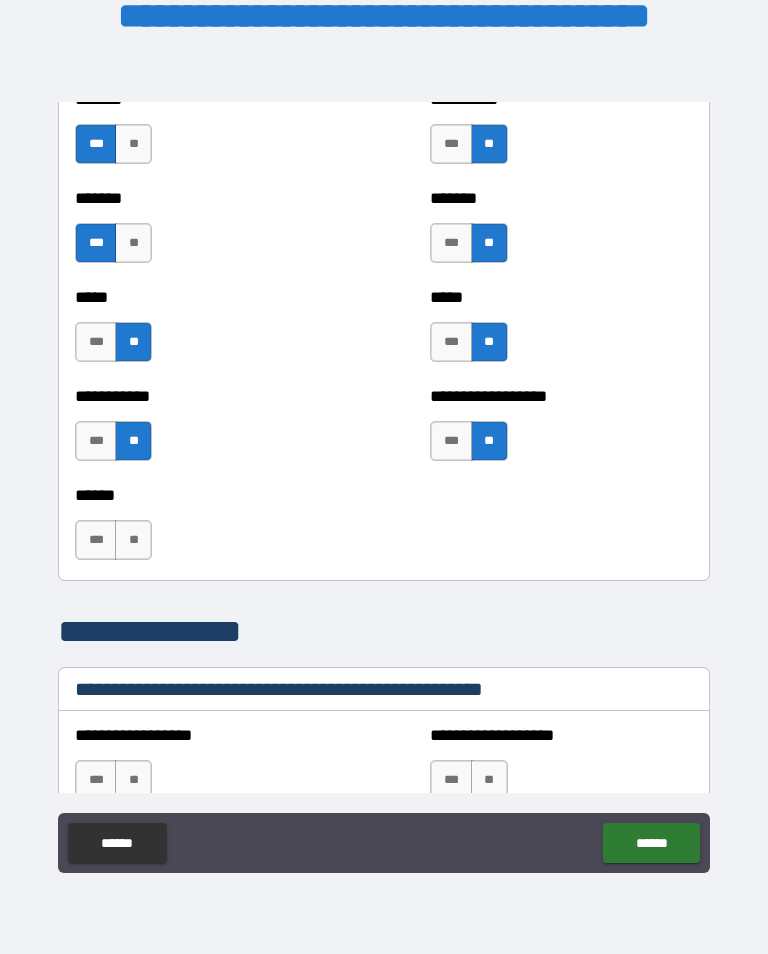 scroll, scrollTop: 1952, scrollLeft: 0, axis: vertical 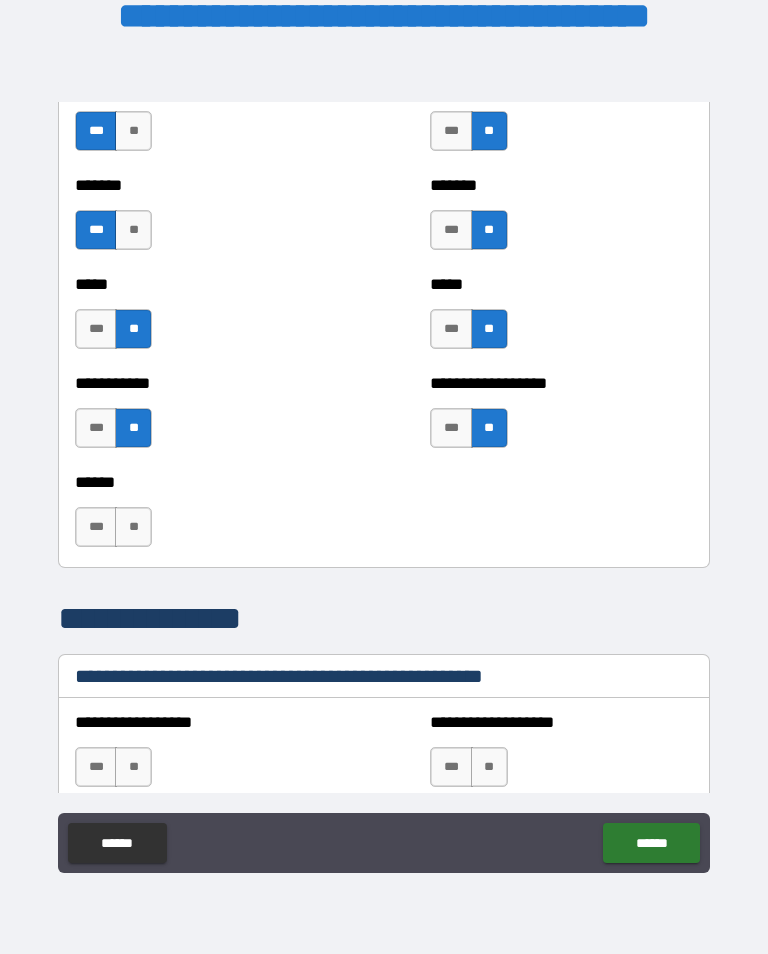 click on "***" at bounding box center [96, 527] 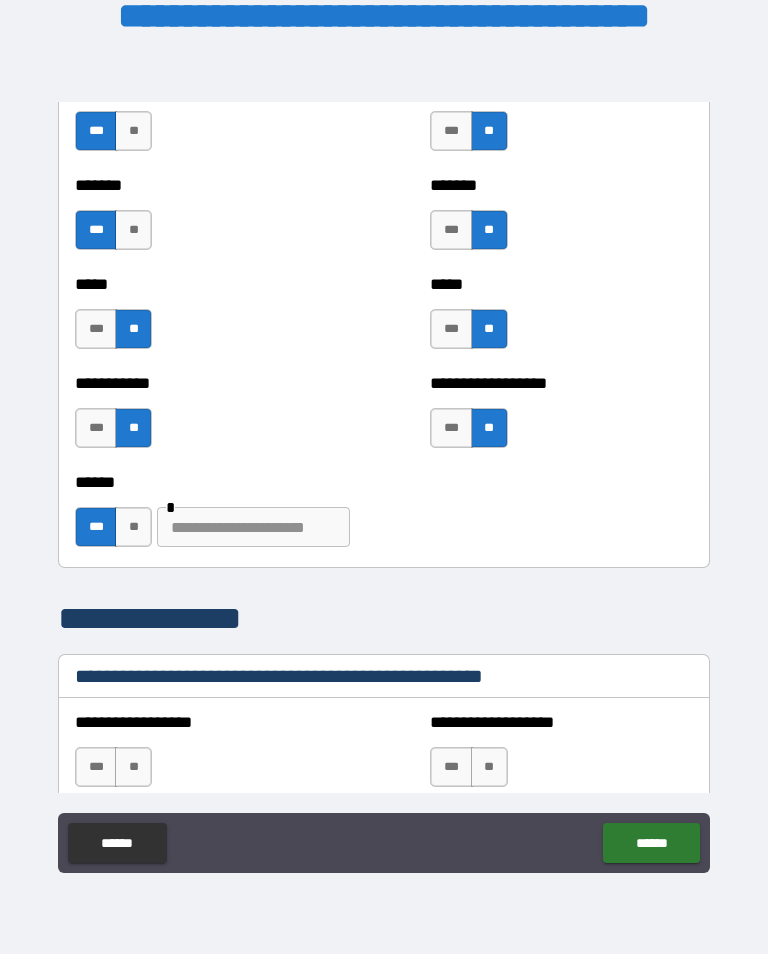 click at bounding box center (253, 527) 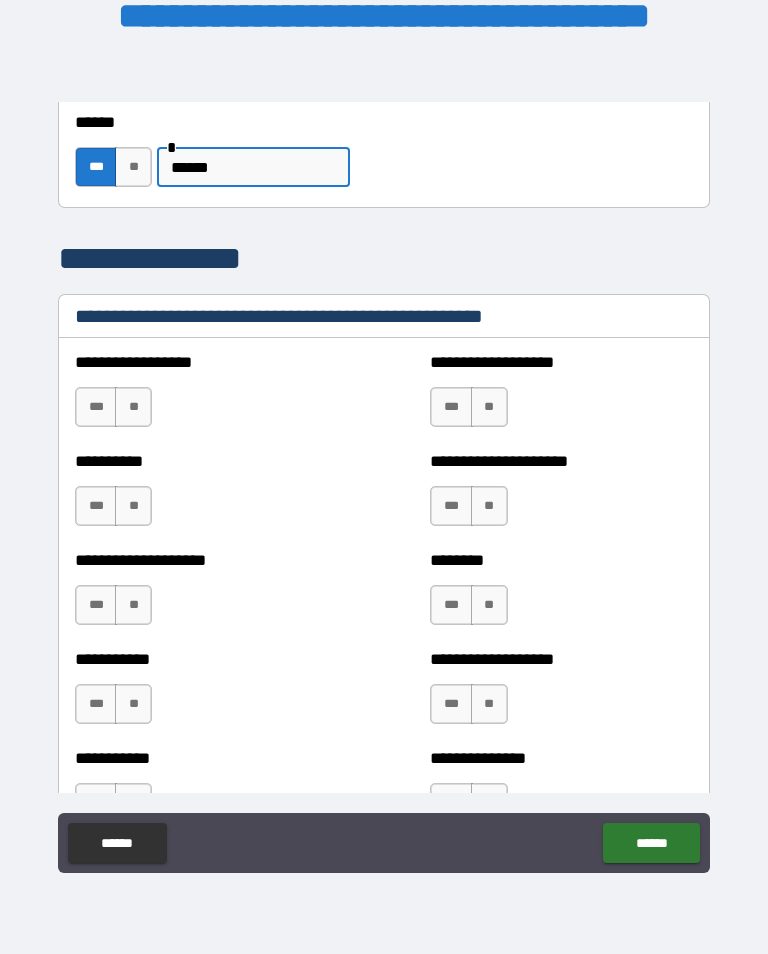 scroll, scrollTop: 2313, scrollLeft: 0, axis: vertical 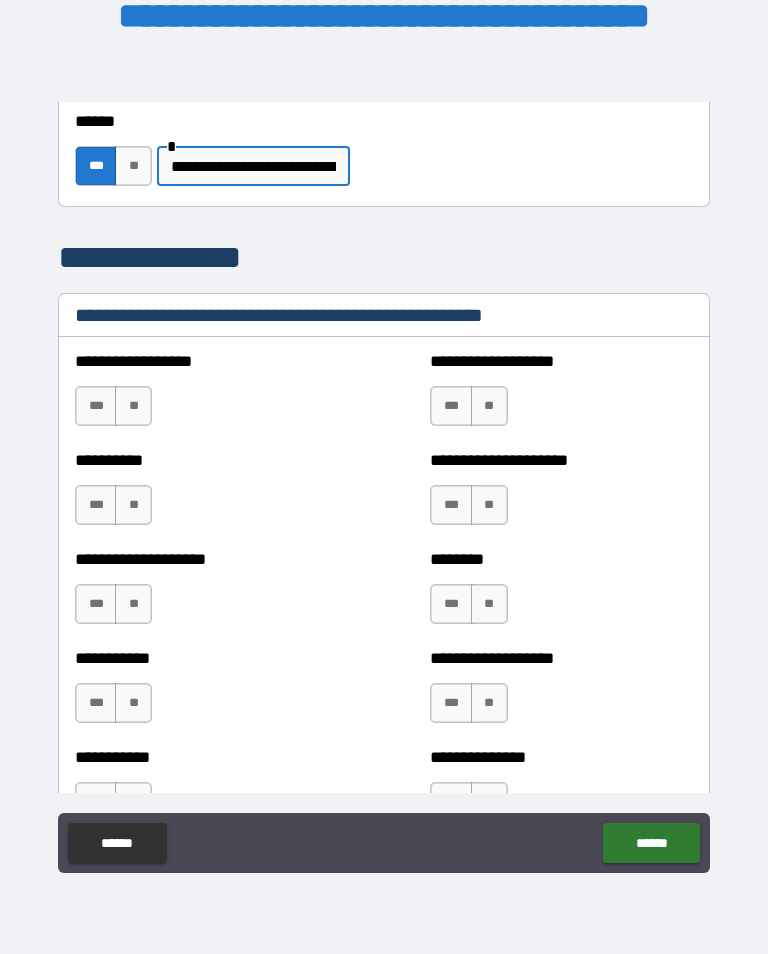 click on "**********" at bounding box center (384, 156) 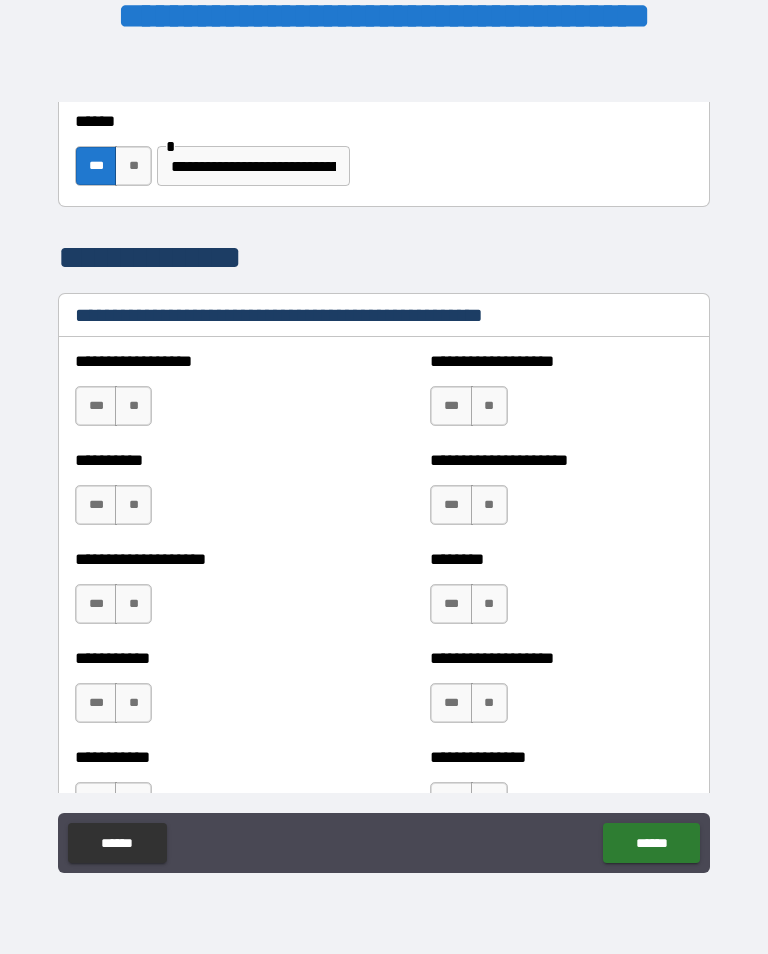 click on "**" at bounding box center [133, 406] 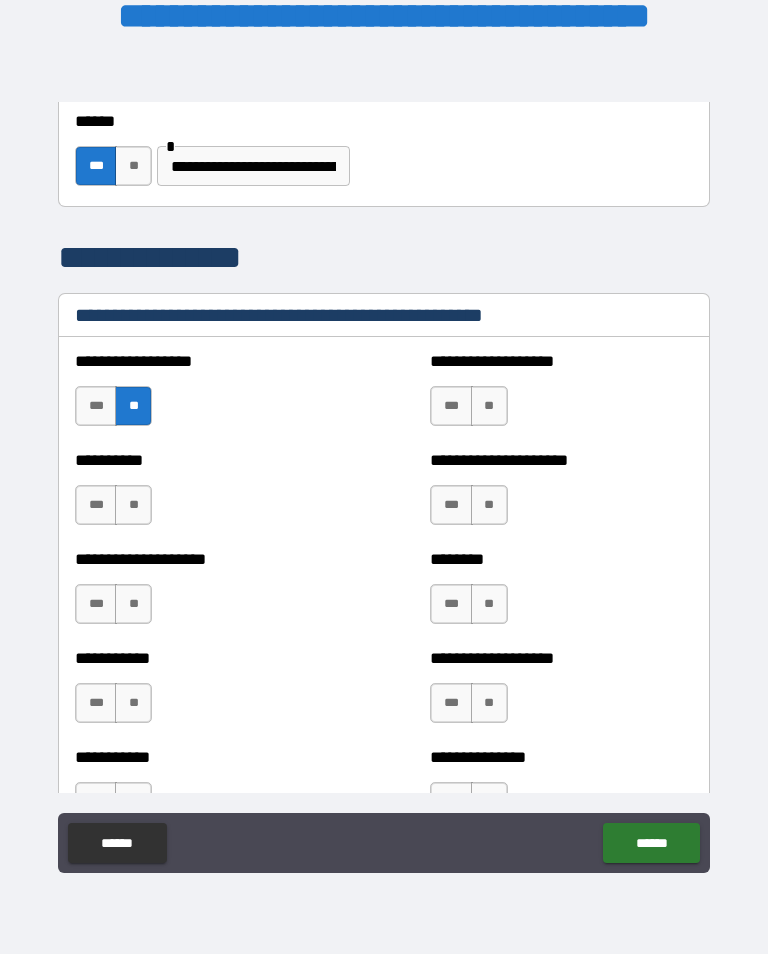 click on "**" at bounding box center (133, 505) 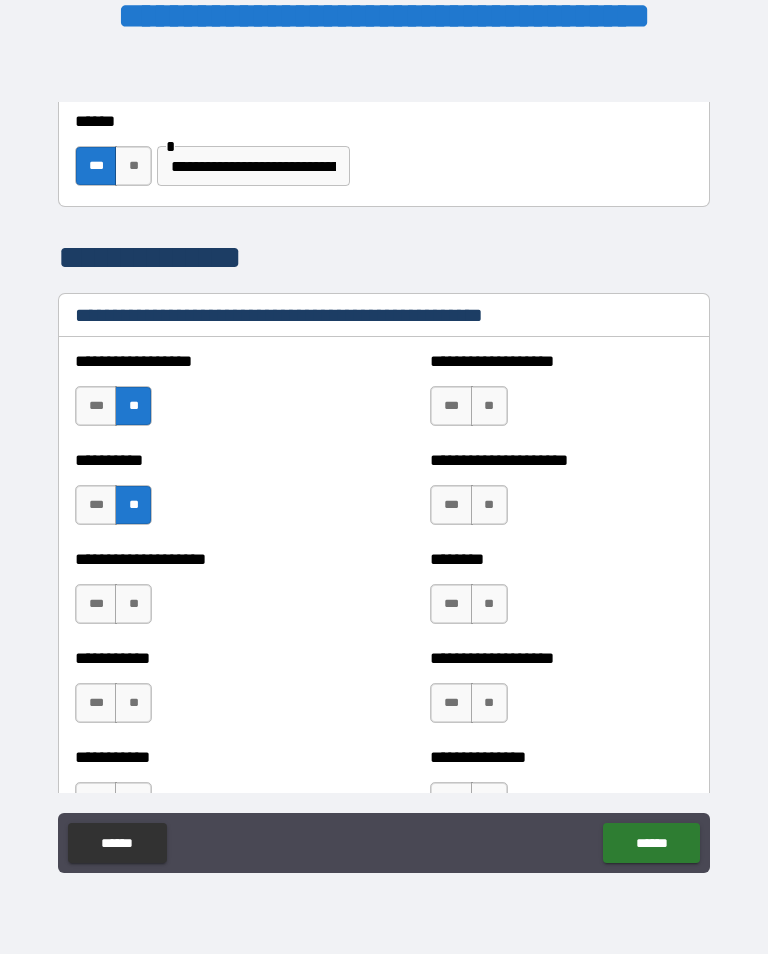 click on "**" at bounding box center (133, 604) 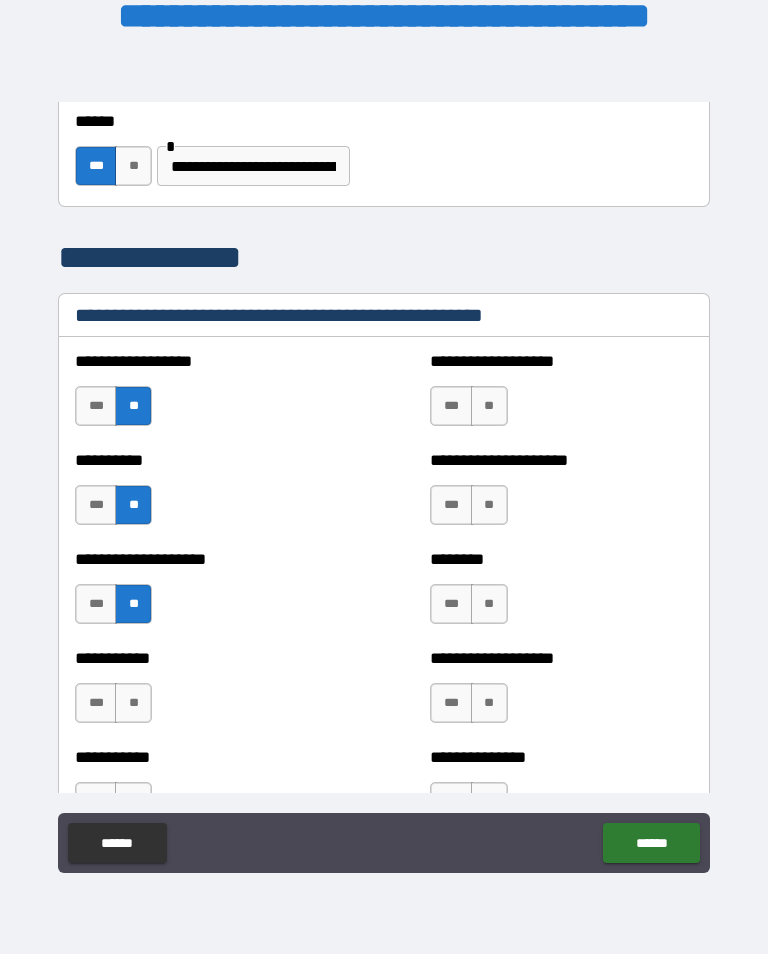 click on "**" at bounding box center [133, 703] 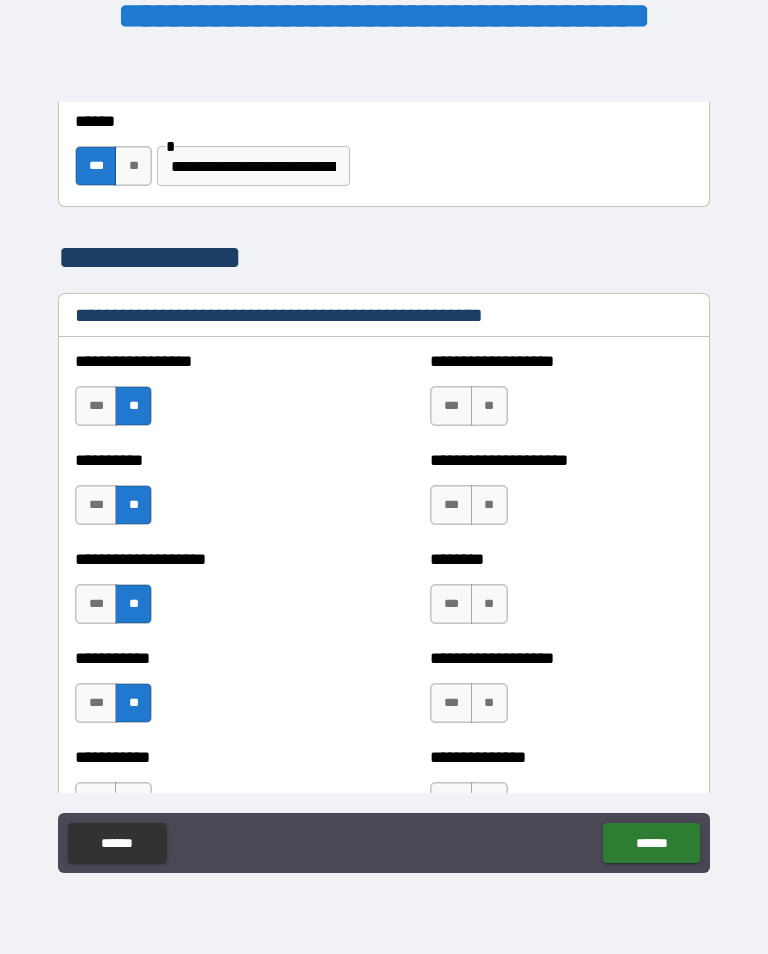 click on "***" at bounding box center (451, 604) 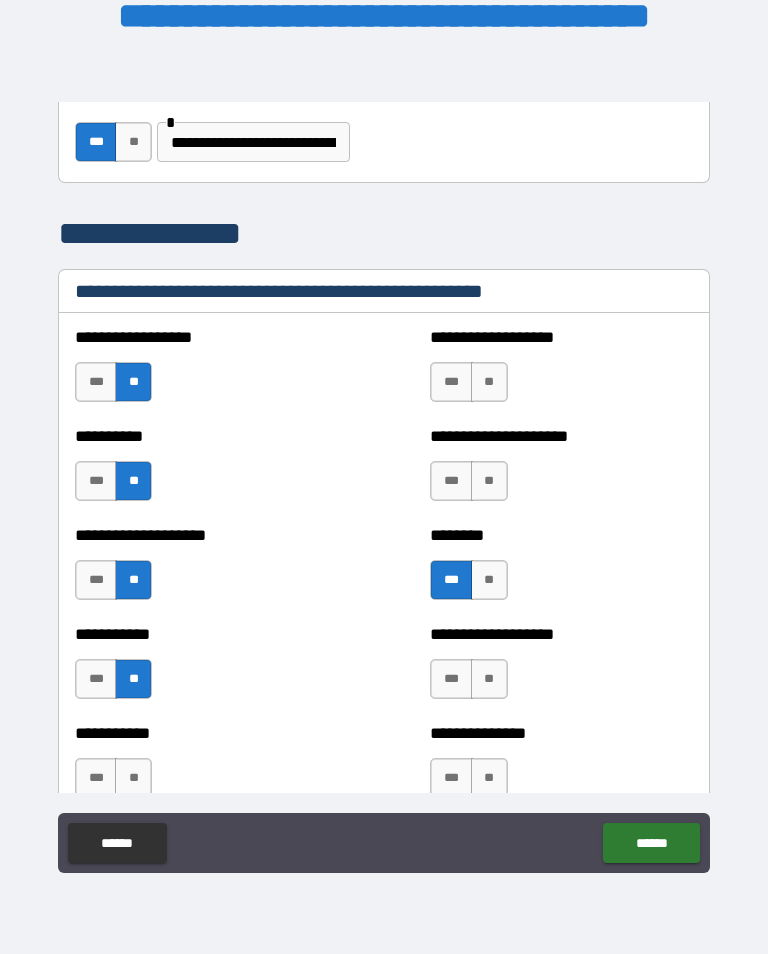 scroll, scrollTop: 2345, scrollLeft: 0, axis: vertical 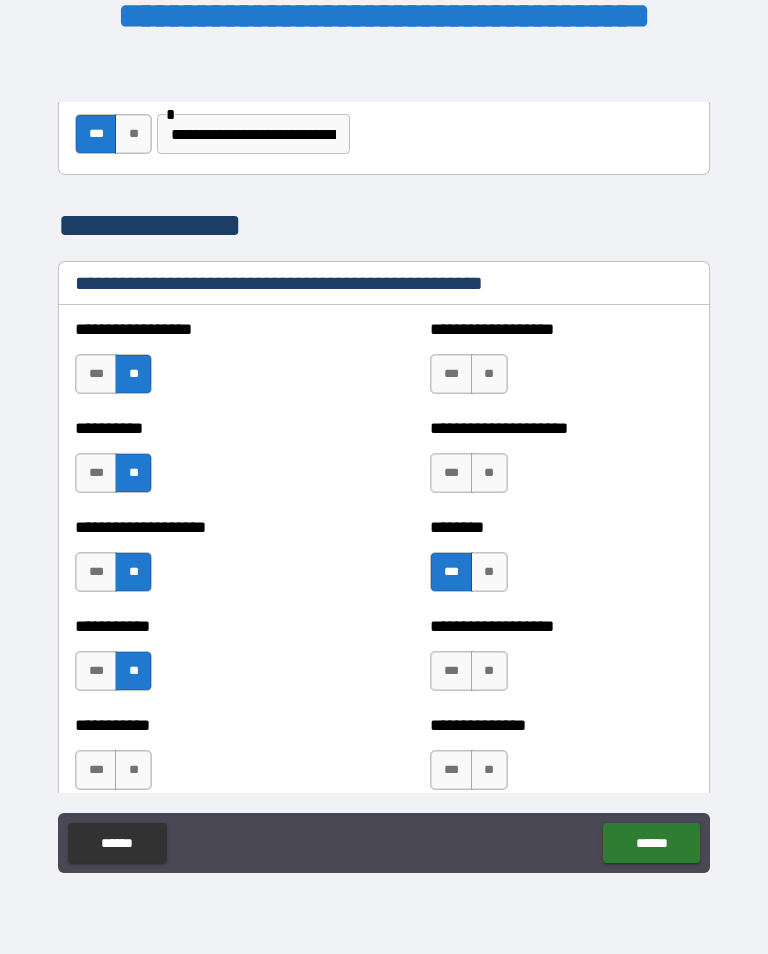 click on "**" at bounding box center [489, 374] 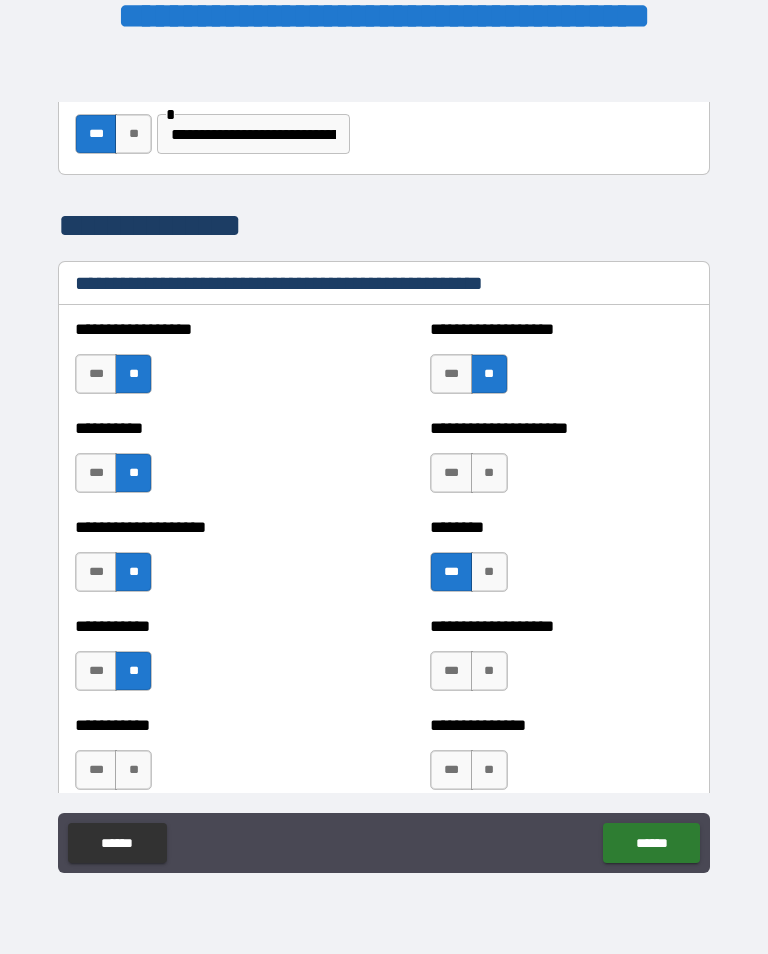 click on "**" at bounding box center (489, 473) 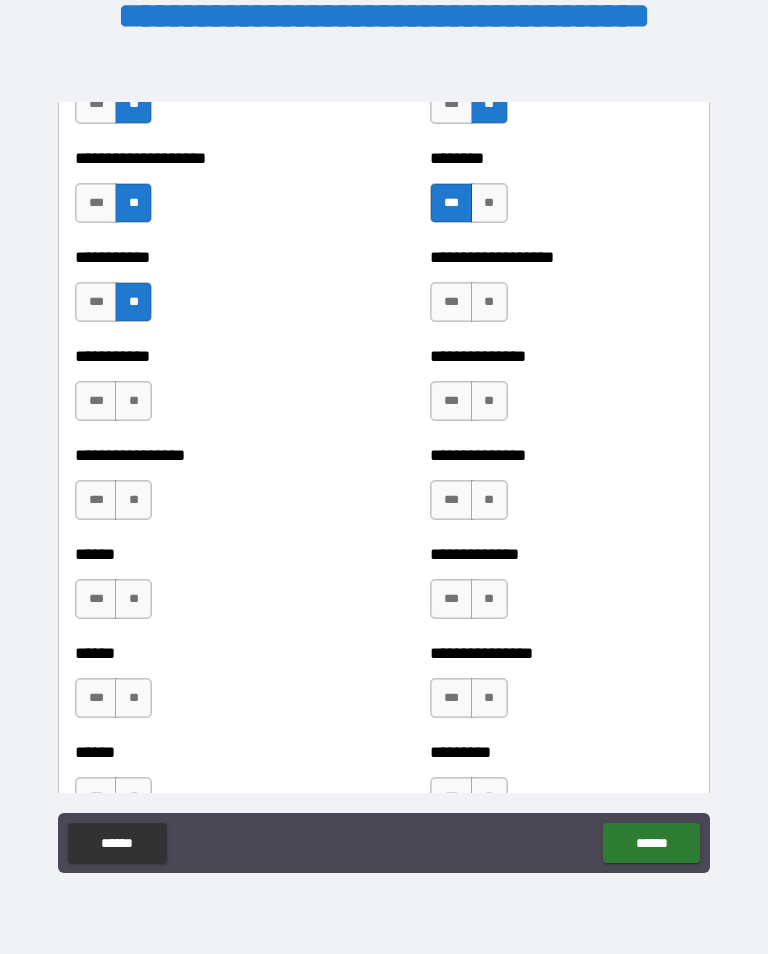 scroll, scrollTop: 2736, scrollLeft: 0, axis: vertical 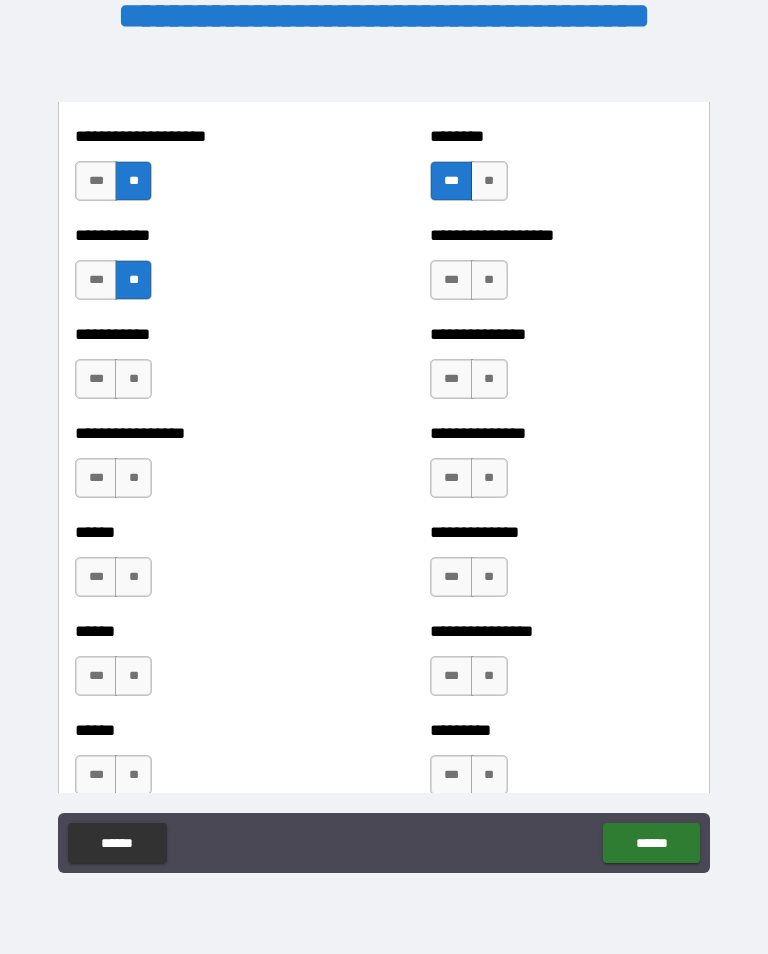 click on "**" at bounding box center [489, 280] 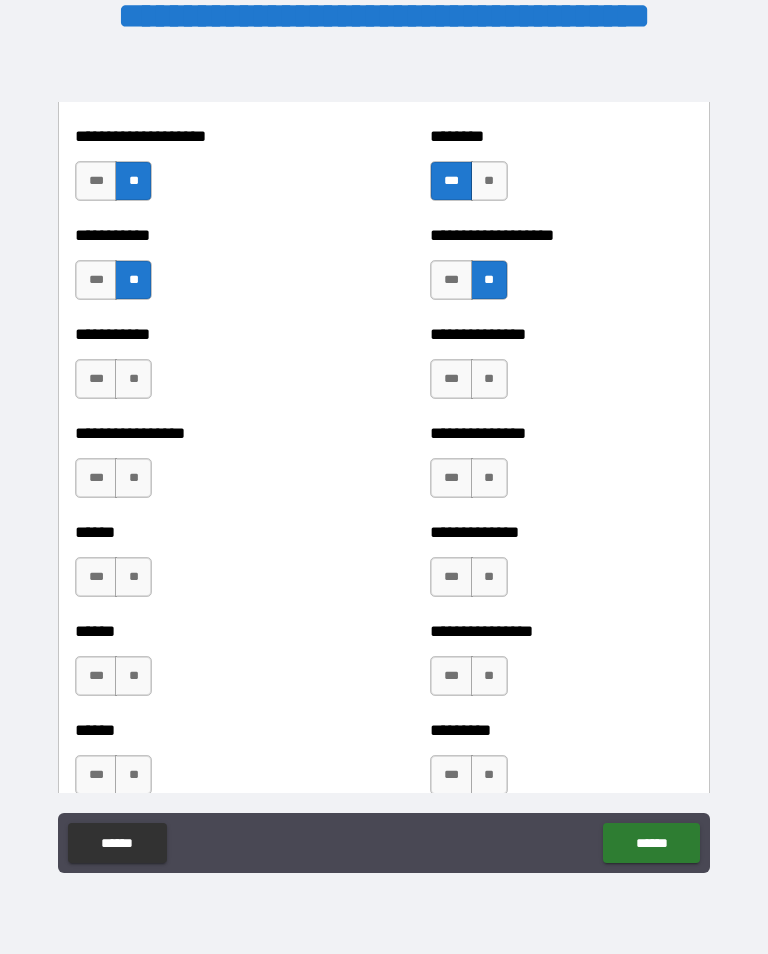 click on "**" at bounding box center [489, 379] 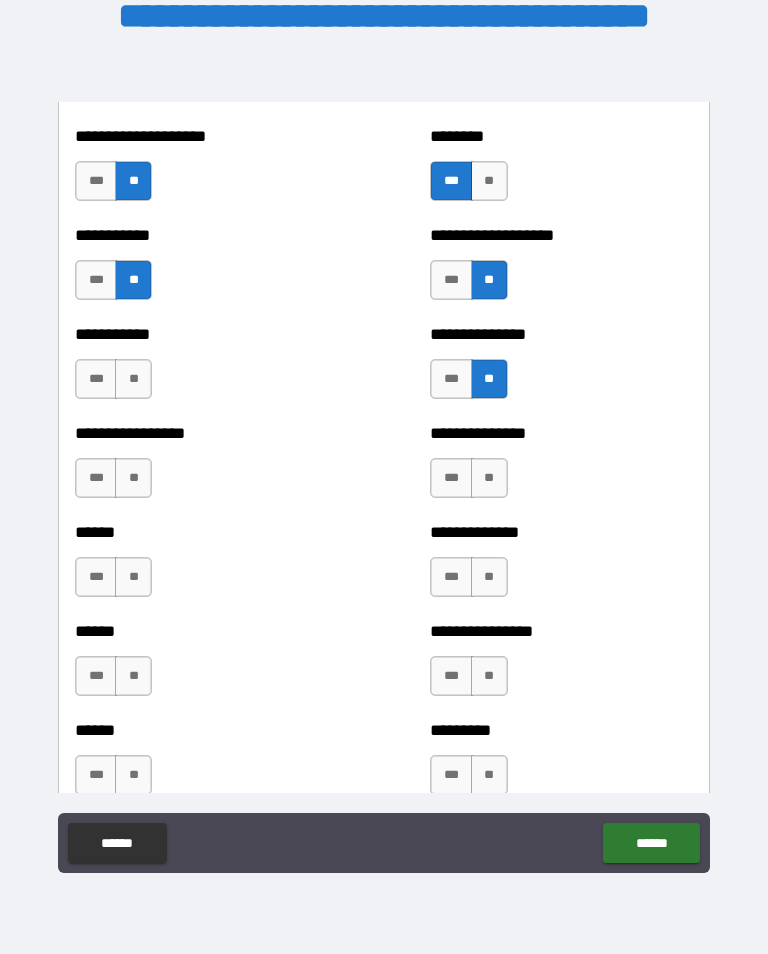 click on "**" at bounding box center [489, 478] 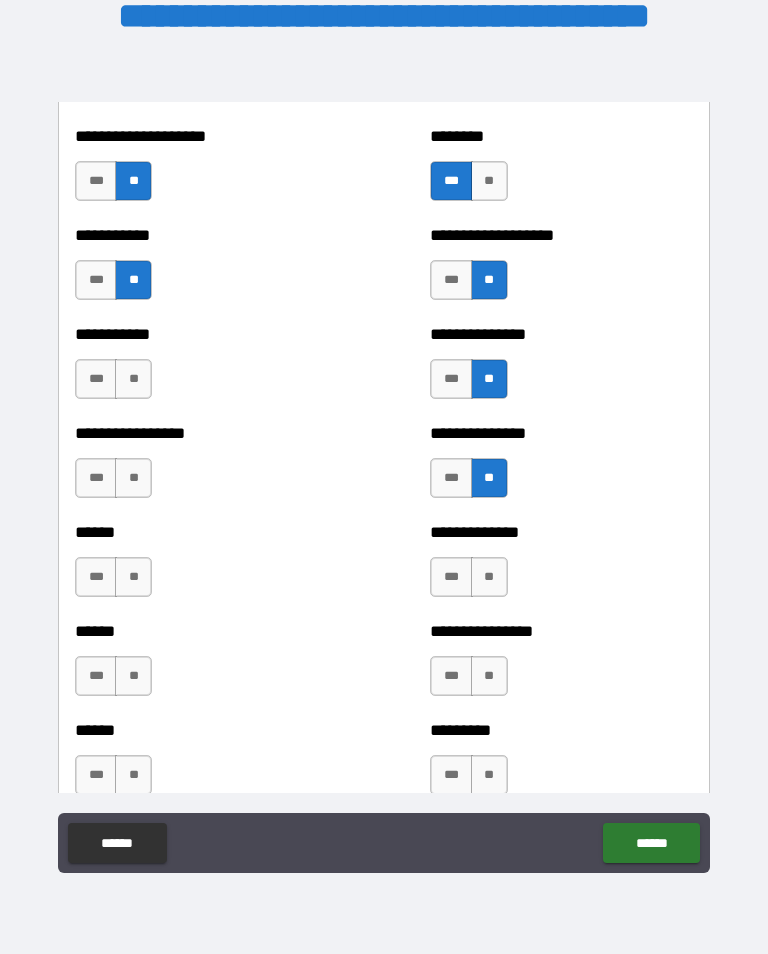 click on "***" at bounding box center (451, 577) 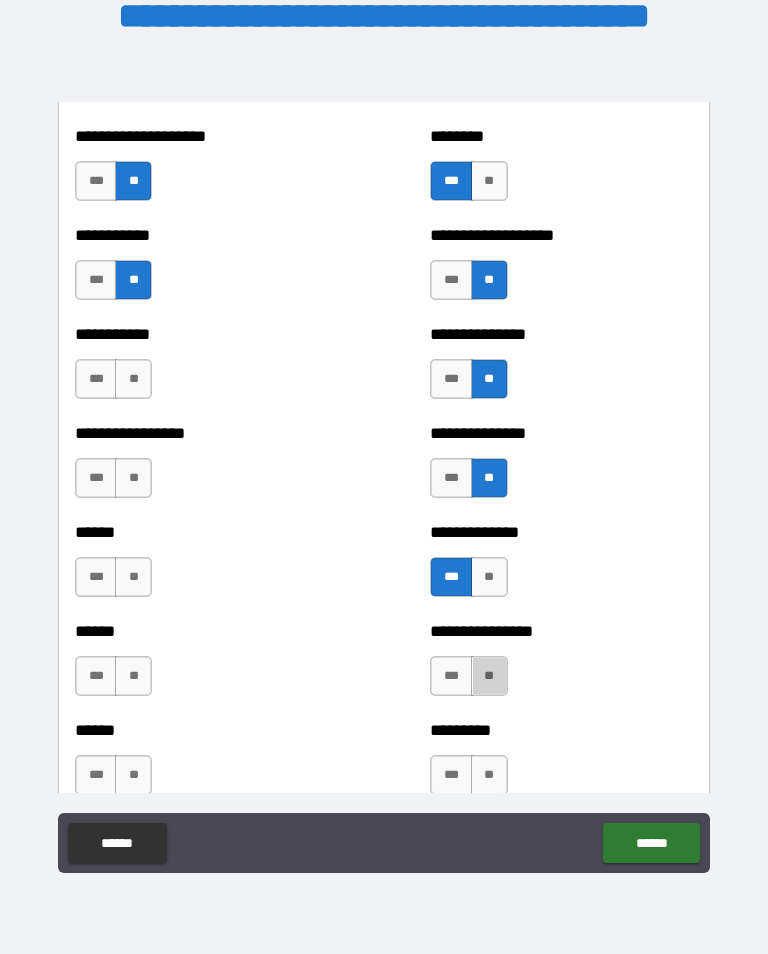 click on "**" at bounding box center [489, 676] 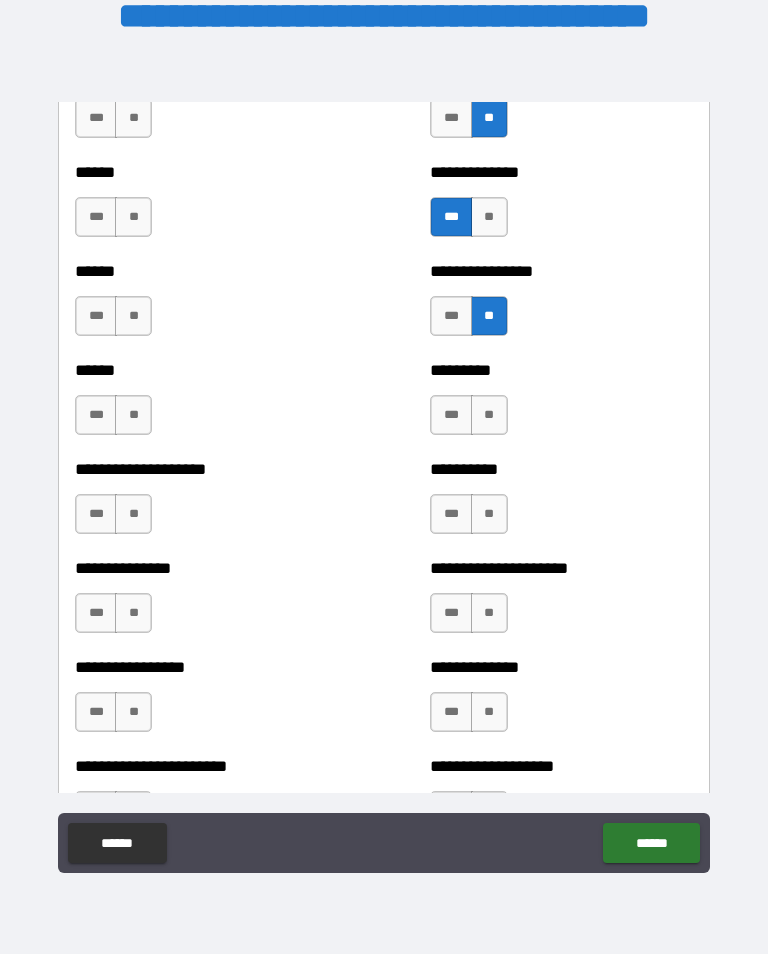scroll, scrollTop: 3106, scrollLeft: 0, axis: vertical 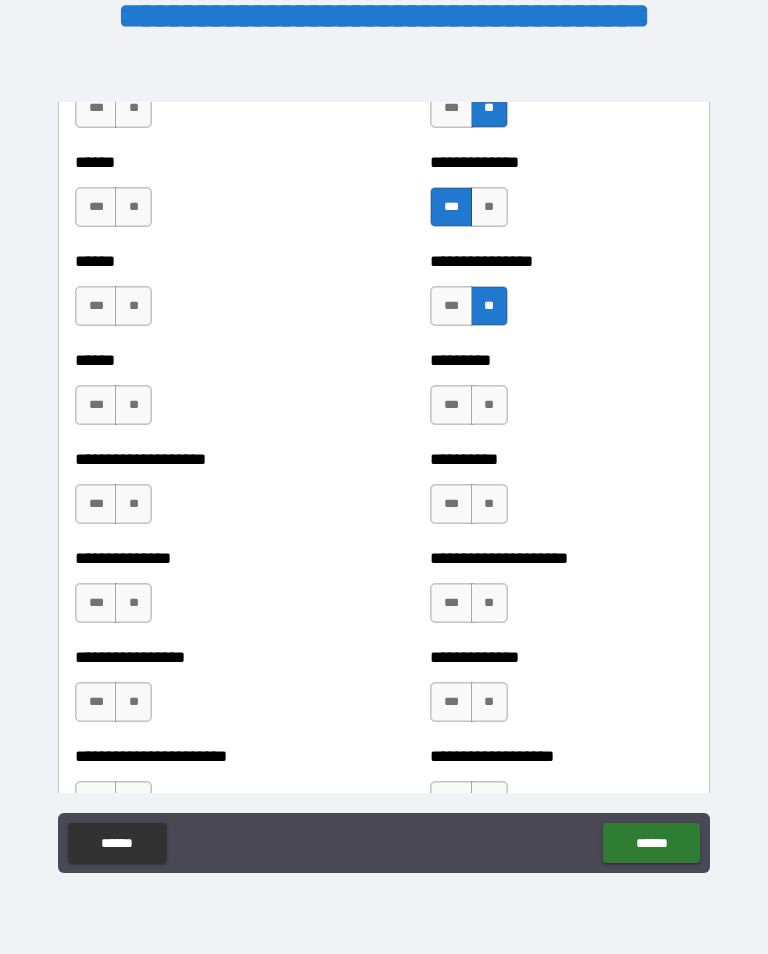 click on "***" at bounding box center (451, 405) 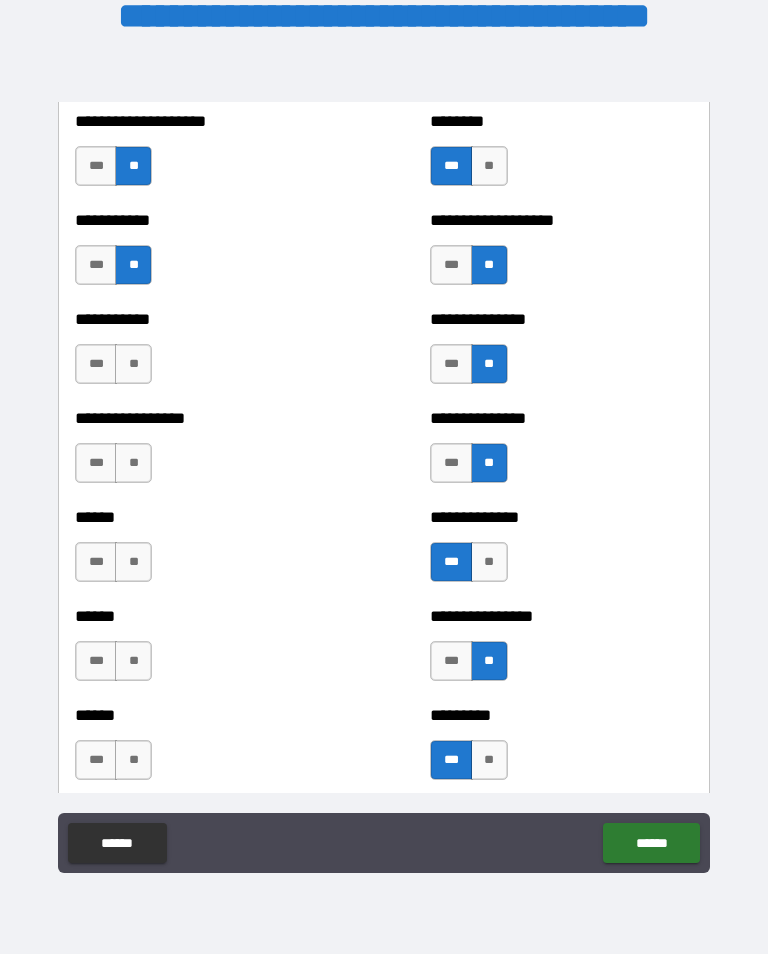 scroll, scrollTop: 2747, scrollLeft: 0, axis: vertical 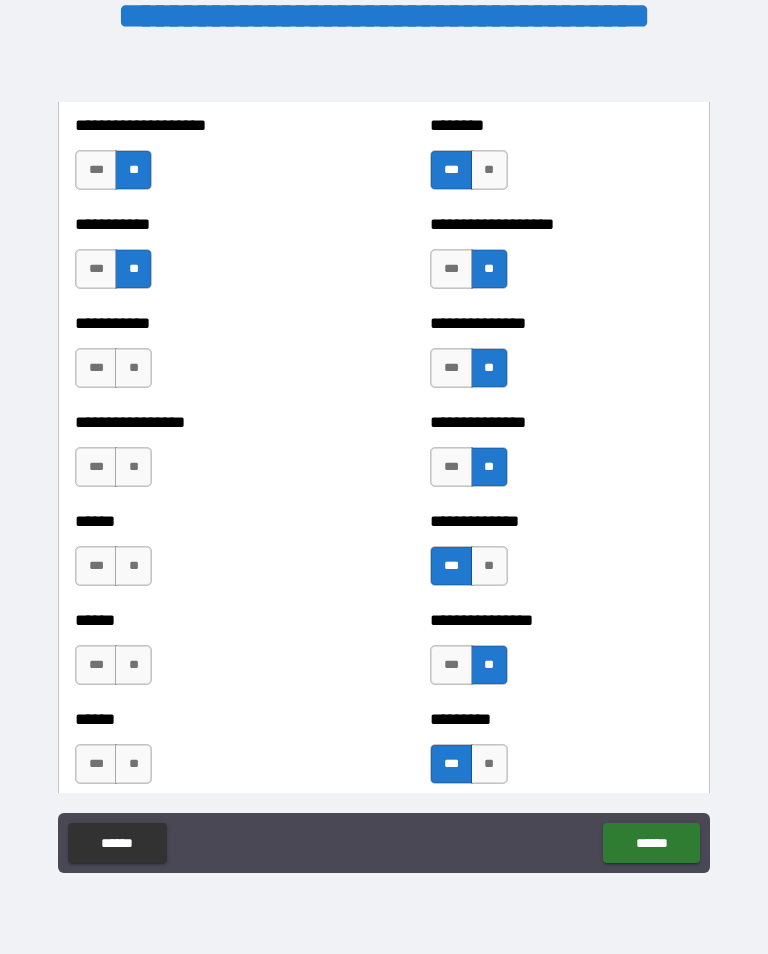 click on "**" at bounding box center [133, 368] 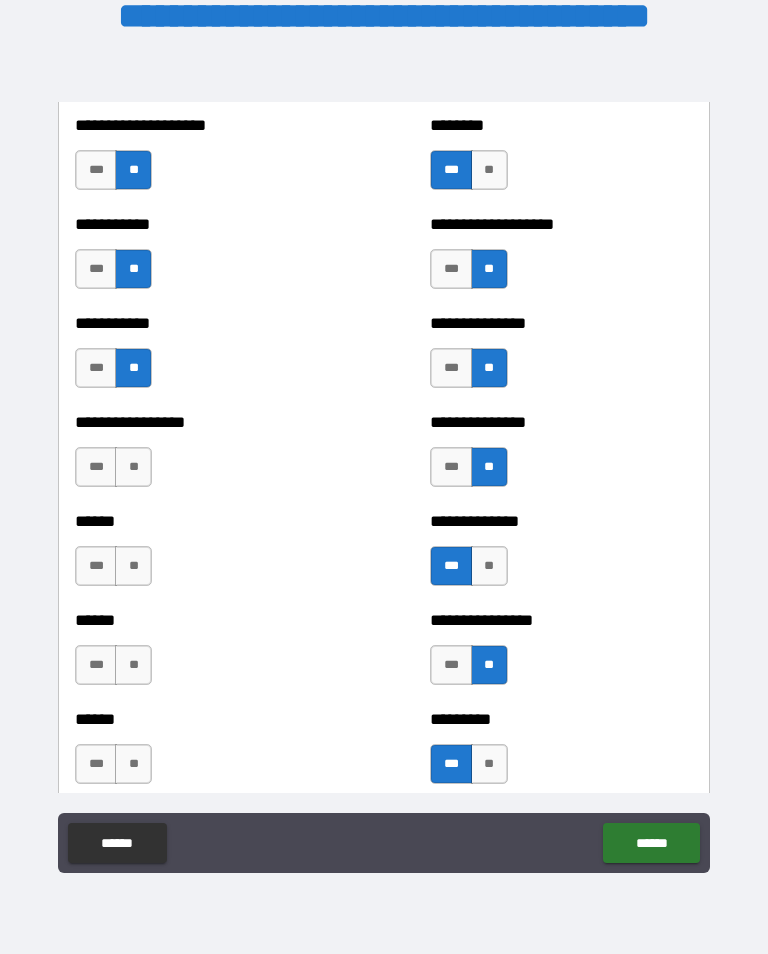 click on "**" at bounding box center (133, 467) 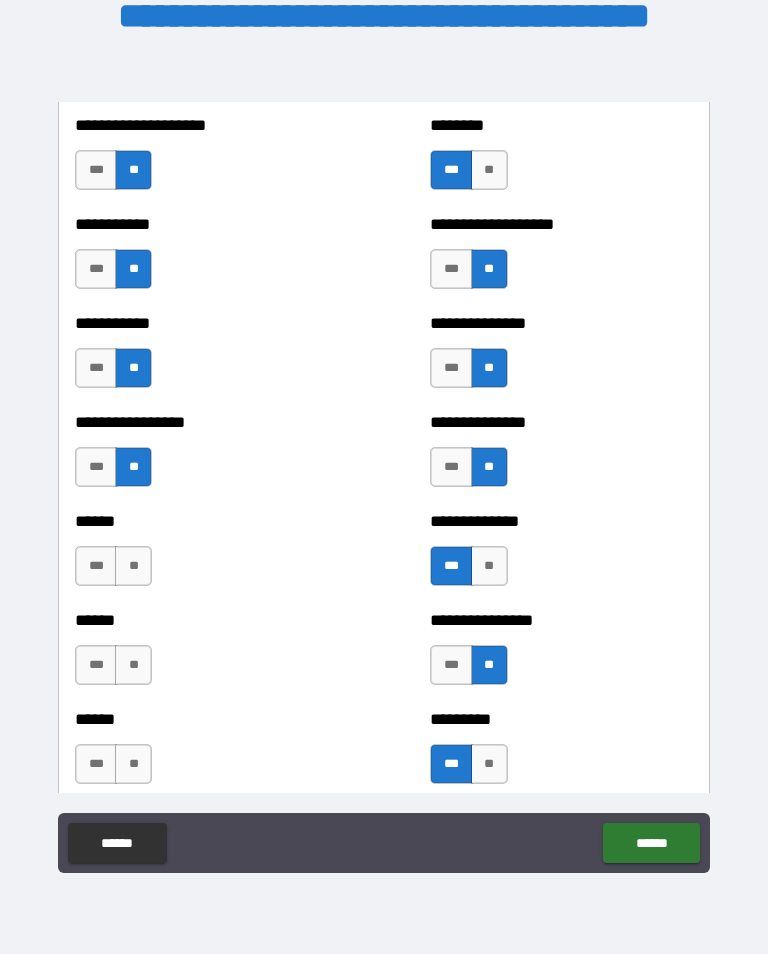 click on "**" at bounding box center [133, 566] 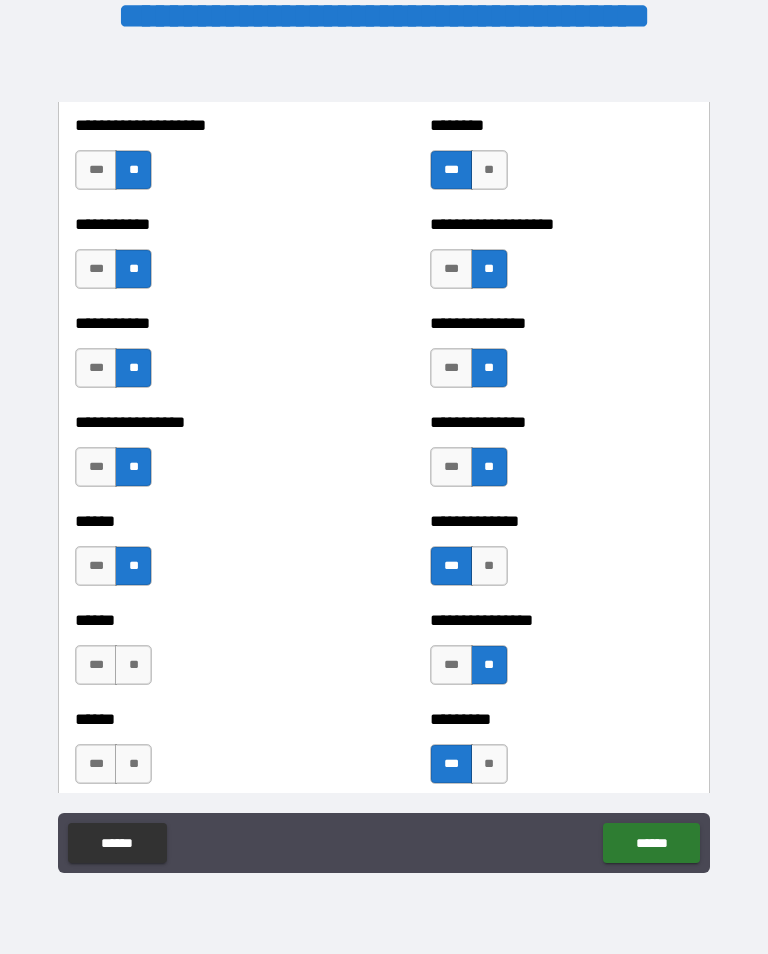click on "**" at bounding box center [133, 665] 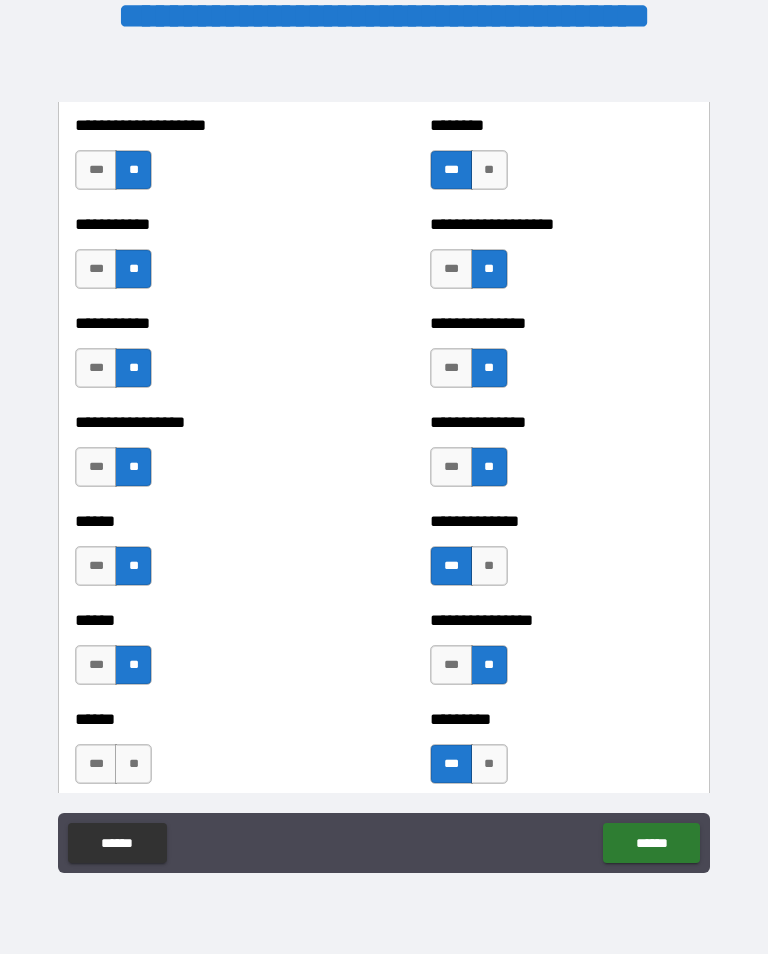 click on "**" at bounding box center [133, 764] 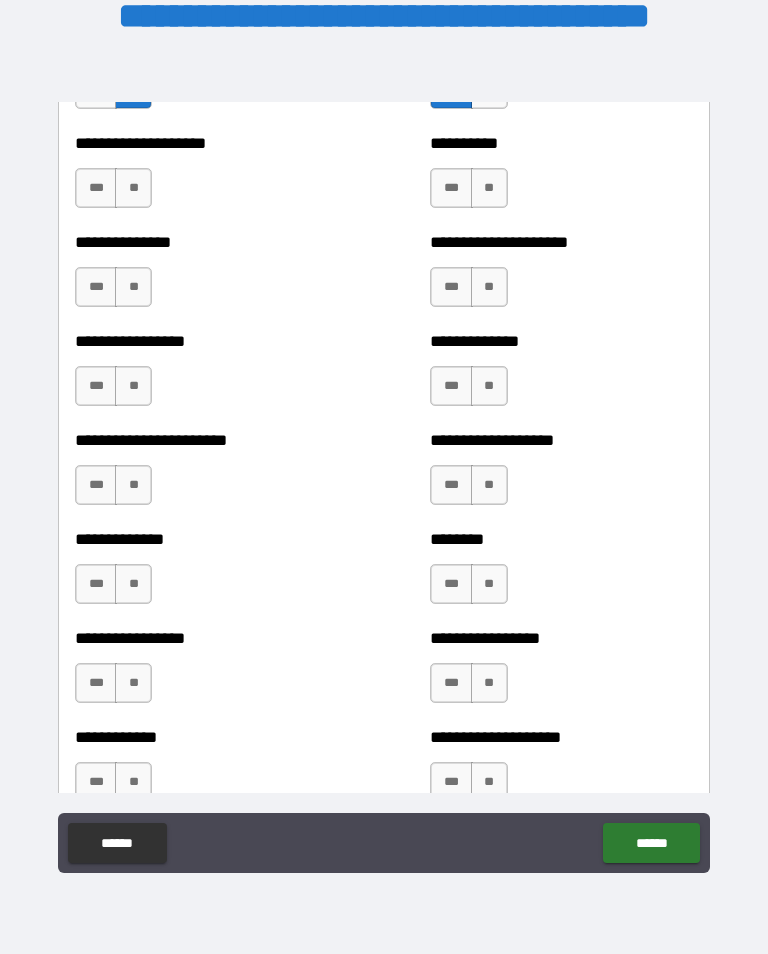 scroll, scrollTop: 3423, scrollLeft: 0, axis: vertical 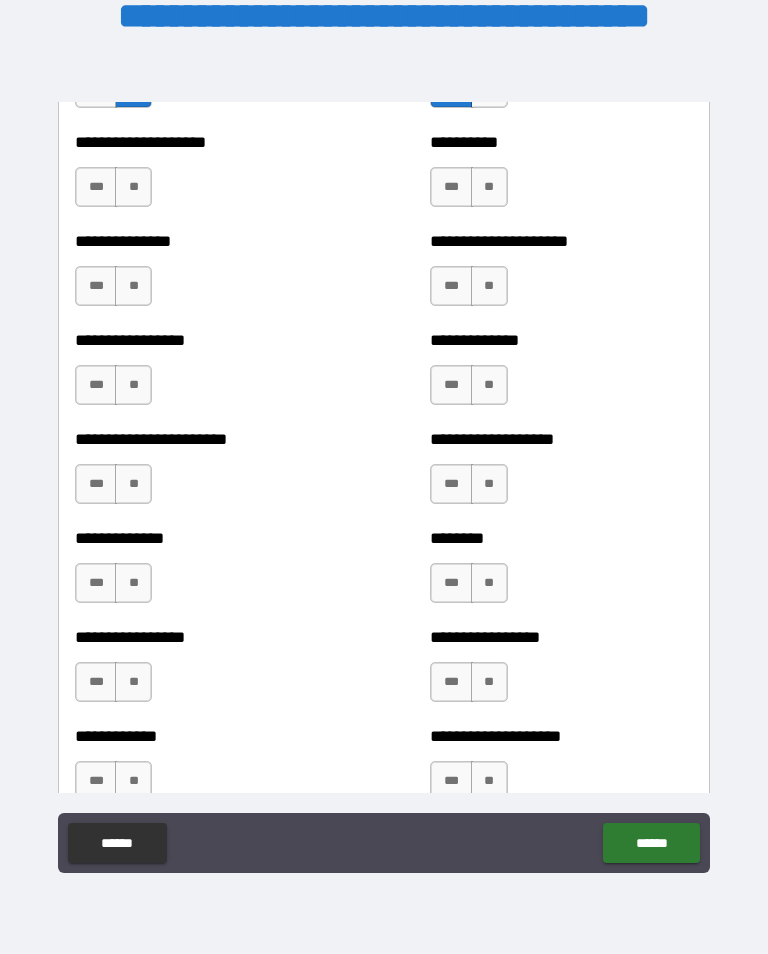 click on "***" at bounding box center (96, 187) 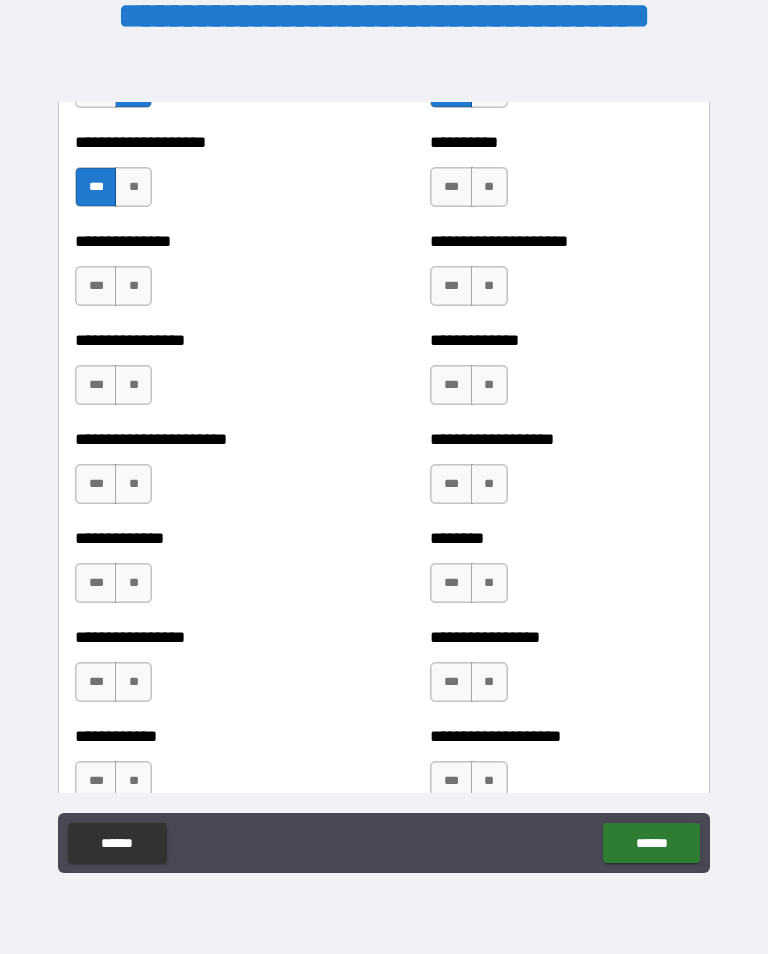 click on "**" at bounding box center [489, 187] 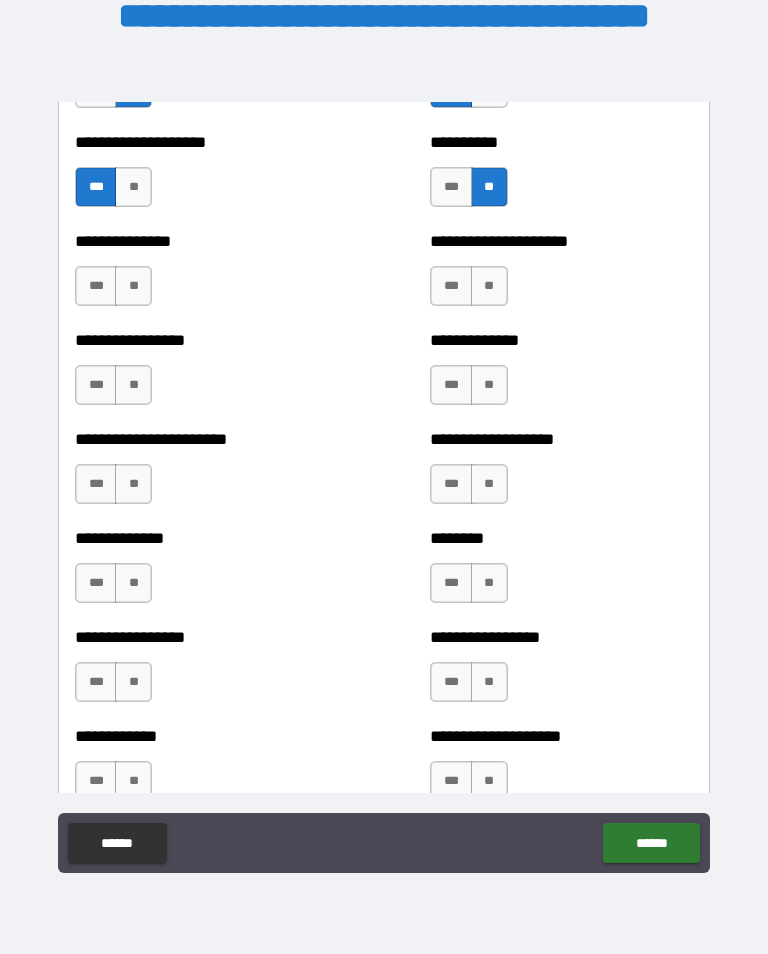click on "**" at bounding box center [489, 286] 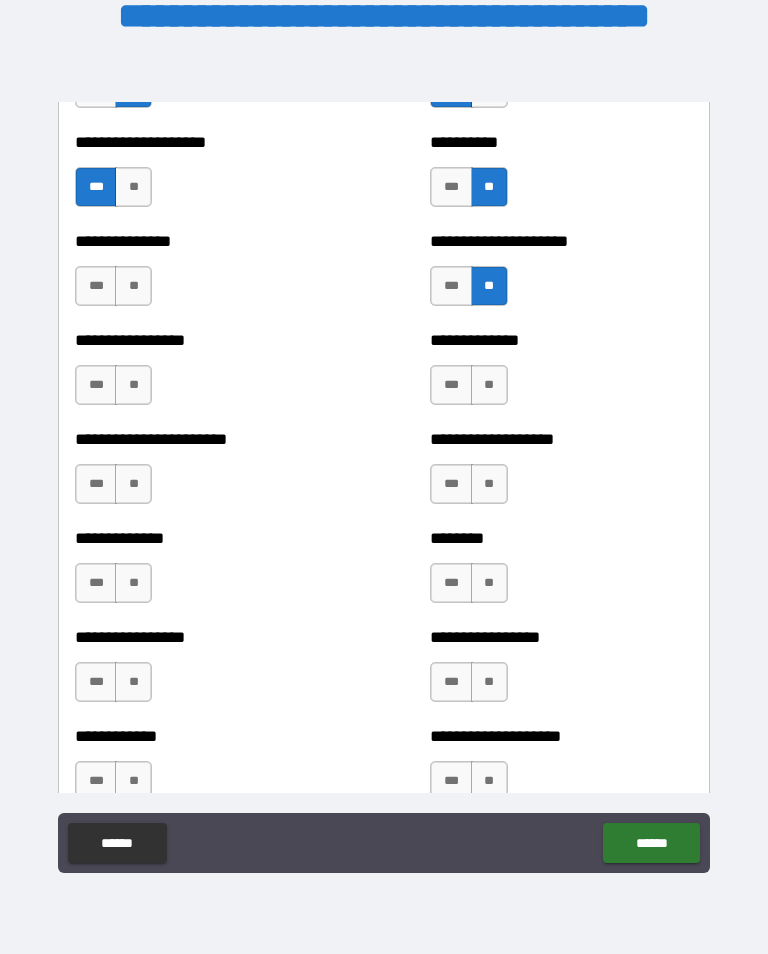 click on "**" at bounding box center [489, 385] 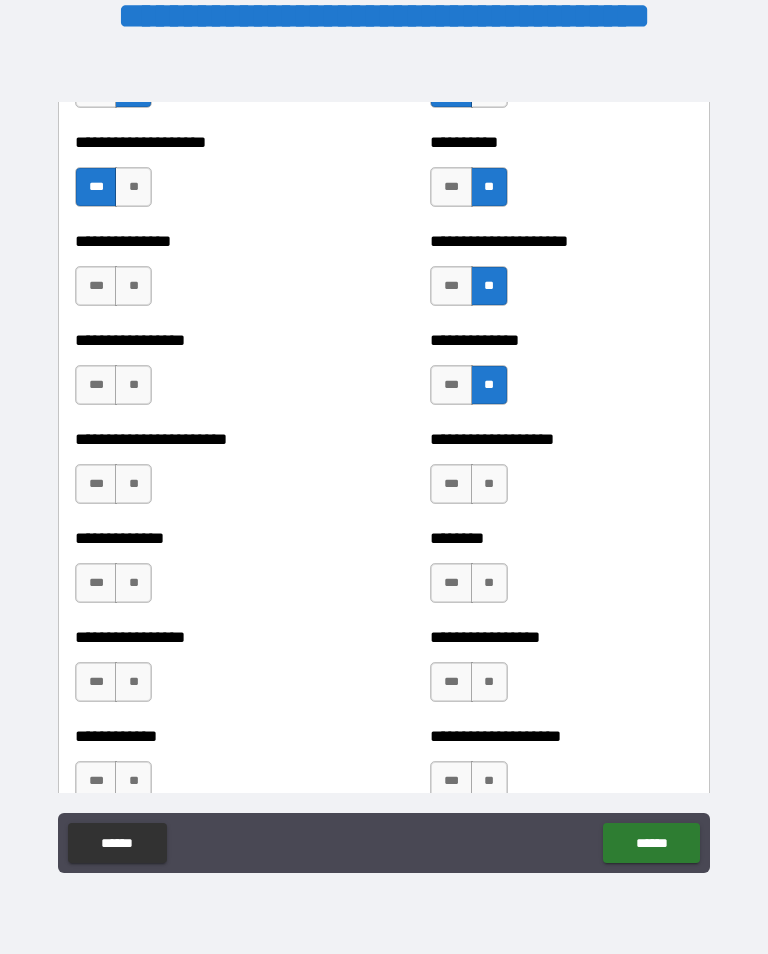 click on "**" at bounding box center (489, 484) 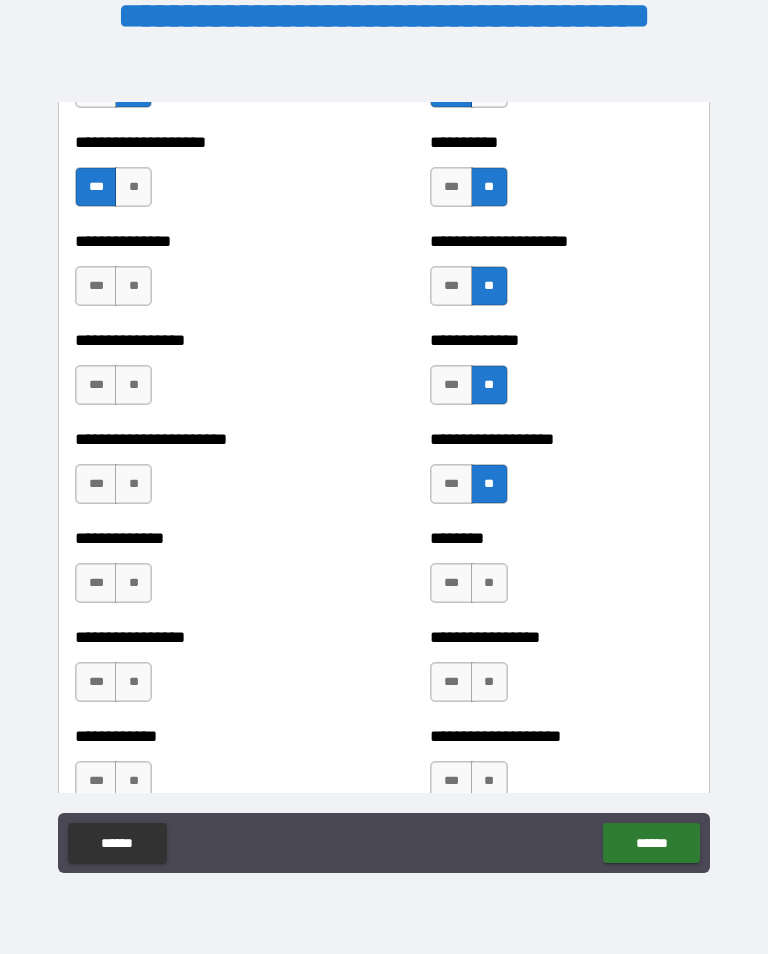 click on "**" at bounding box center [489, 583] 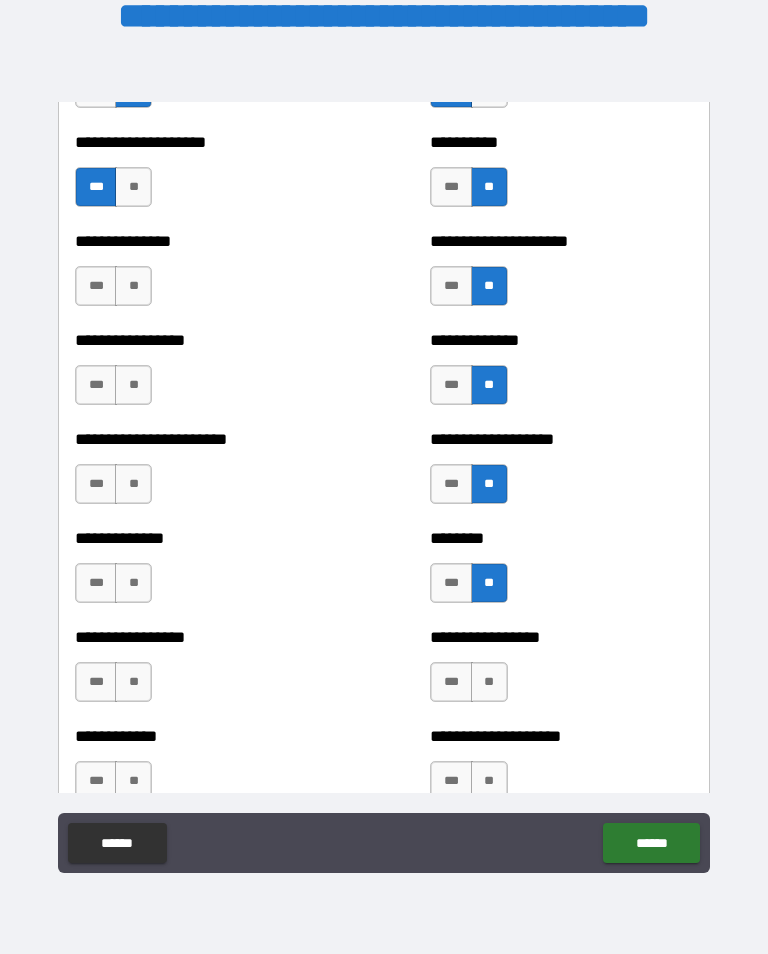 click on "**" at bounding box center [489, 682] 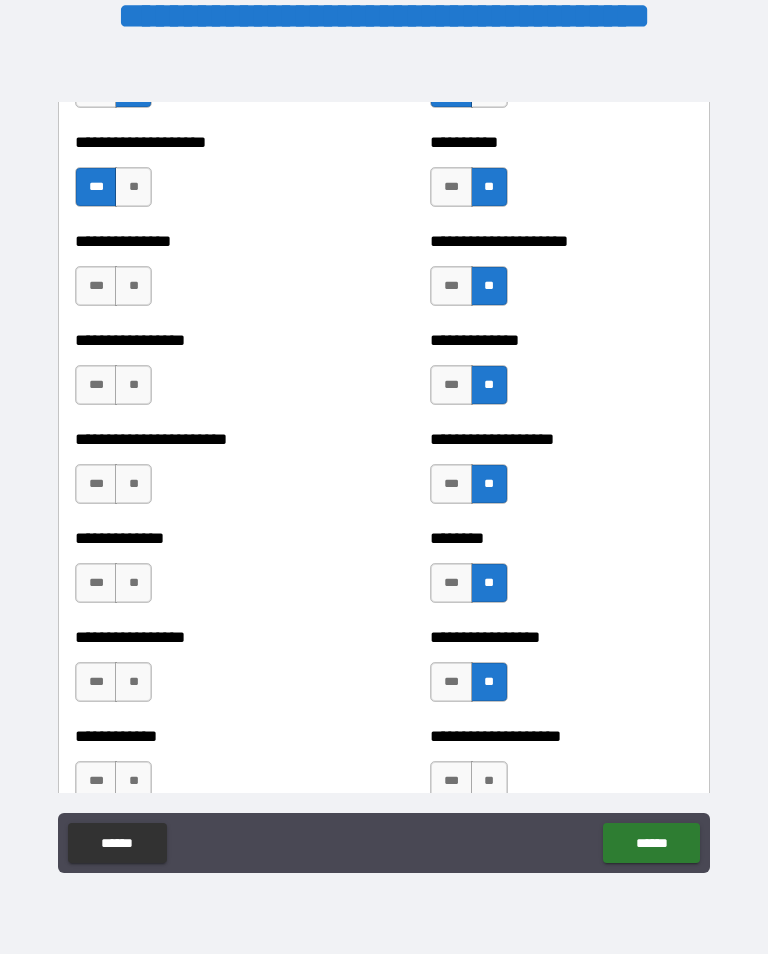 click on "**" at bounding box center [489, 781] 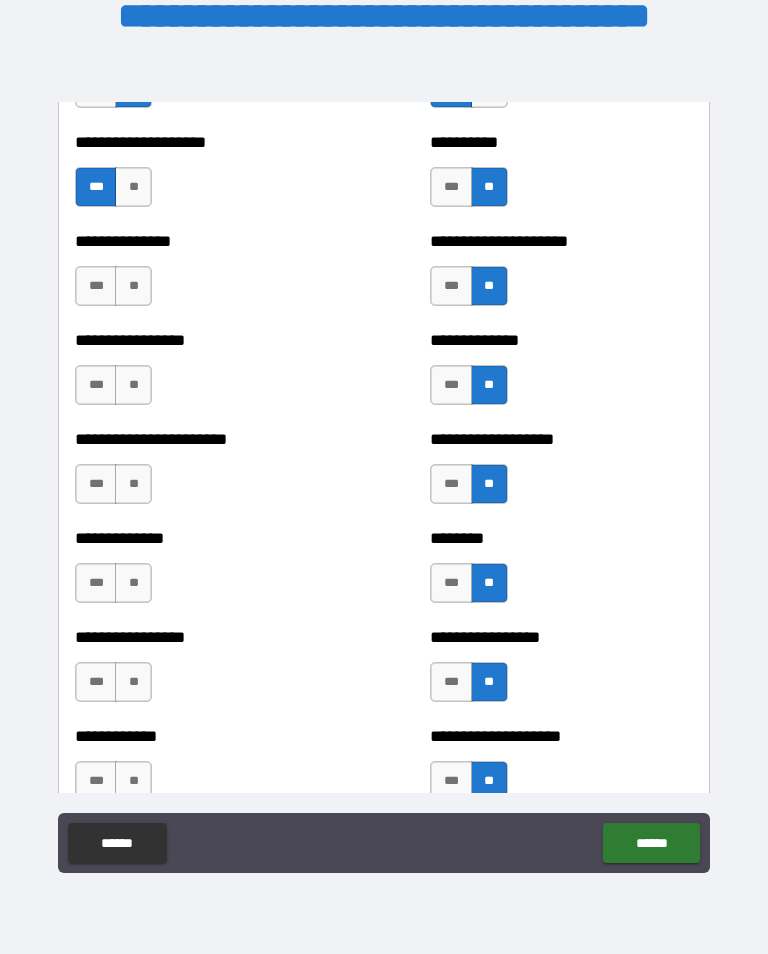 click on "**" at bounding box center [133, 781] 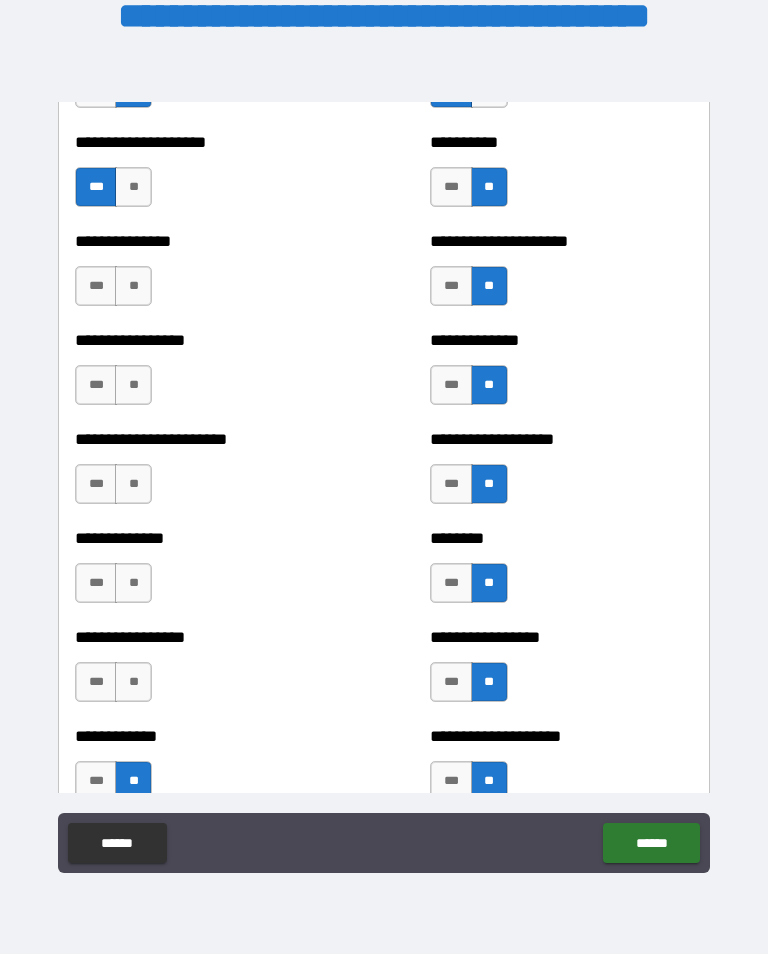 click on "**" at bounding box center (133, 682) 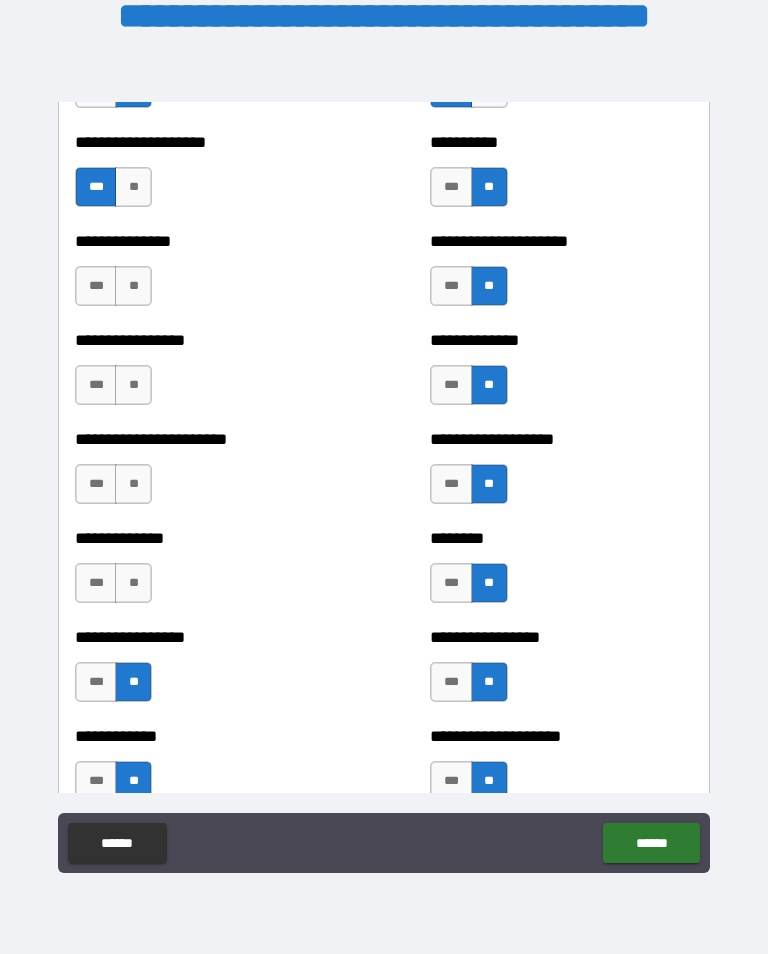 click on "**" at bounding box center (133, 583) 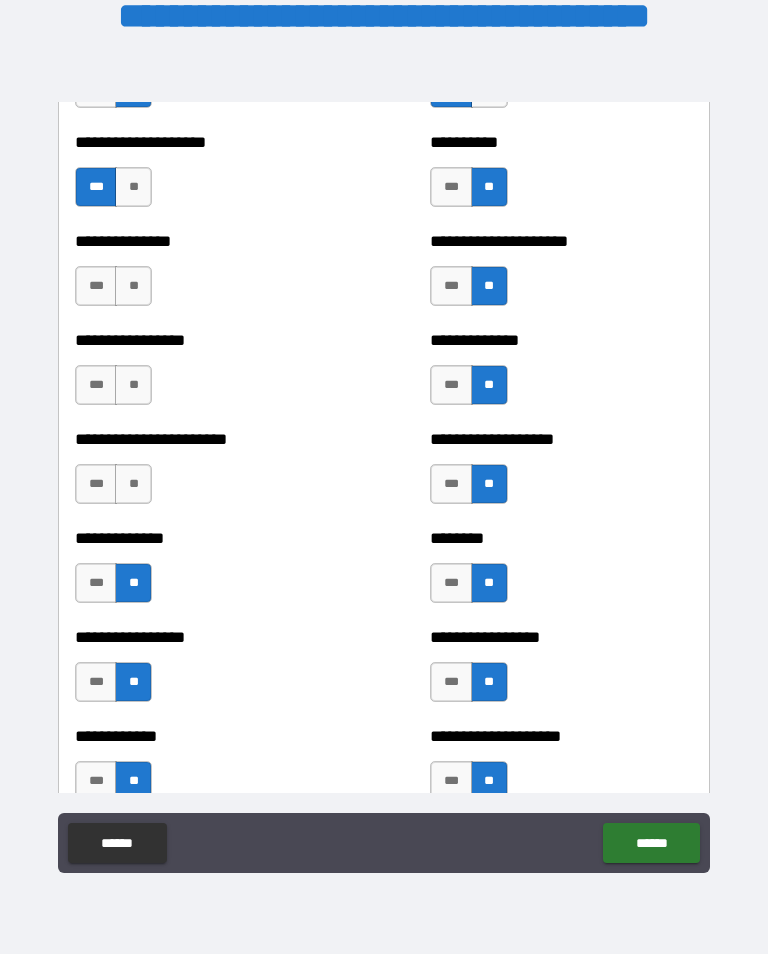 click on "**" at bounding box center [133, 484] 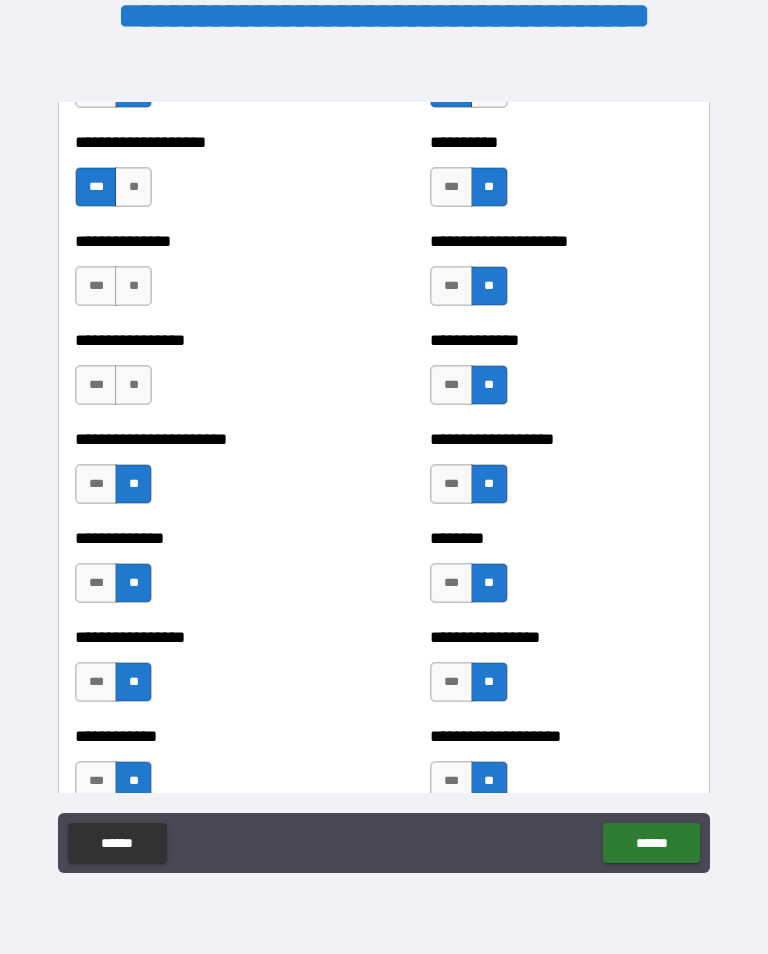 click on "**" at bounding box center [133, 385] 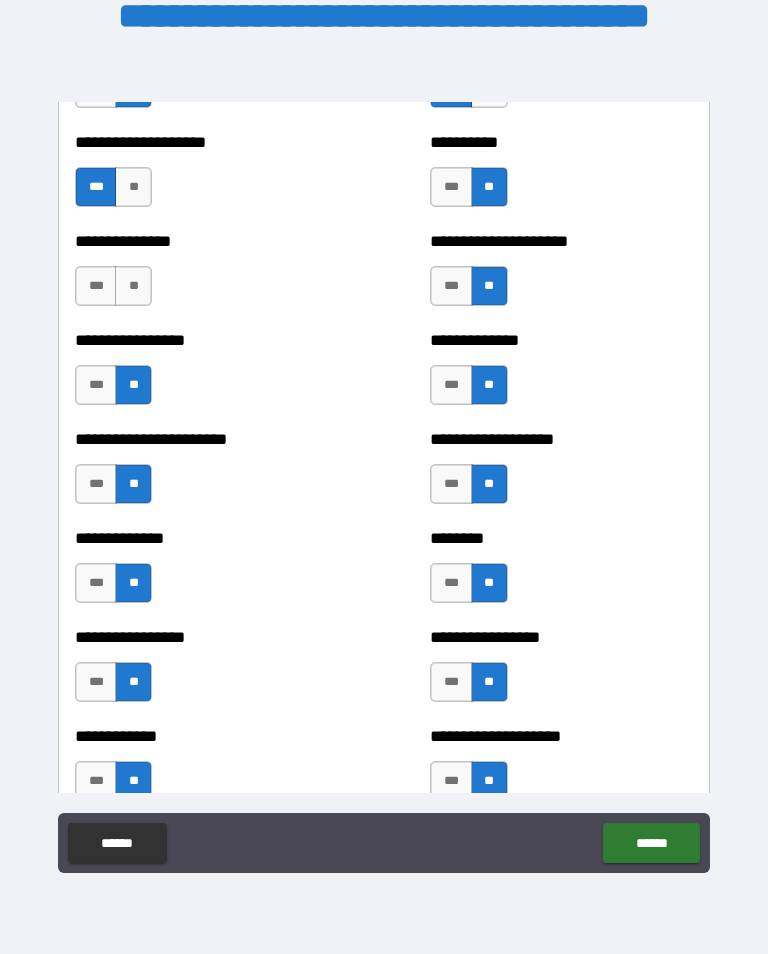 click on "**********" at bounding box center (206, 276) 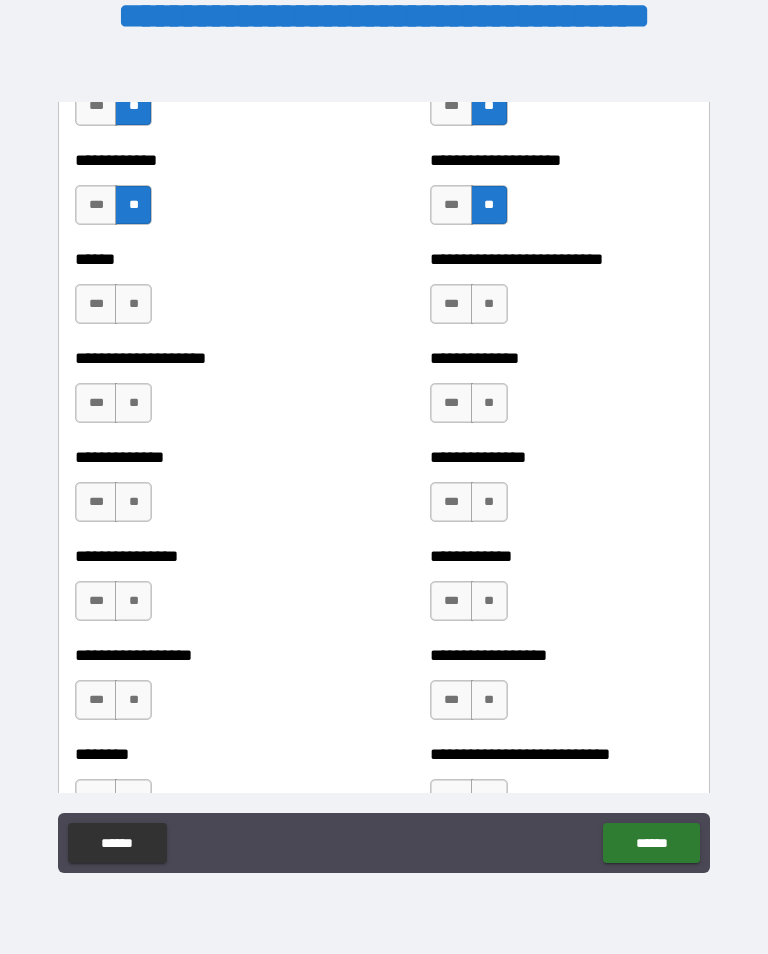 scroll, scrollTop: 4004, scrollLeft: 0, axis: vertical 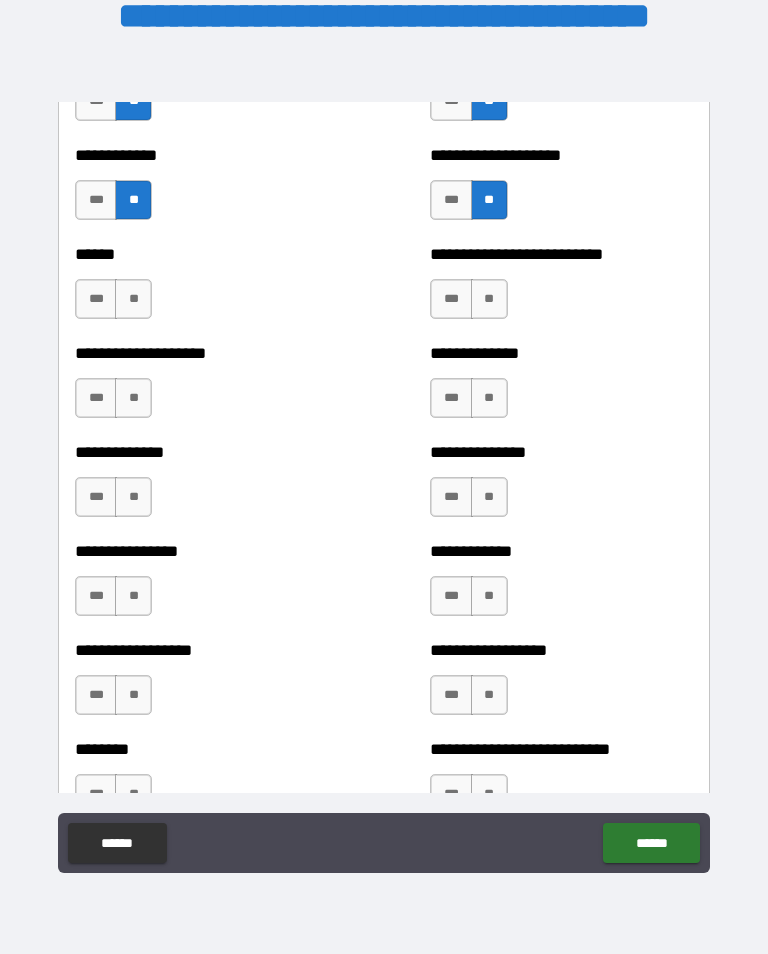 click on "***" at bounding box center (96, 299) 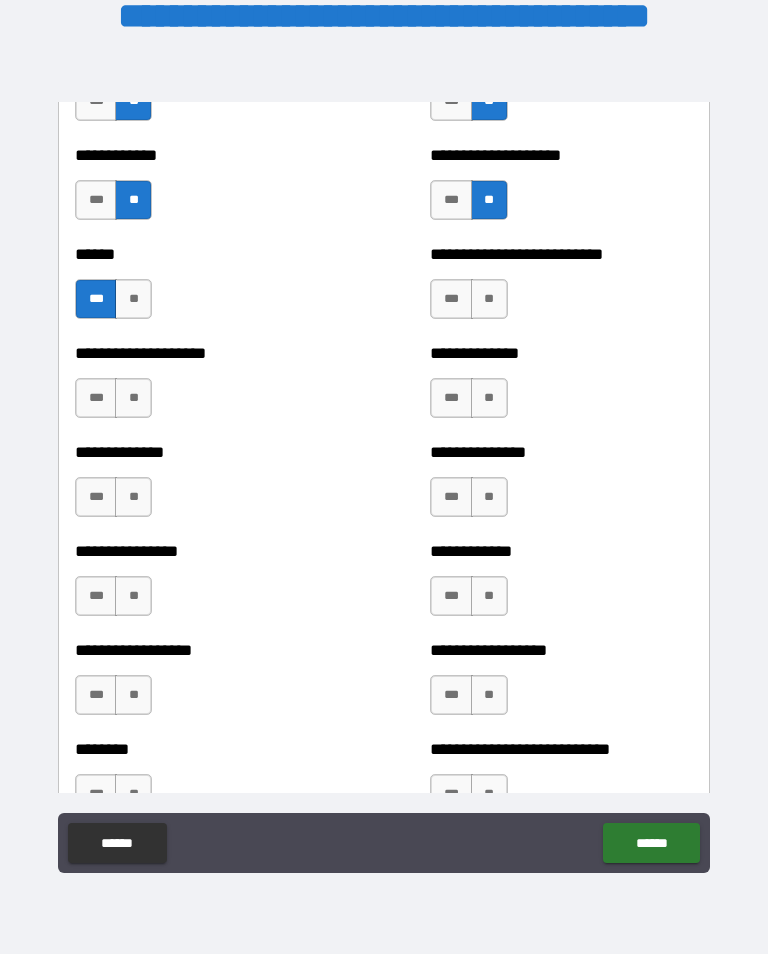 click on "**" at bounding box center (489, 299) 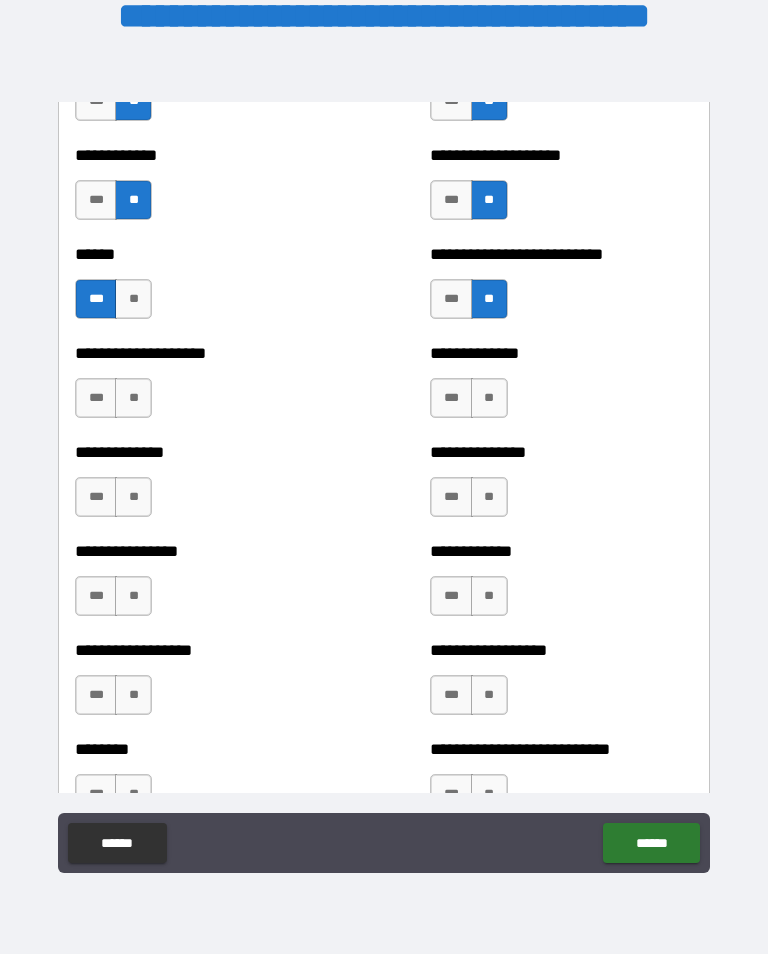 click on "**" at bounding box center (489, 398) 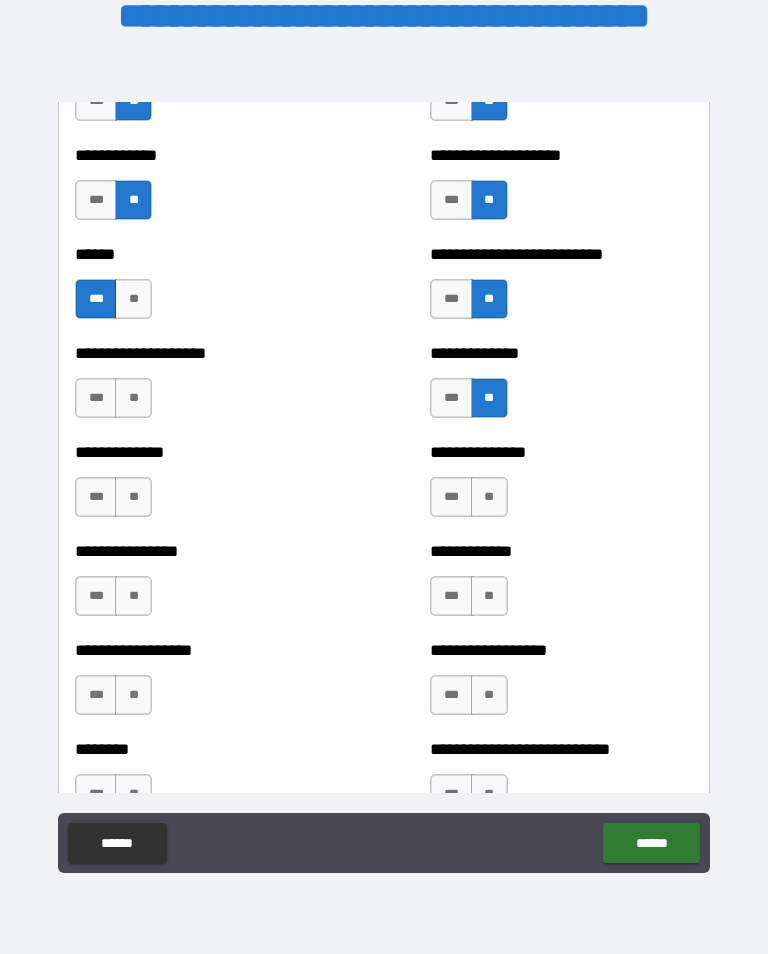 click on "**" at bounding box center [489, 497] 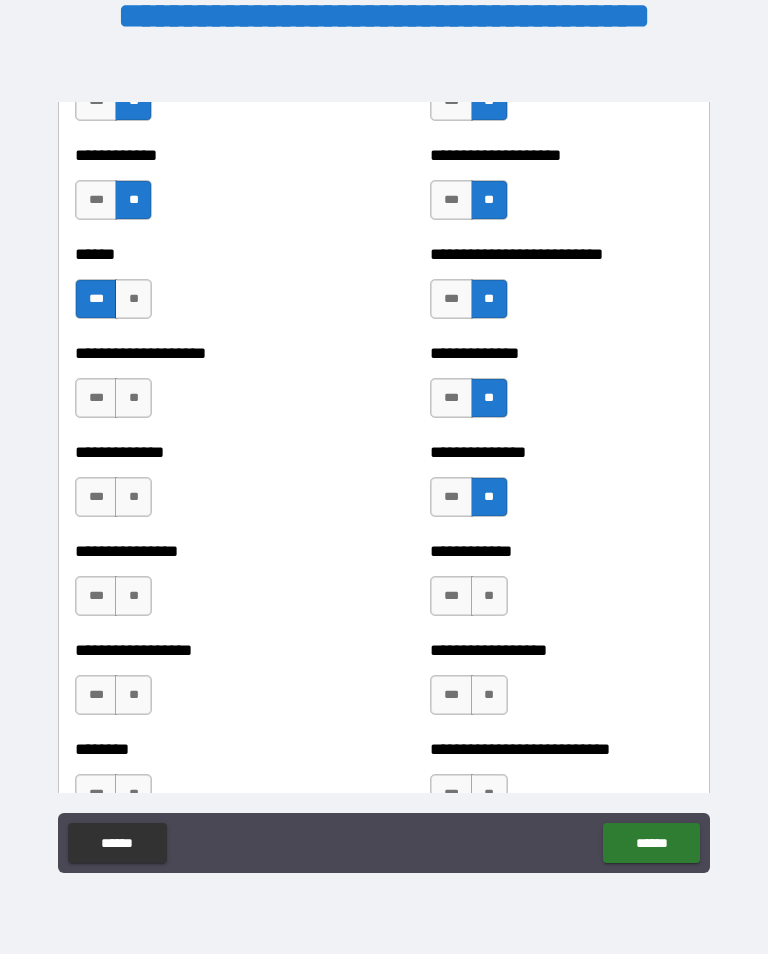 click on "**" at bounding box center [489, 596] 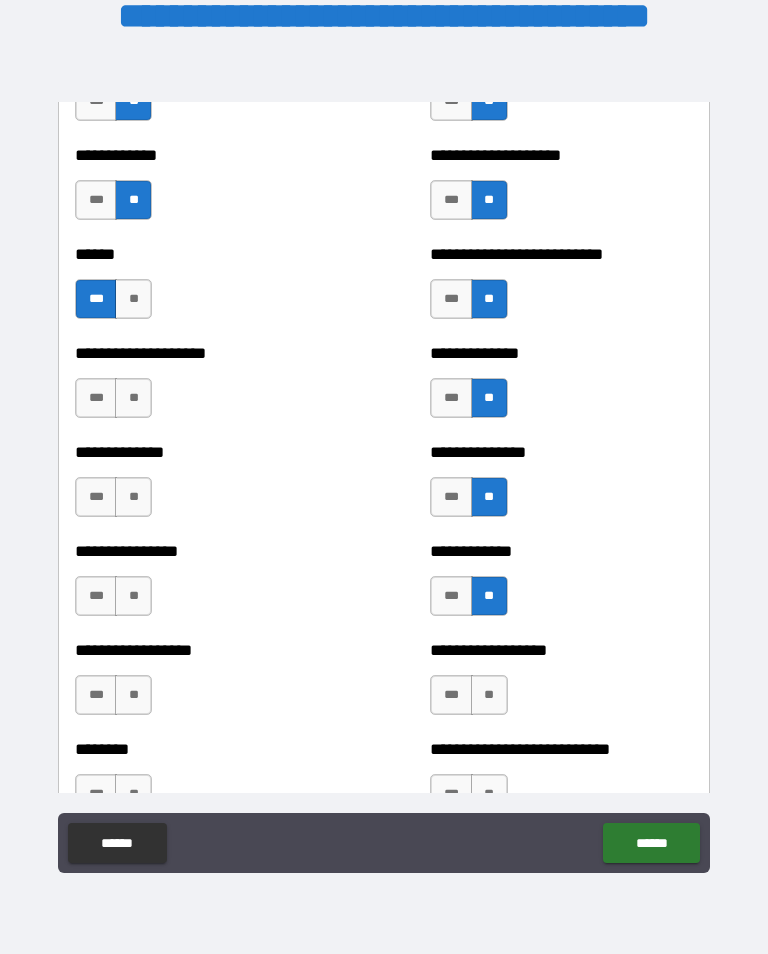 click on "**" at bounding box center [489, 695] 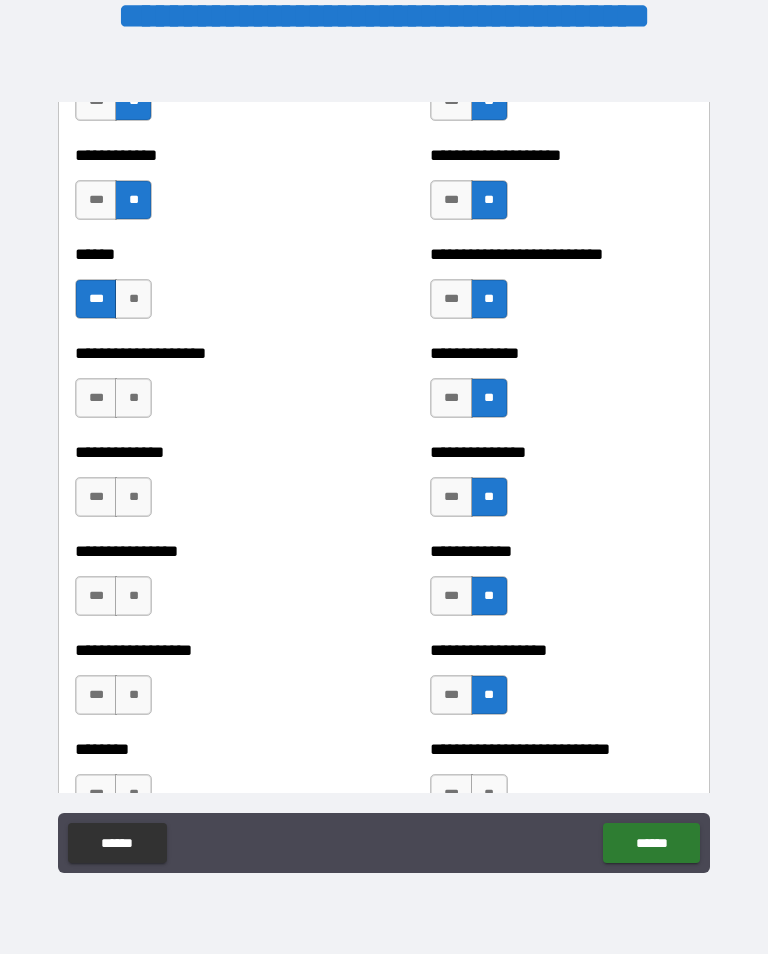 click on "**" at bounding box center (133, 695) 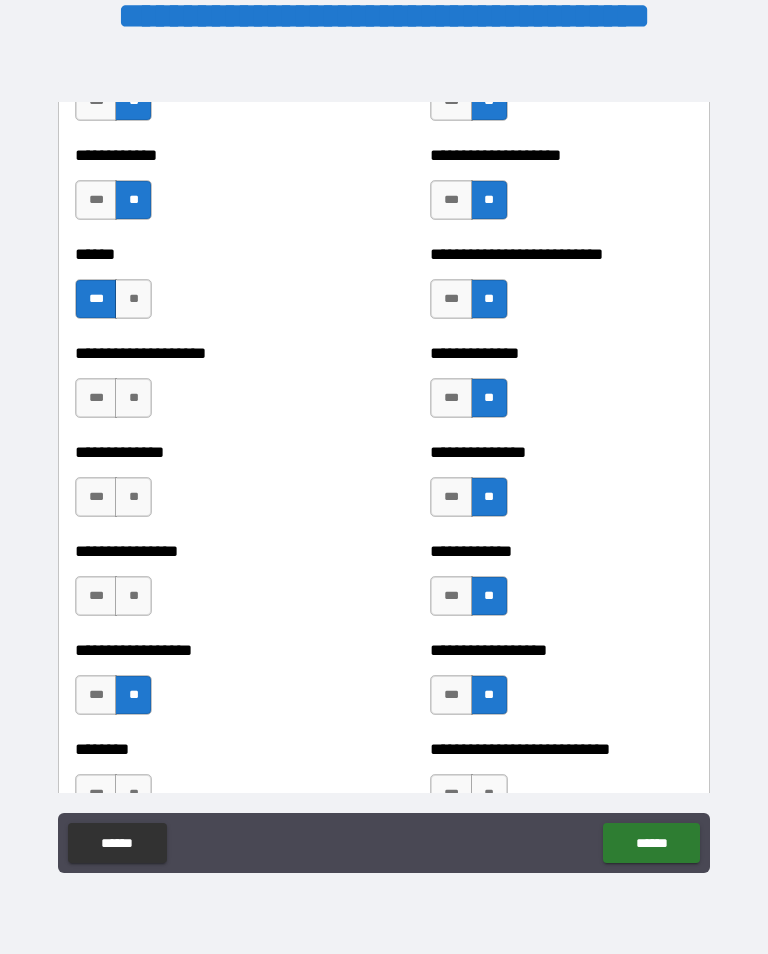 click on "**" at bounding box center (133, 596) 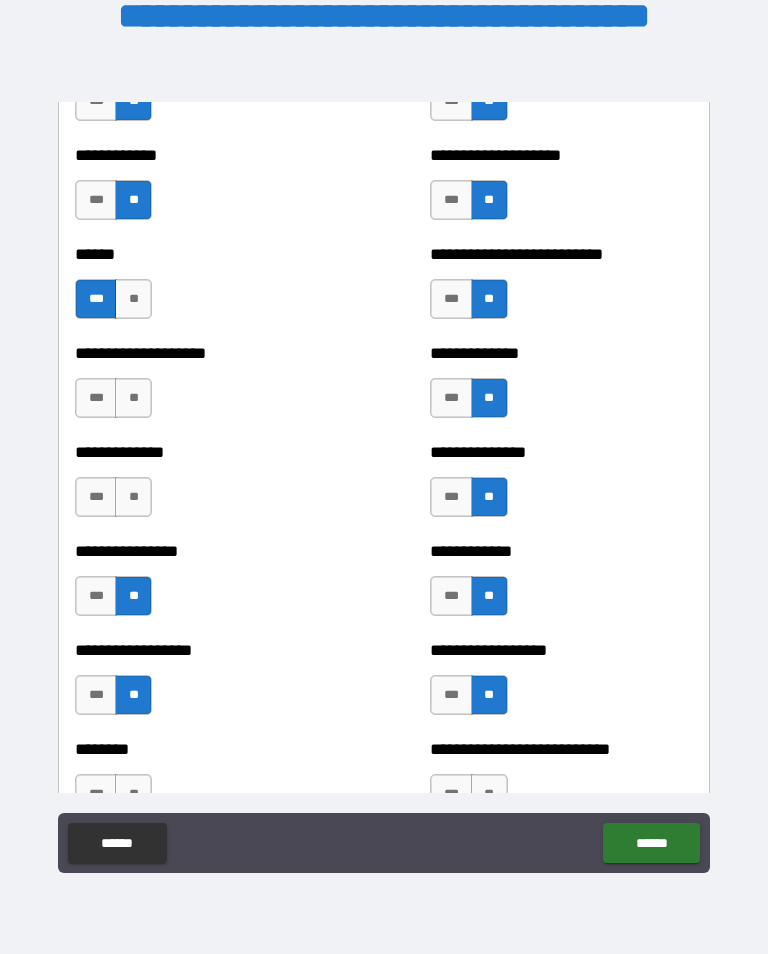 click on "**" at bounding box center [133, 497] 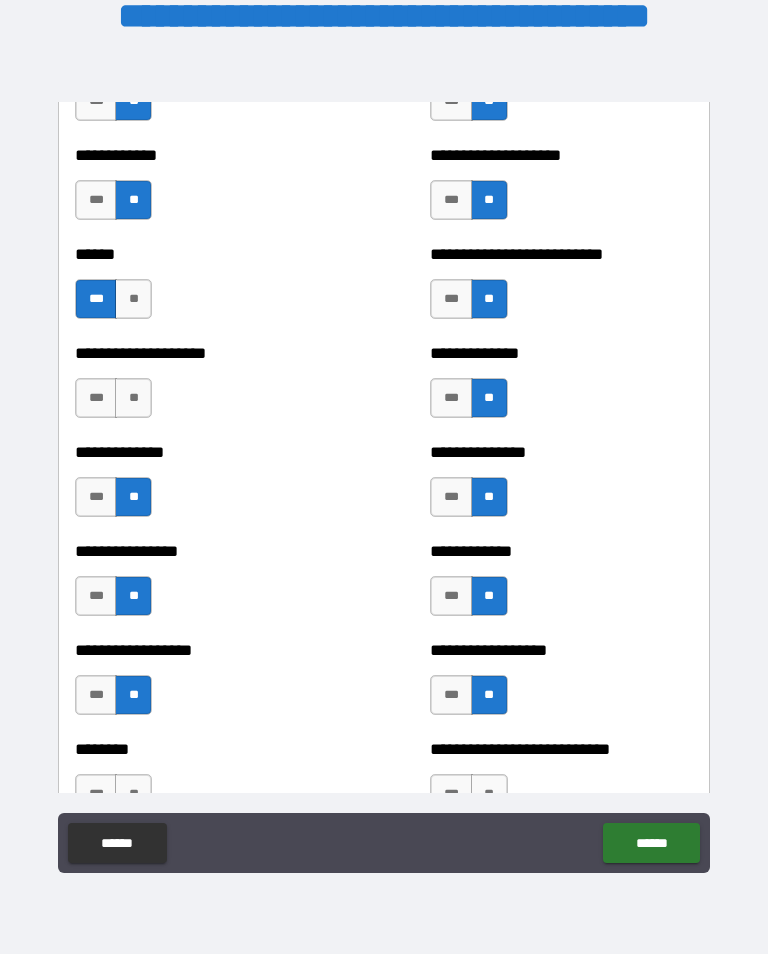 click on "**" at bounding box center [133, 398] 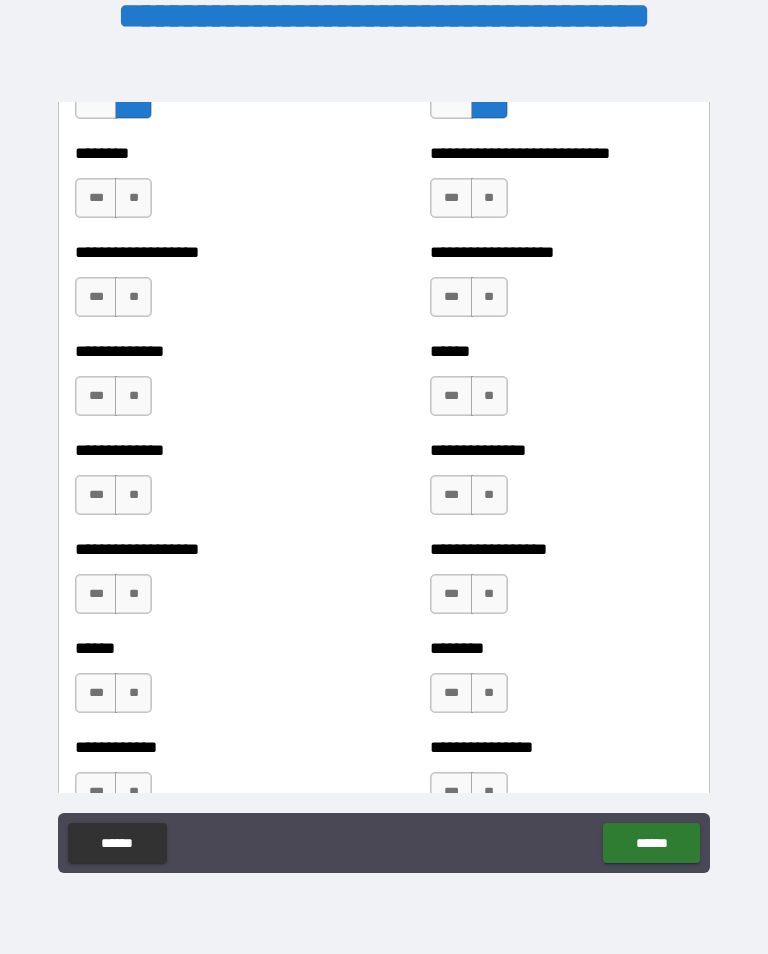 scroll, scrollTop: 4608, scrollLeft: 0, axis: vertical 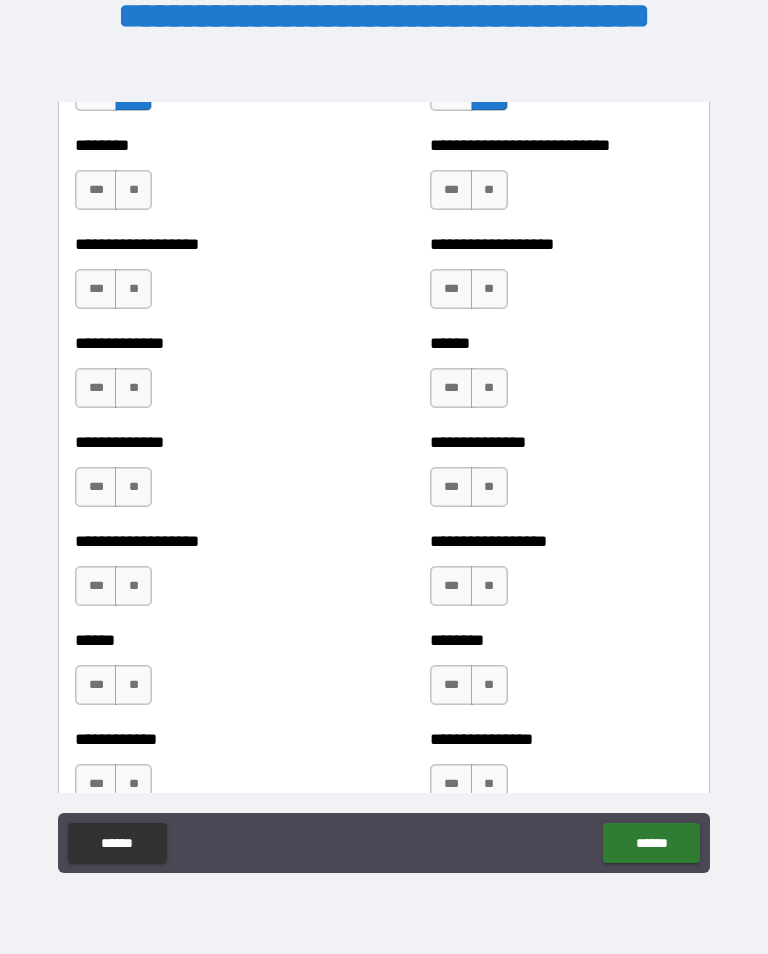 click on "**" at bounding box center (133, 190) 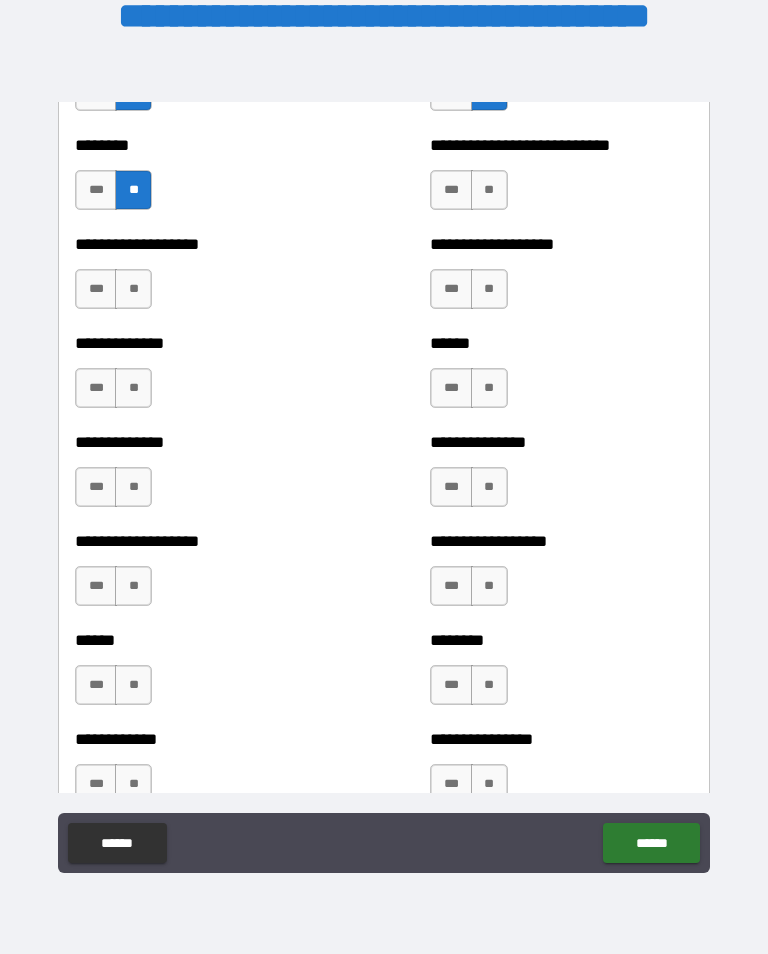 click on "***" at bounding box center (96, 289) 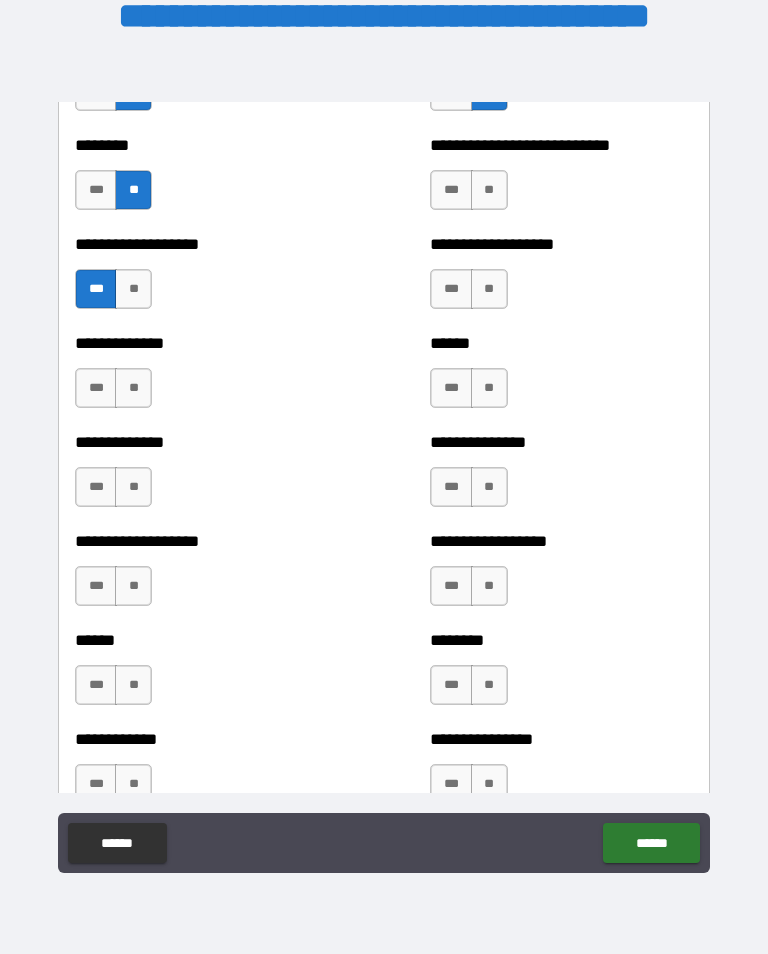 click on "**" at bounding box center [133, 388] 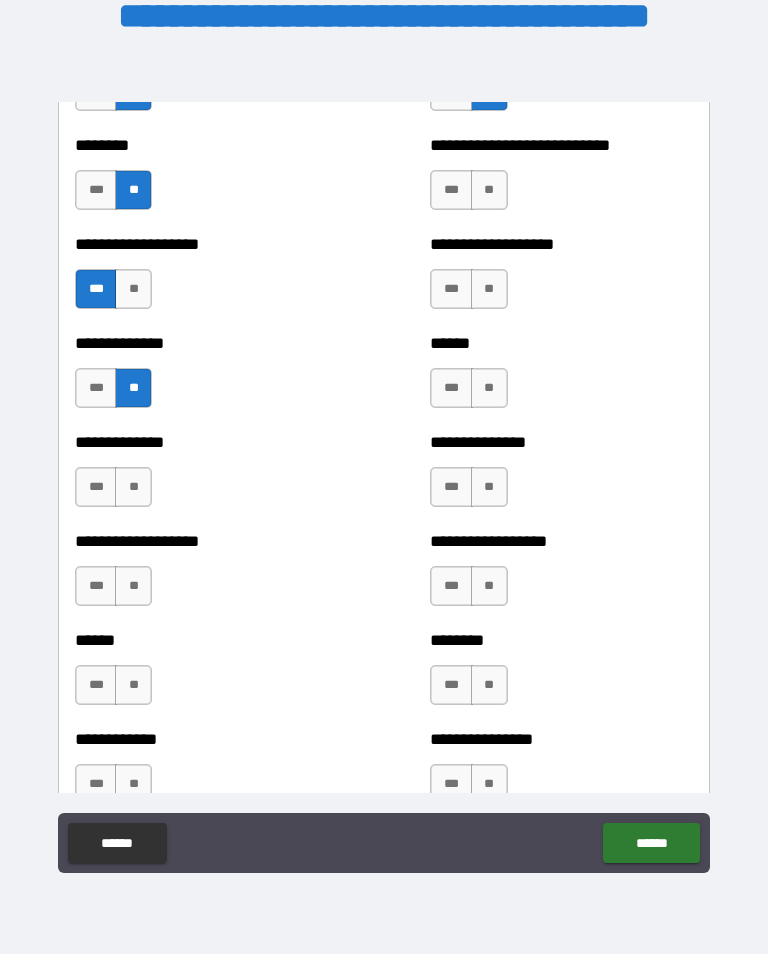 click on "**" at bounding box center (133, 487) 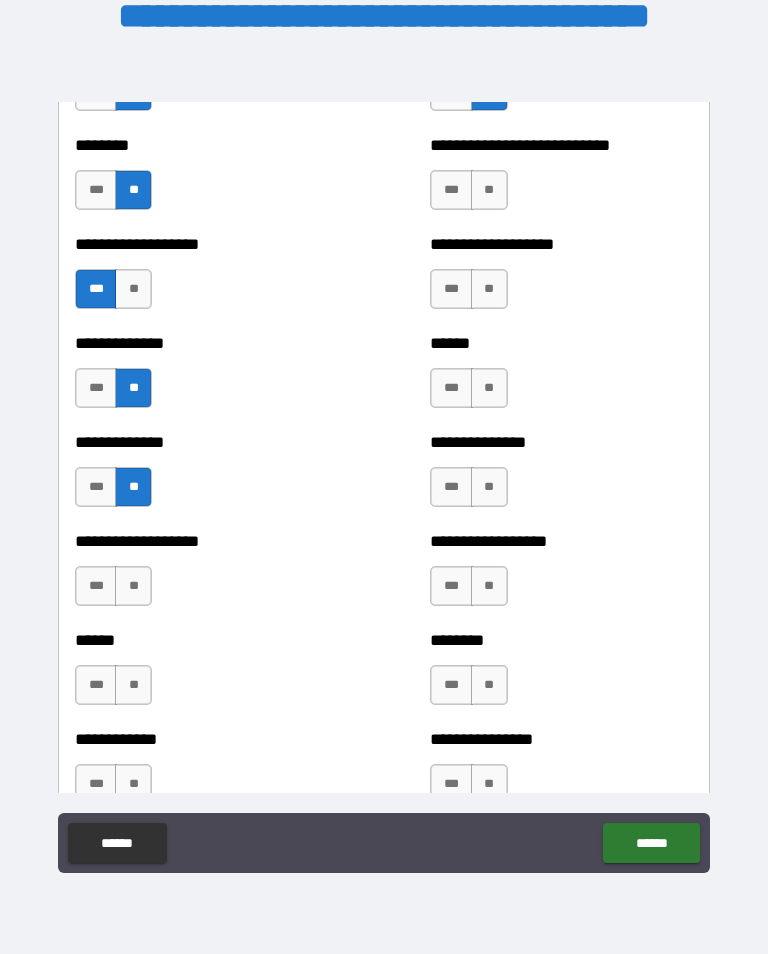 click on "**" at bounding box center (133, 586) 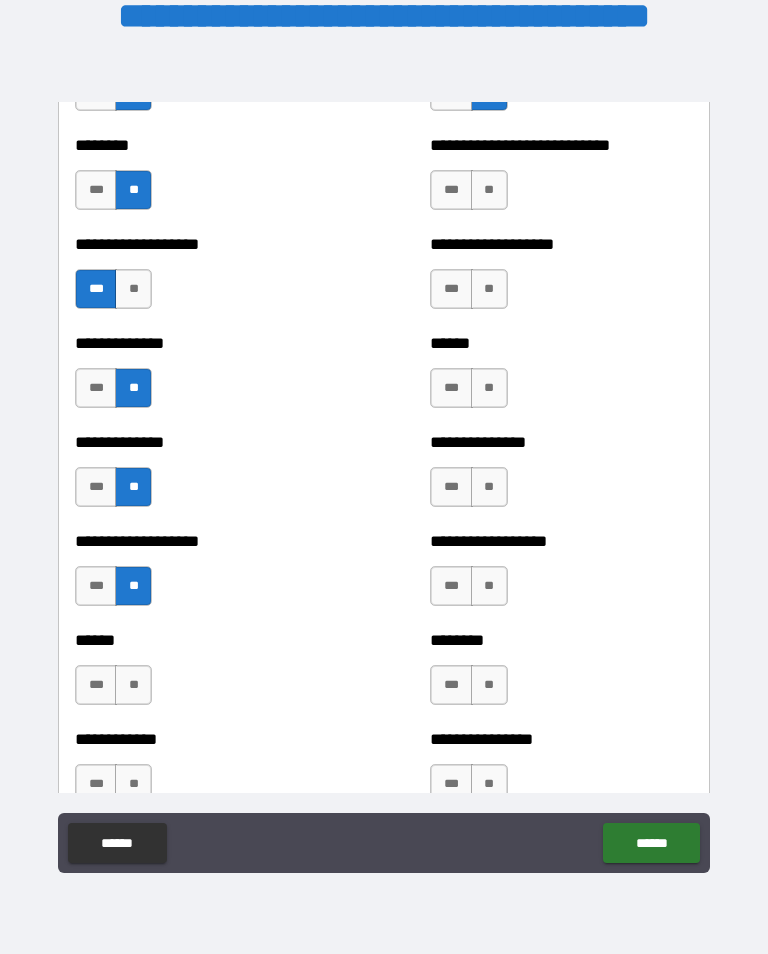 click on "**" at bounding box center [133, 685] 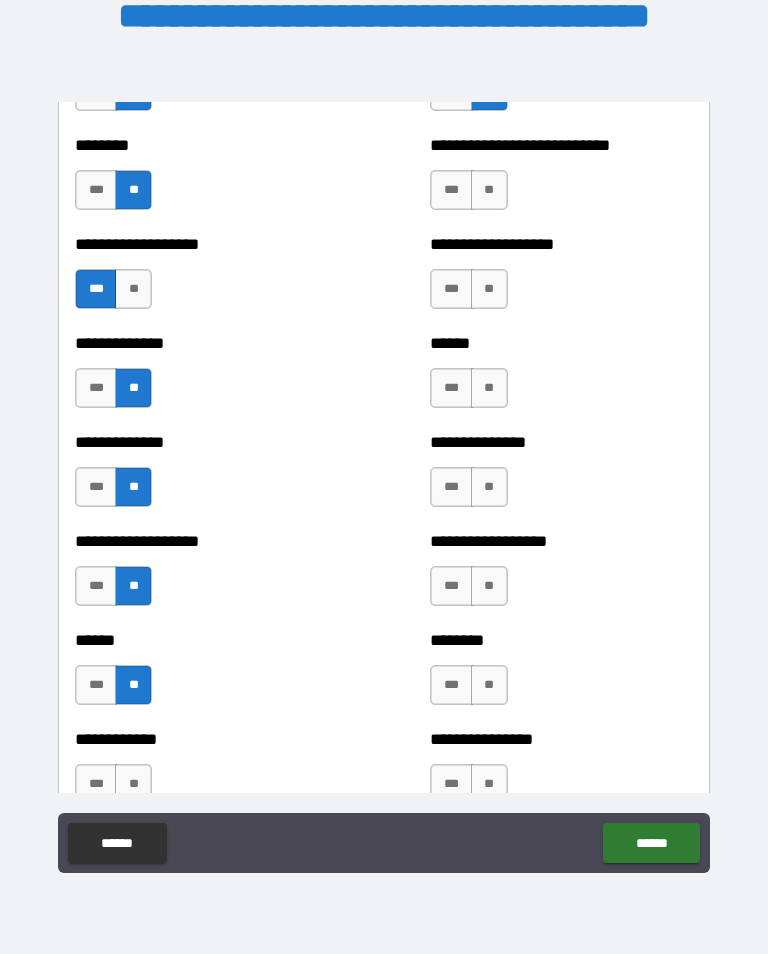 click on "***" at bounding box center (96, 784) 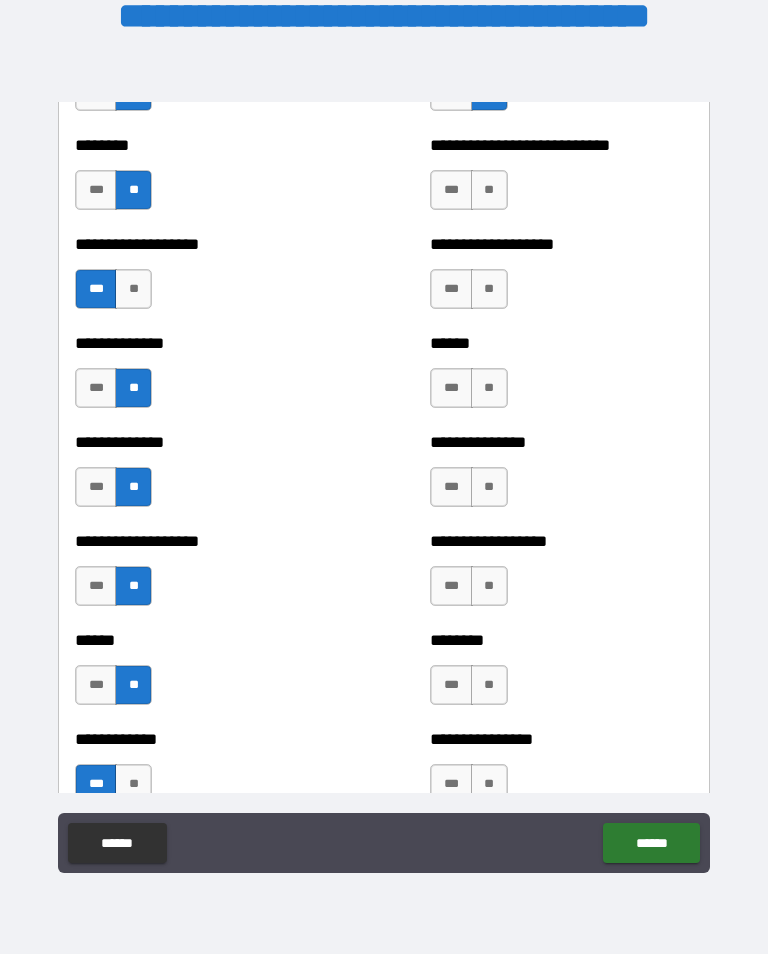click on "**" at bounding box center (489, 784) 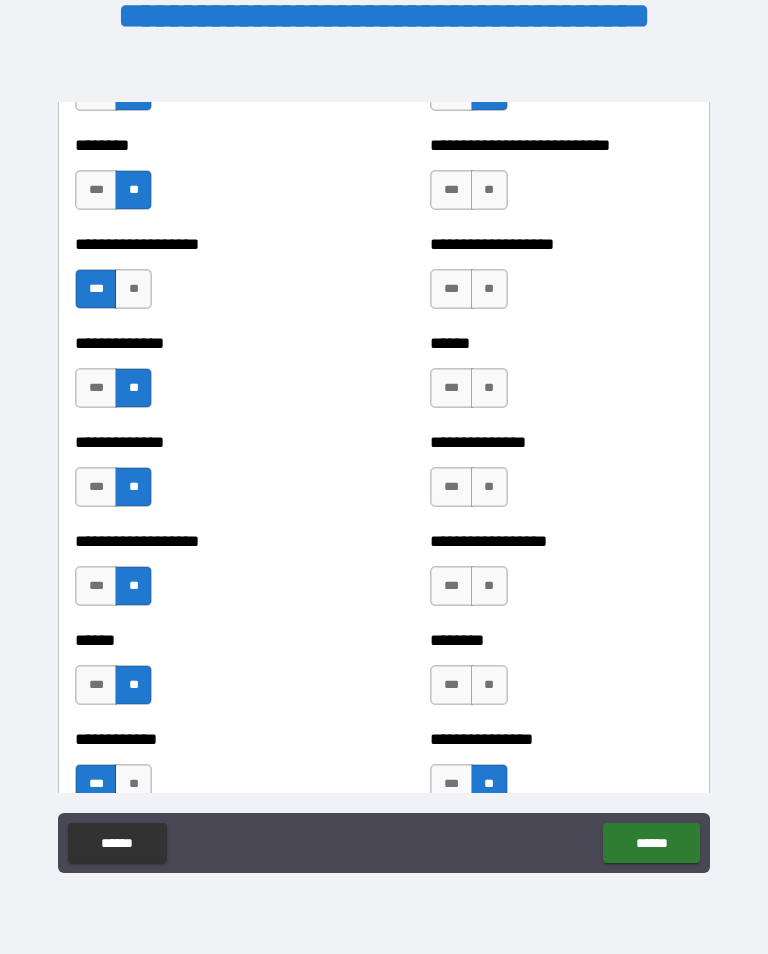 click on "**" at bounding box center [489, 685] 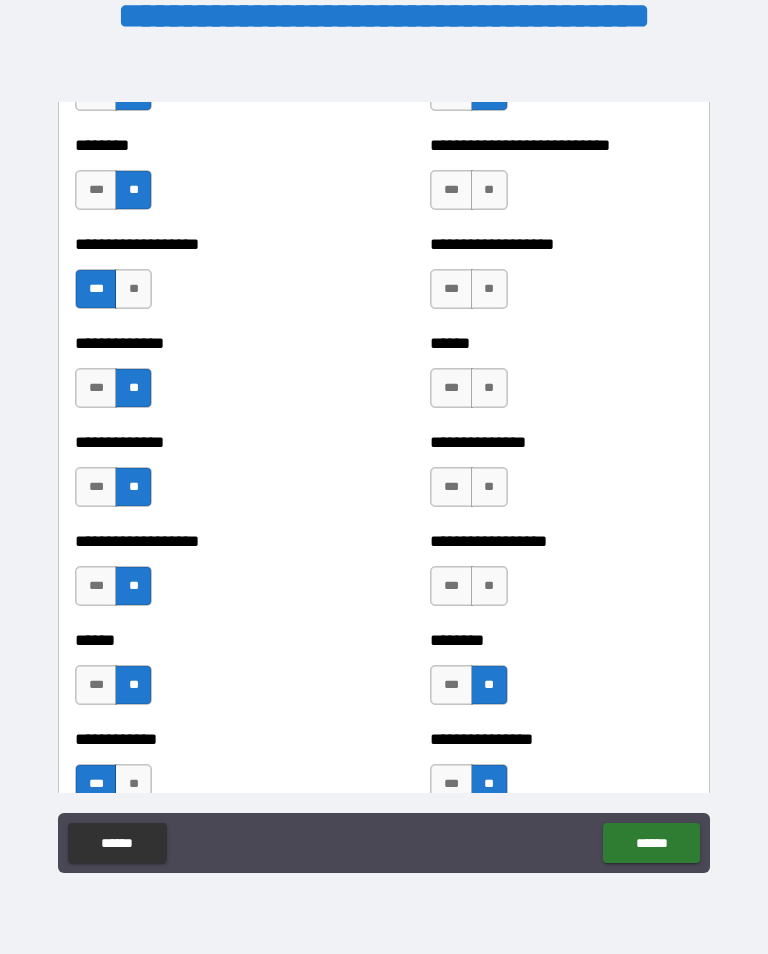 click on "**" at bounding box center [489, 586] 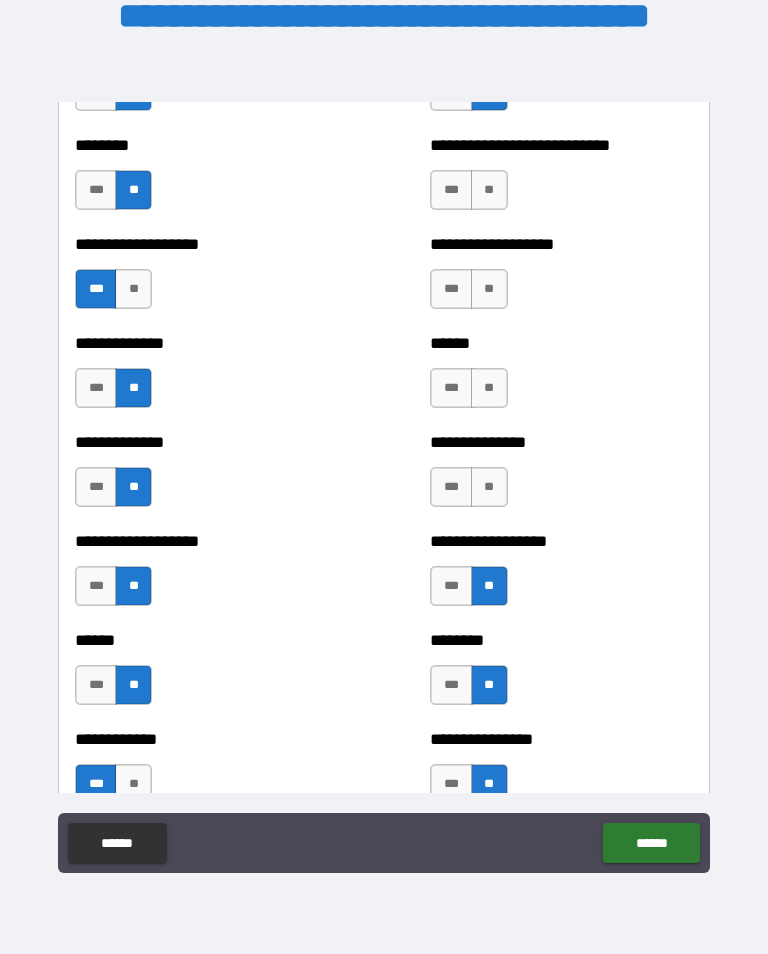 click on "**" at bounding box center (489, 487) 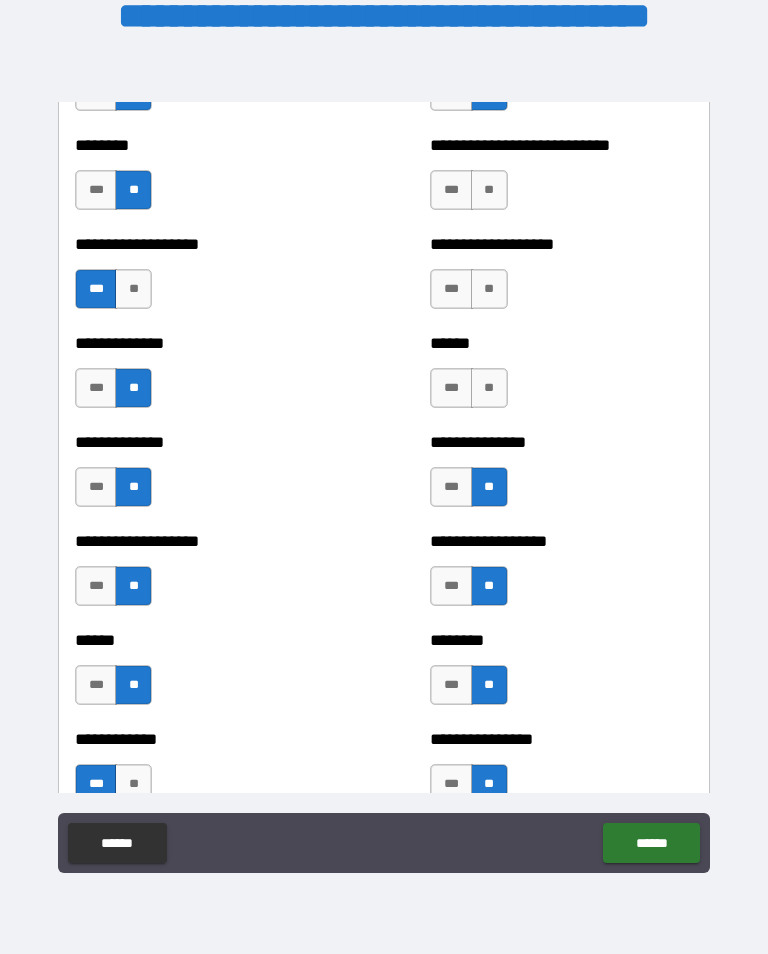 click on "**" at bounding box center [489, 388] 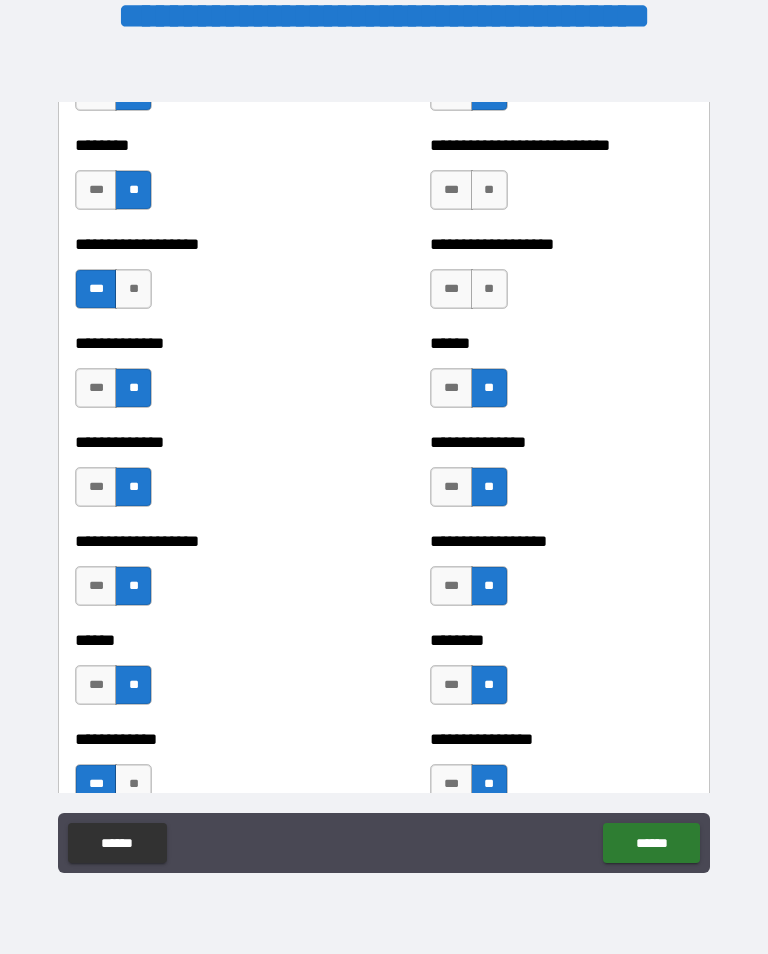 click on "**" at bounding box center (489, 289) 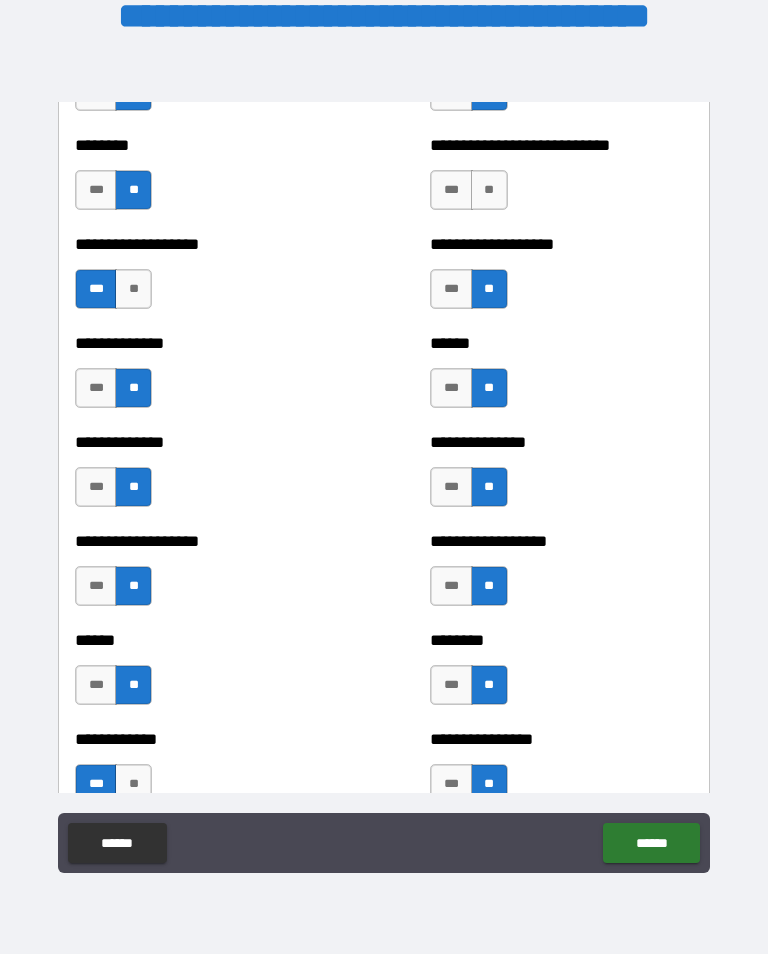 click on "**" at bounding box center [489, 190] 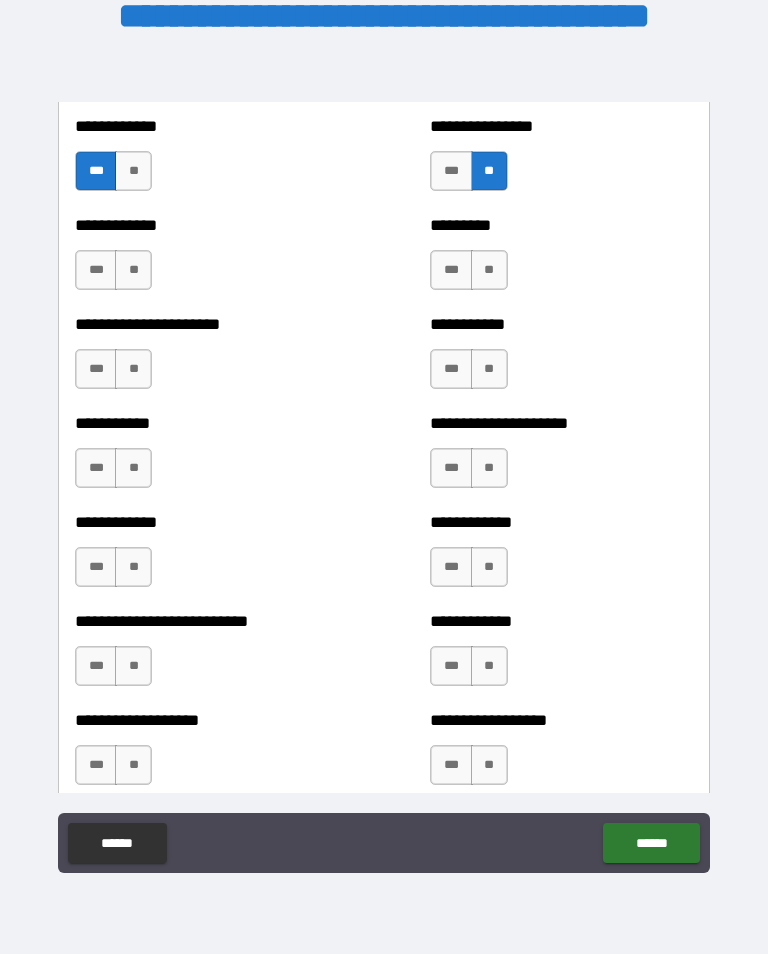scroll, scrollTop: 5227, scrollLeft: 0, axis: vertical 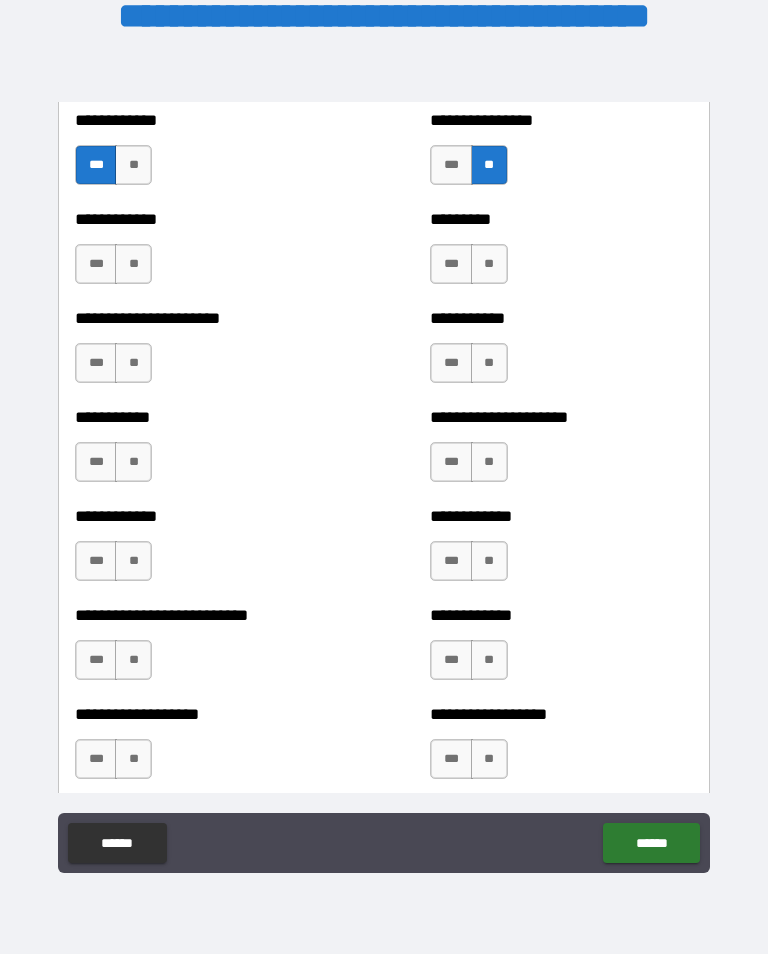 click on "**" at bounding box center (133, 264) 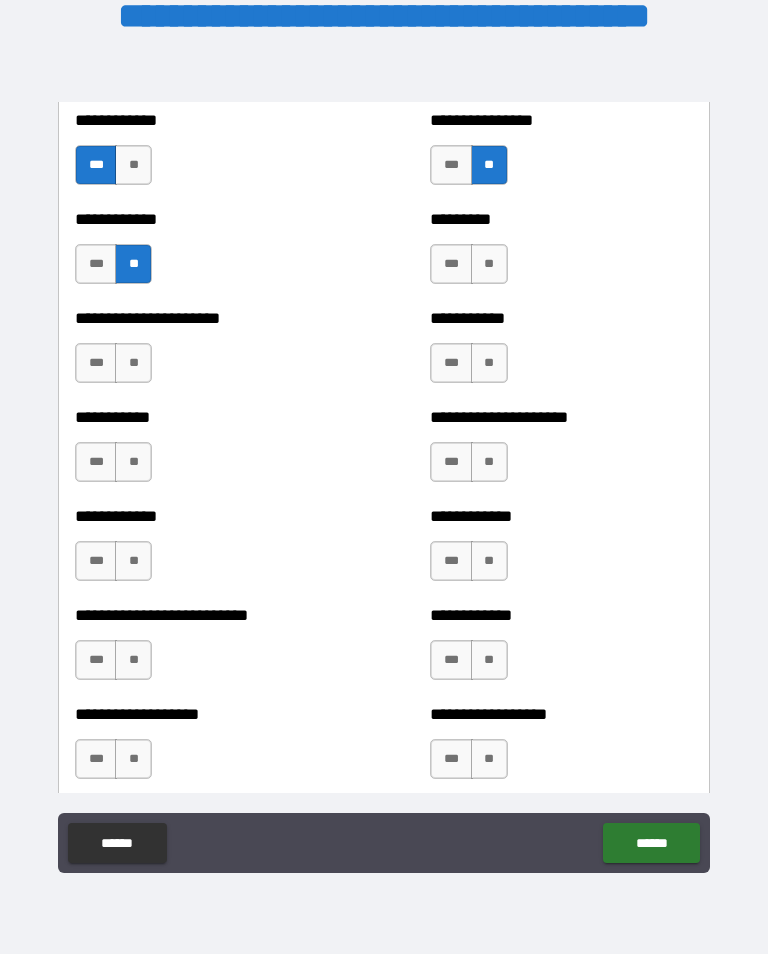 click on "**" at bounding box center (133, 363) 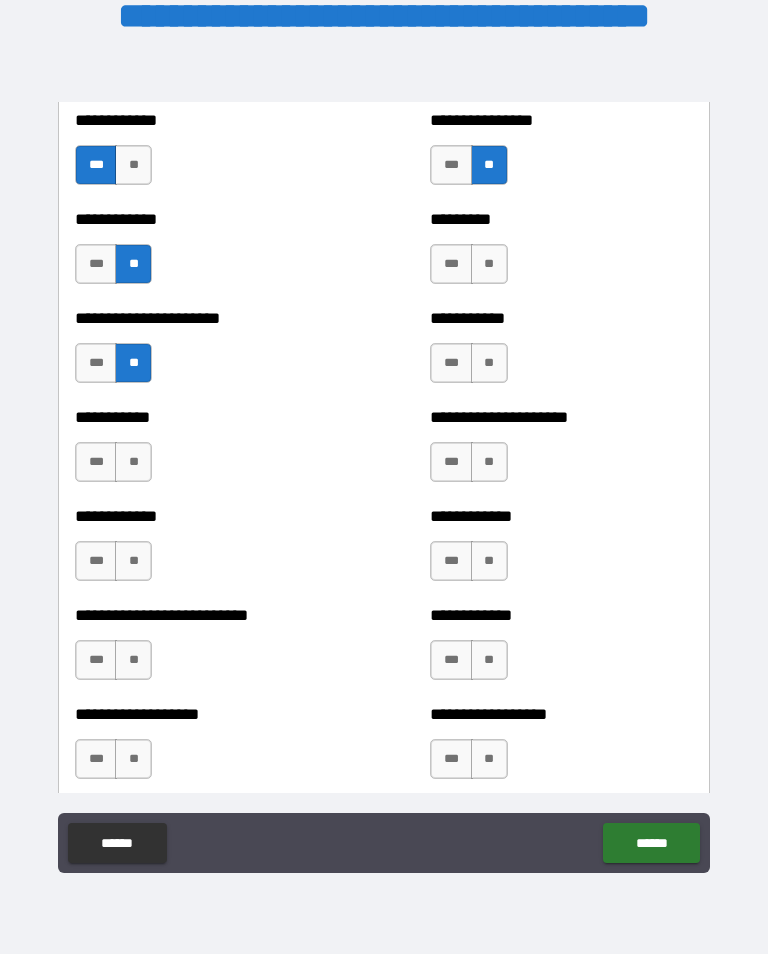 click on "**" at bounding box center (133, 462) 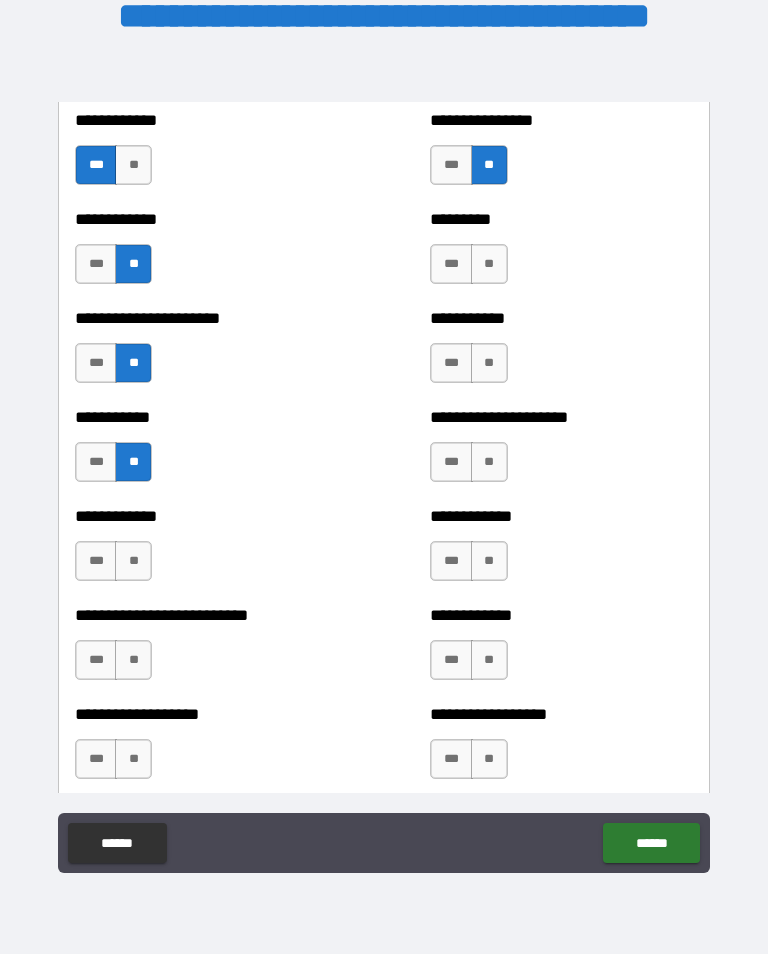 click on "**" at bounding box center (133, 561) 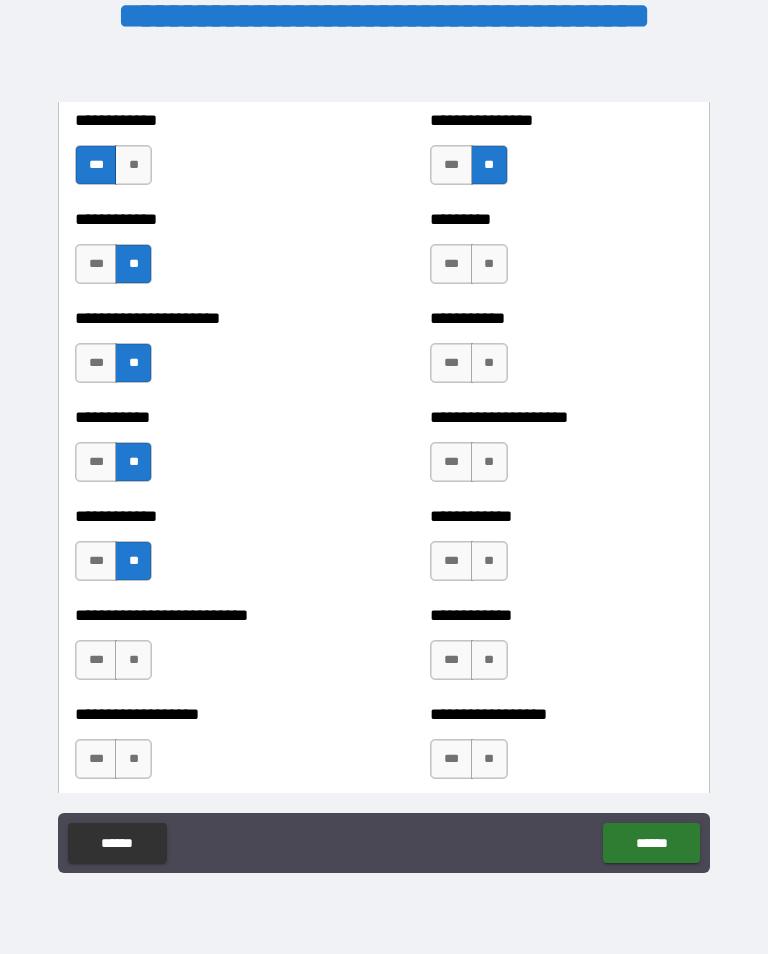 click on "**" at bounding box center [133, 660] 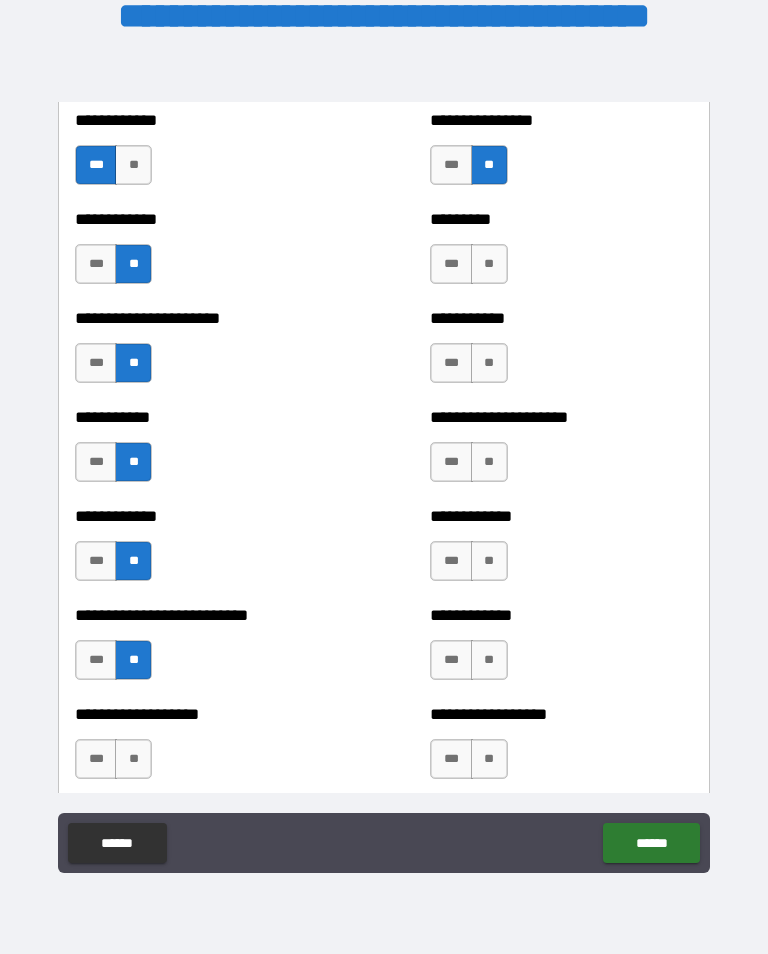 click on "**" at bounding box center (133, 759) 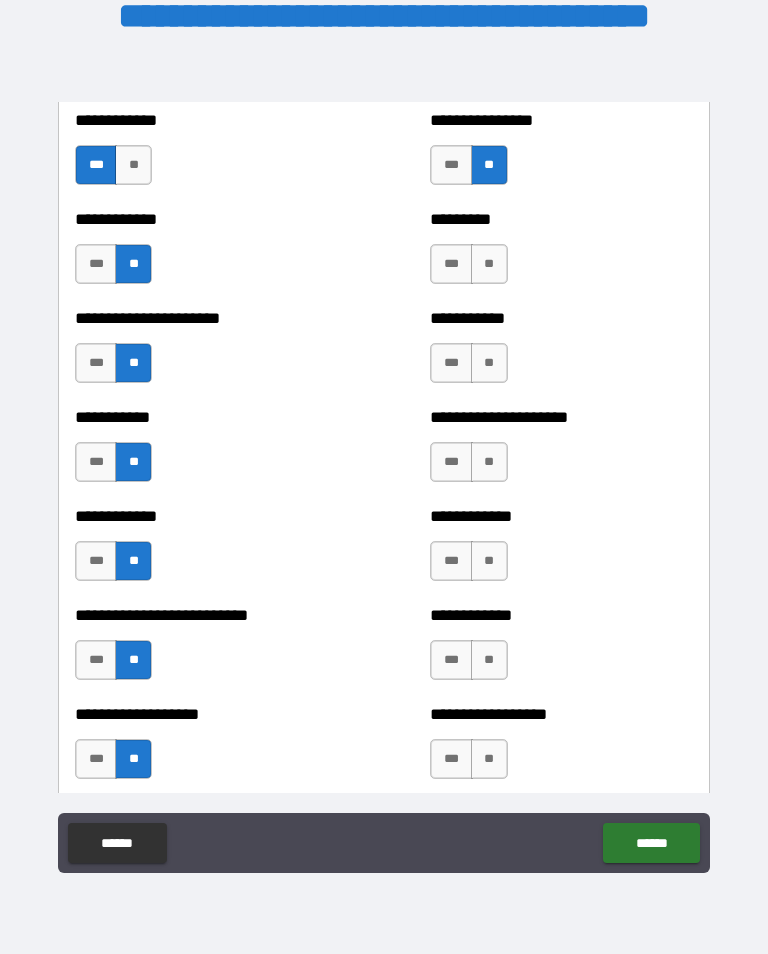 click on "**" at bounding box center [489, 759] 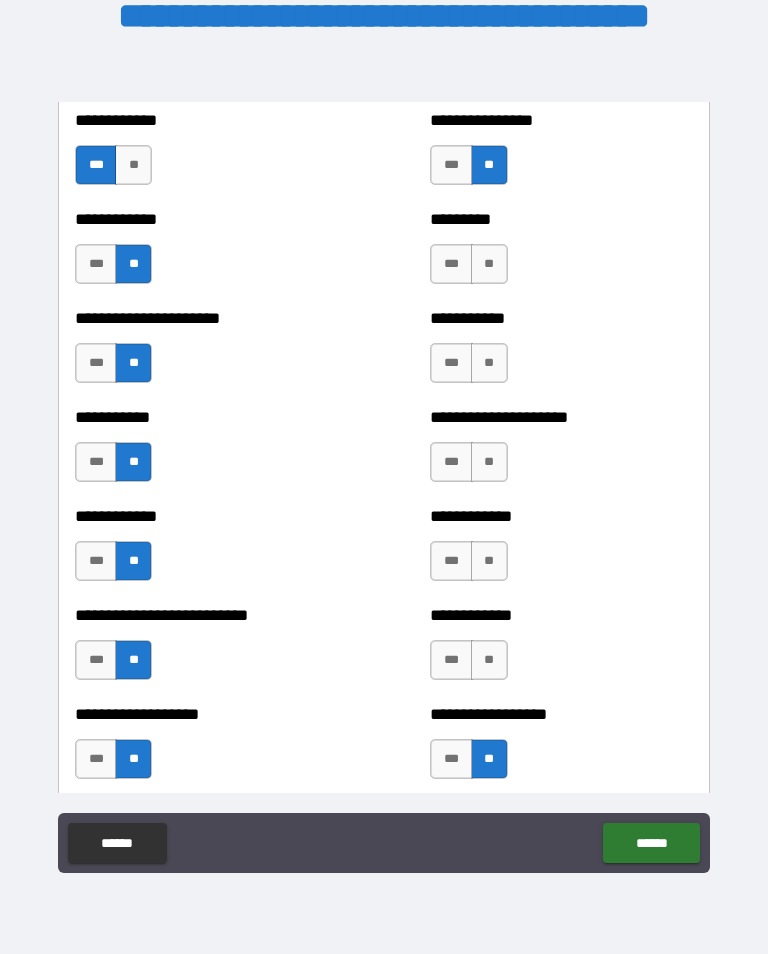 click on "**" at bounding box center (489, 660) 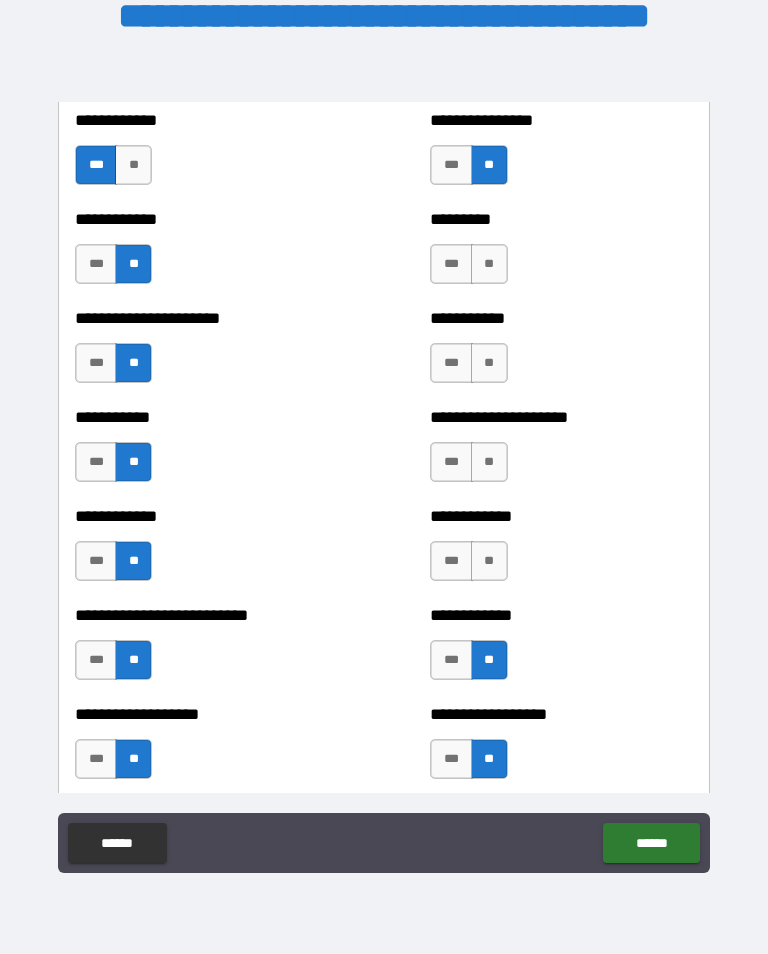 click on "**" at bounding box center (489, 561) 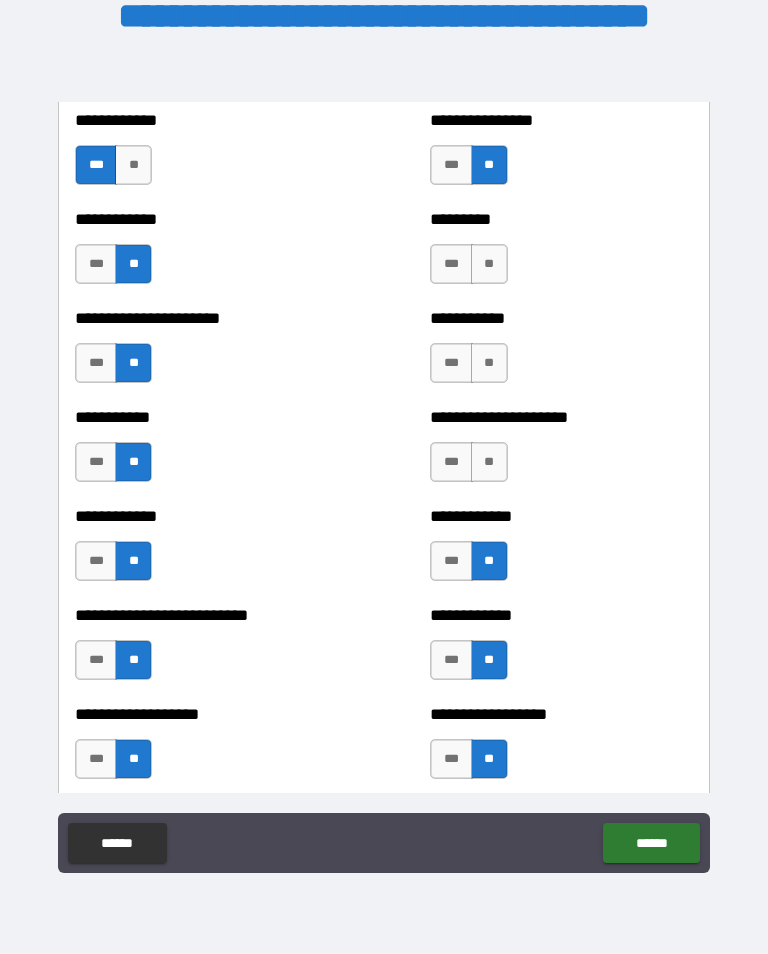 click on "**" at bounding box center [489, 462] 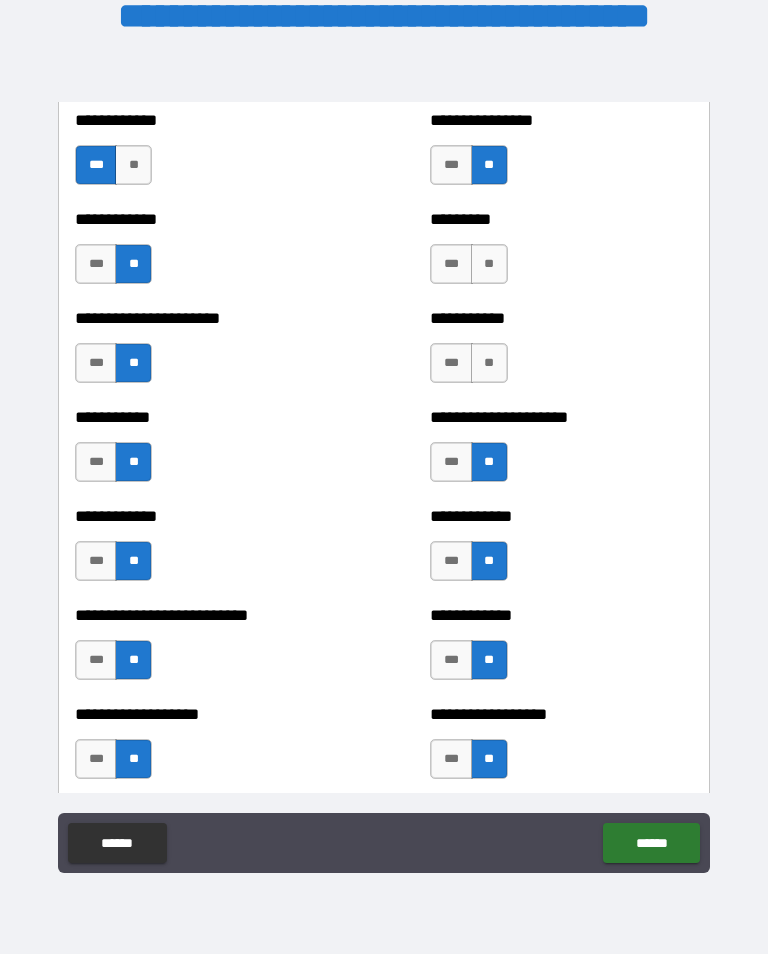 click on "**" at bounding box center (489, 363) 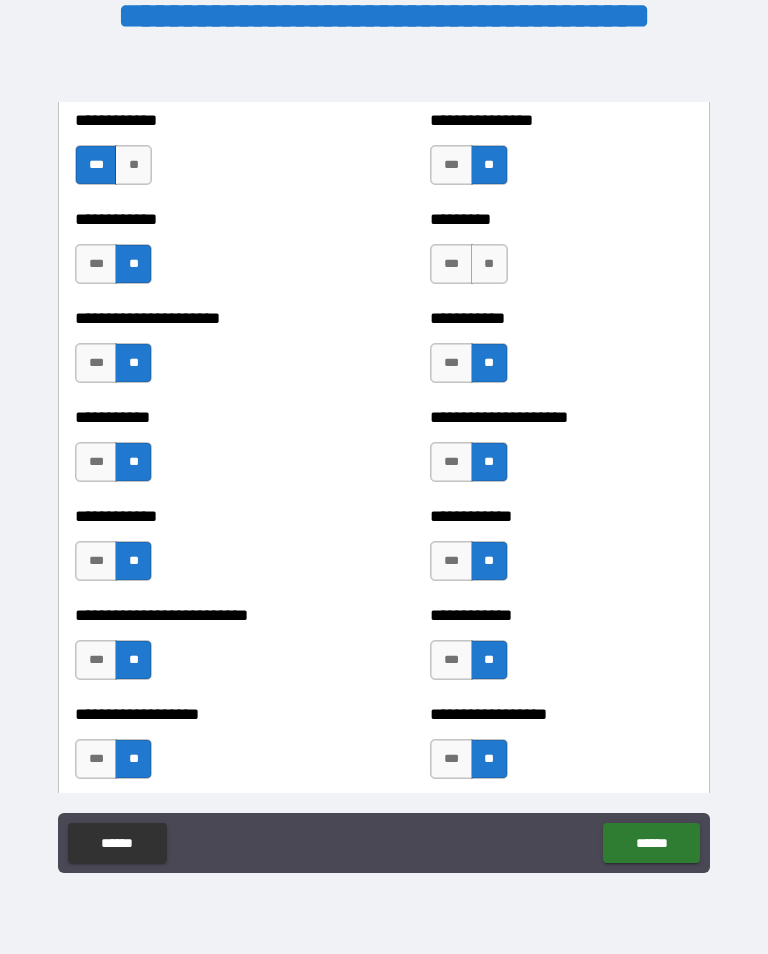 scroll, scrollTop: 5223, scrollLeft: 0, axis: vertical 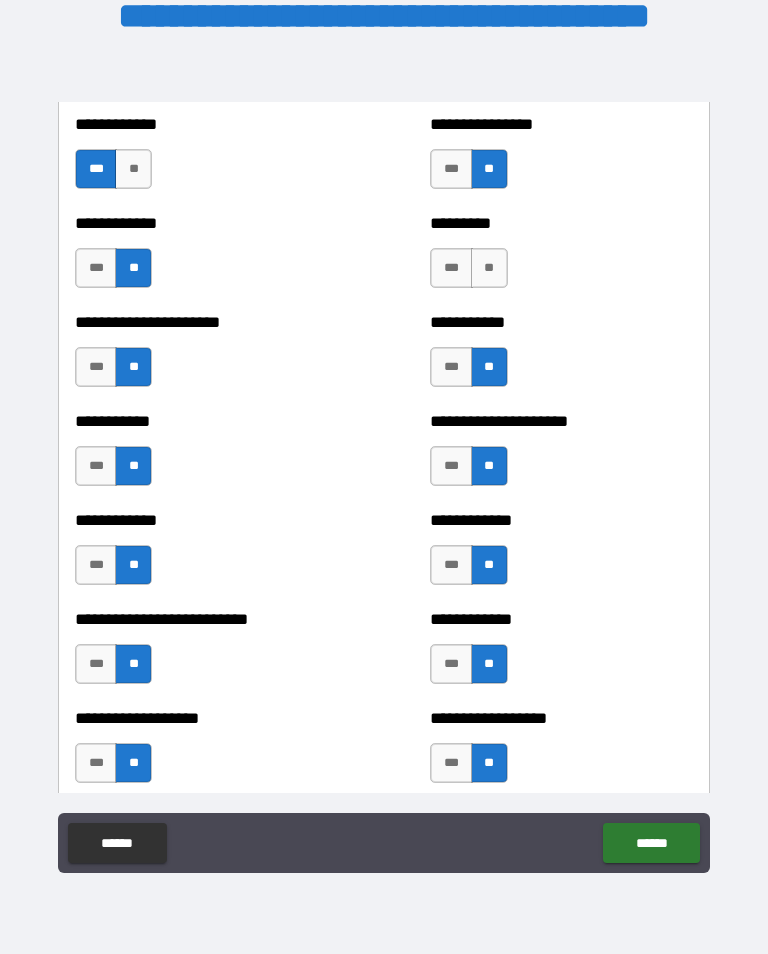 click on "**" at bounding box center (489, 268) 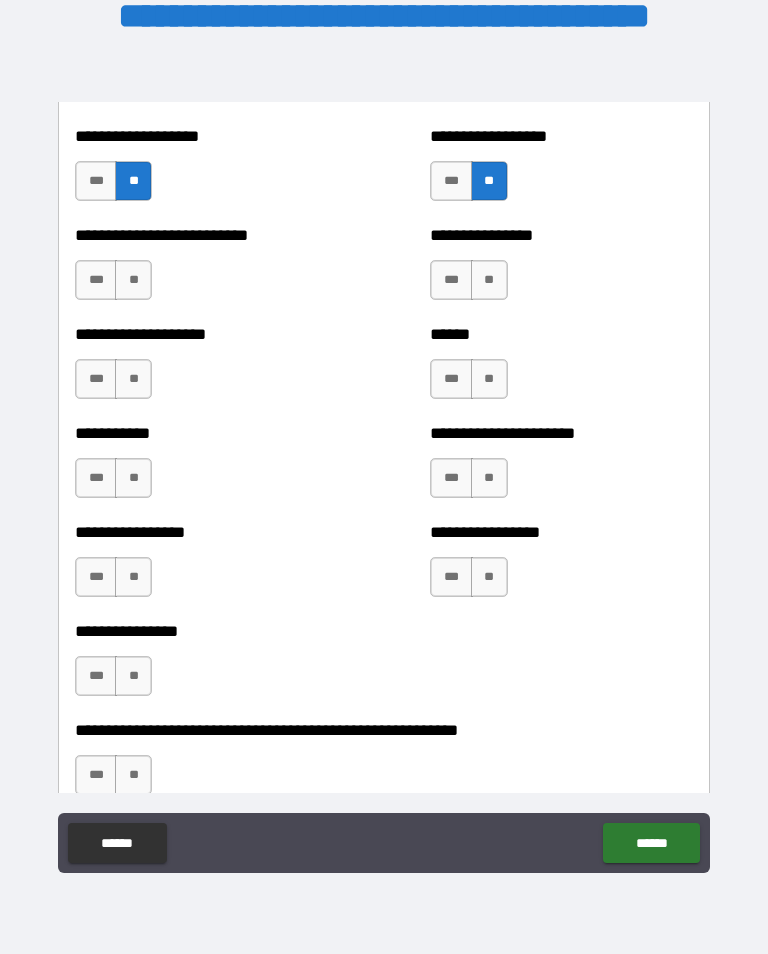 scroll, scrollTop: 5811, scrollLeft: 0, axis: vertical 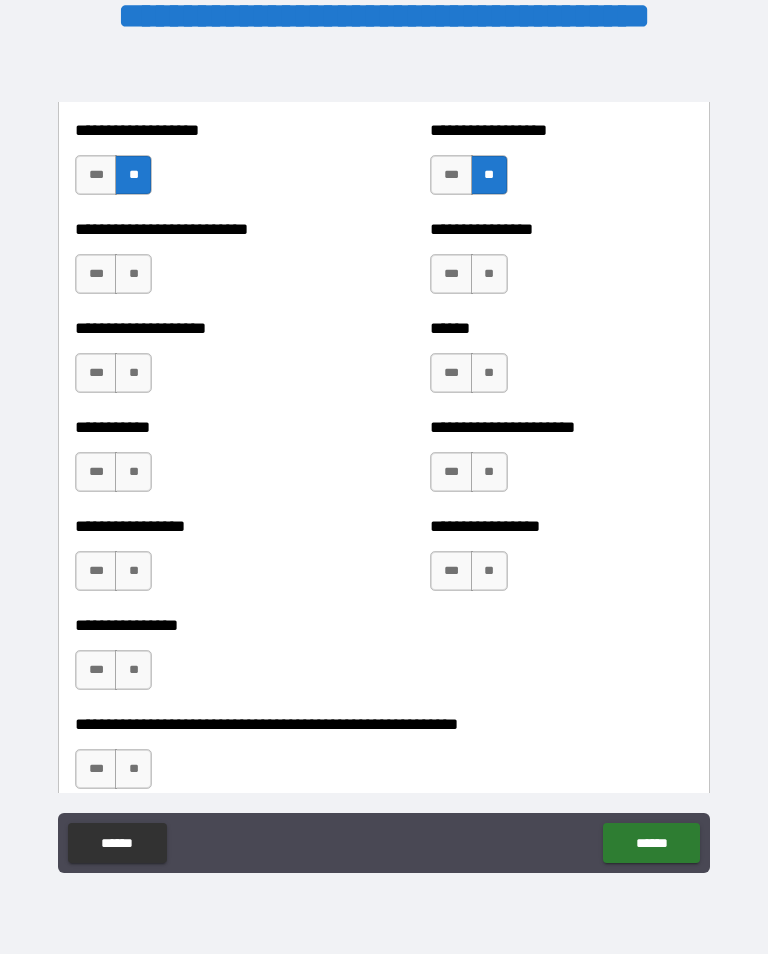 click on "**" at bounding box center (133, 274) 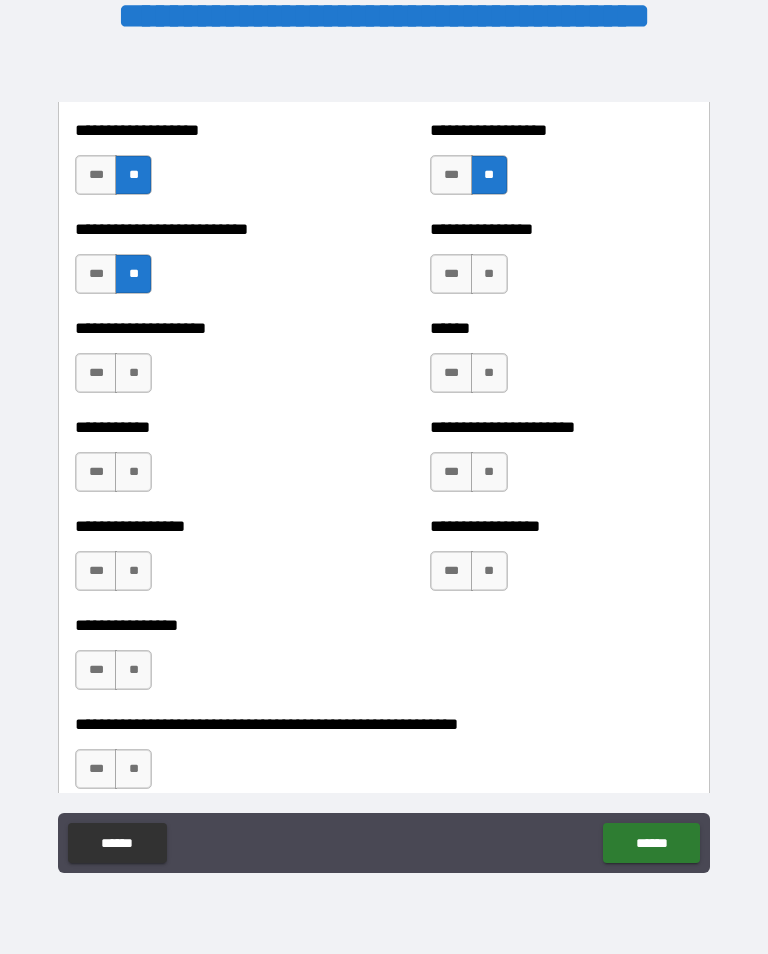 click on "**" at bounding box center (133, 373) 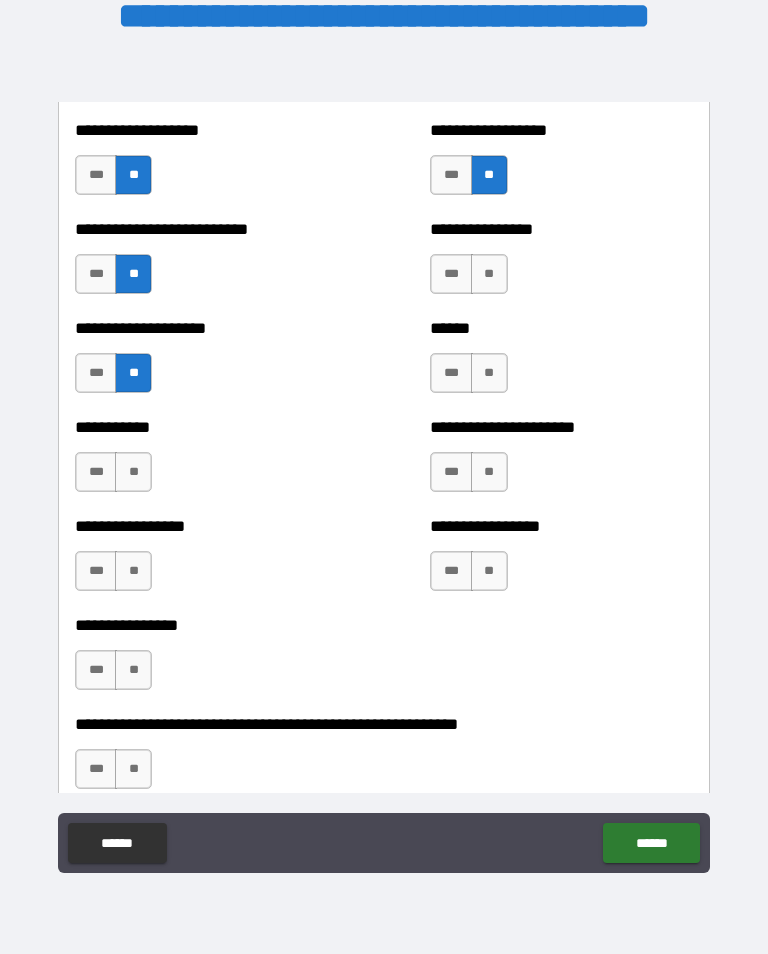 click on "**" at bounding box center [133, 472] 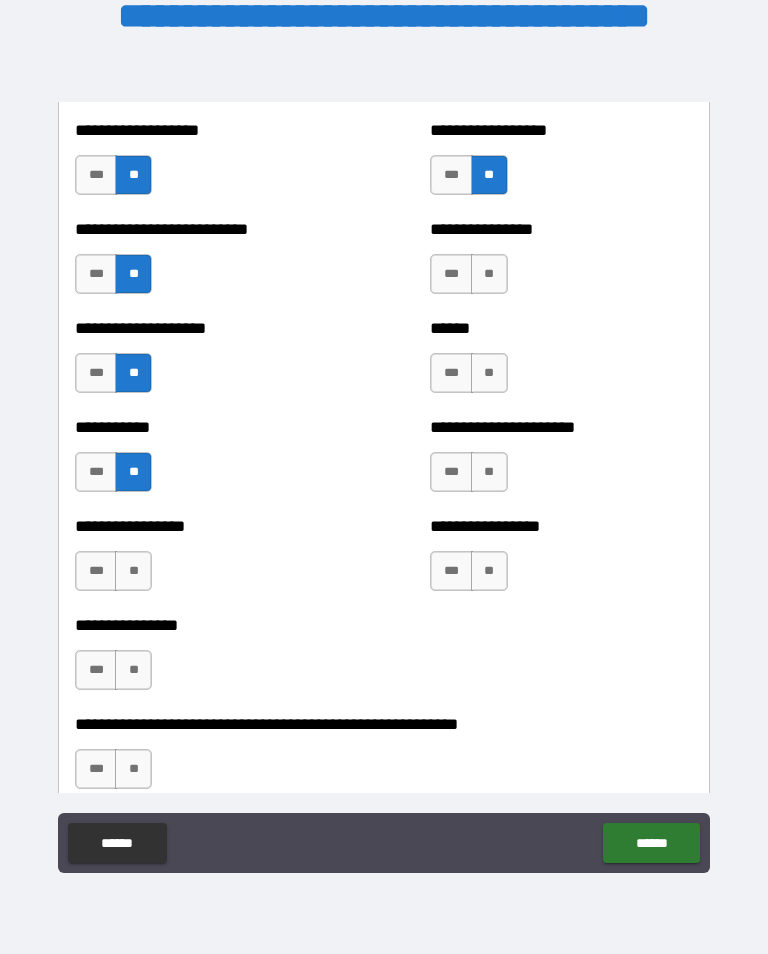 click on "***" at bounding box center (96, 571) 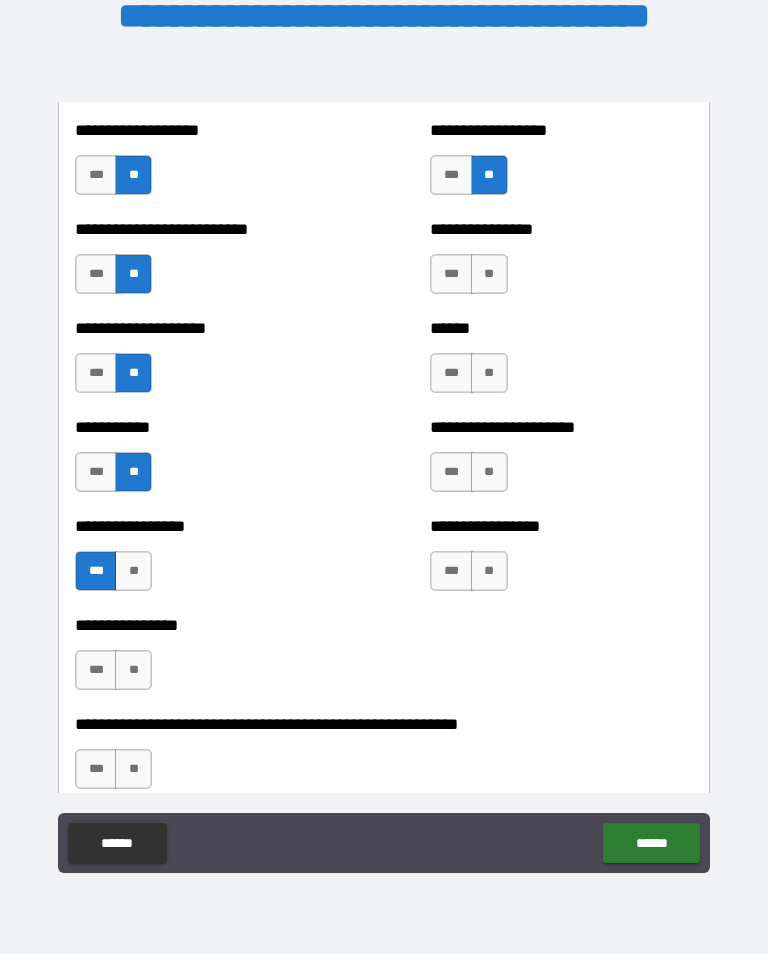 click on "**" at bounding box center [133, 670] 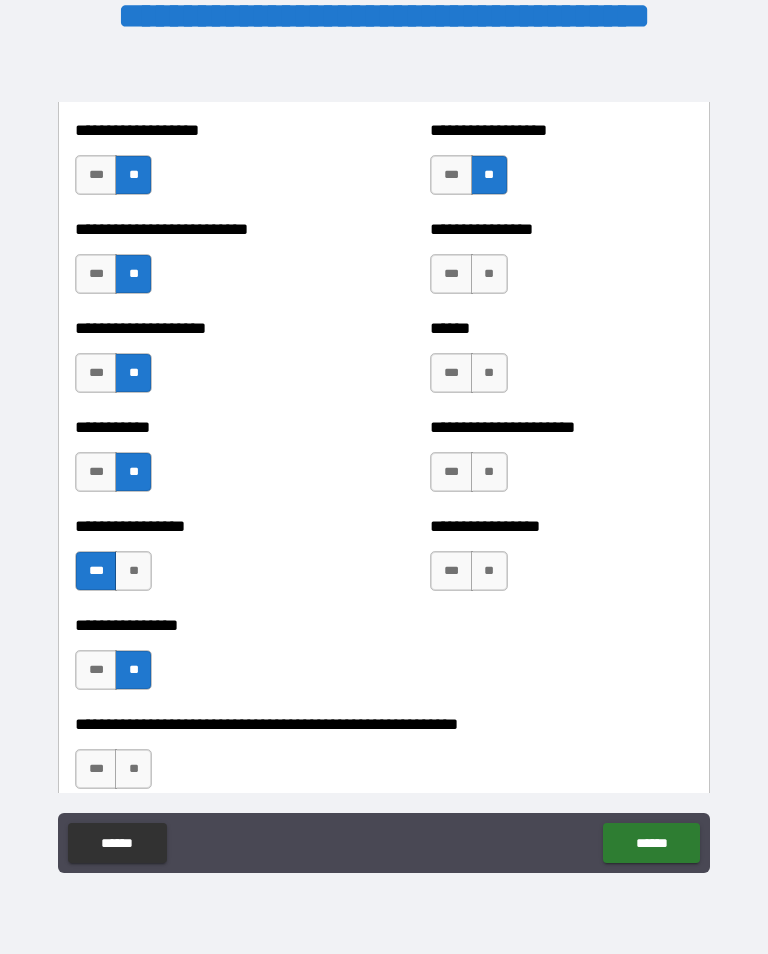 click on "**" at bounding box center [489, 571] 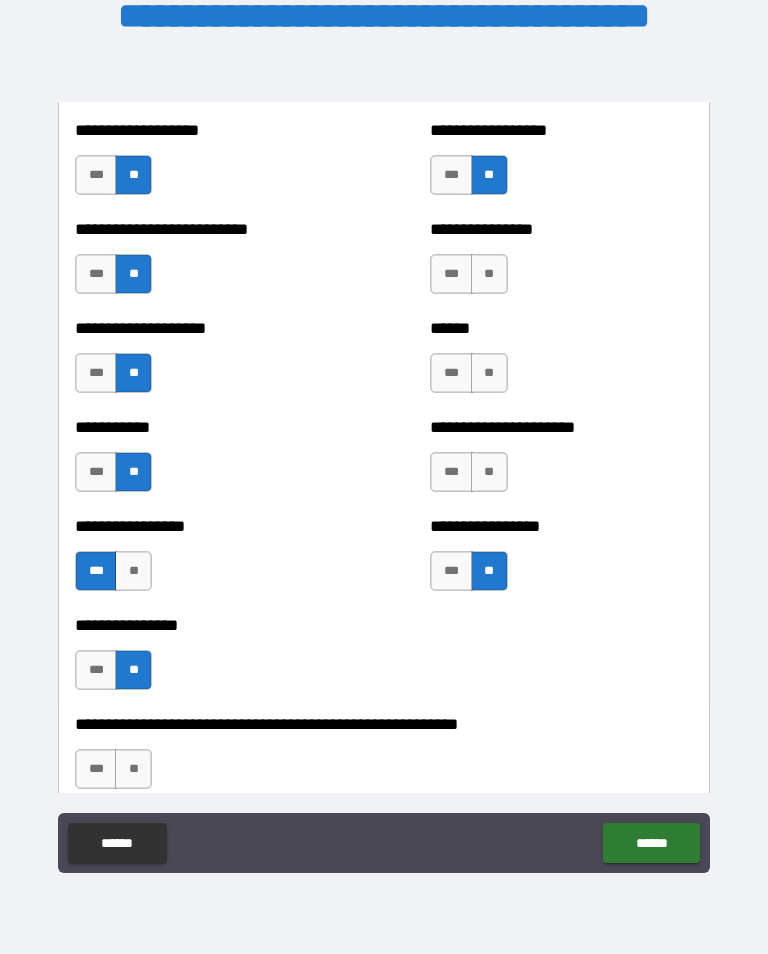 click on "**" at bounding box center (489, 472) 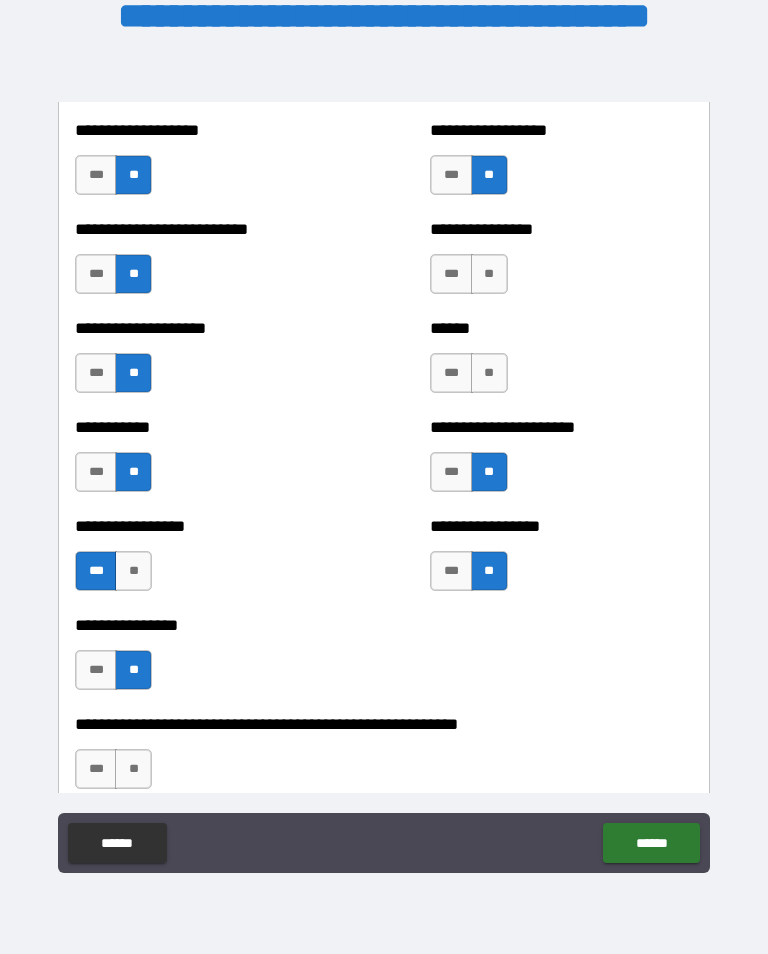click on "**" at bounding box center (489, 373) 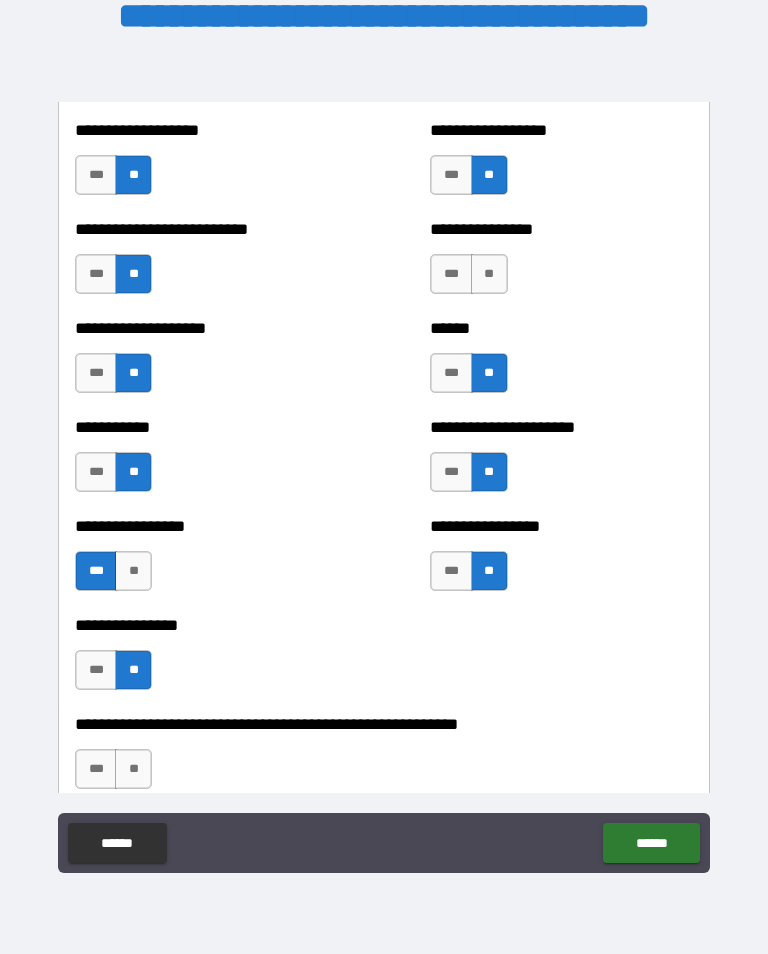 click on "**" at bounding box center [489, 274] 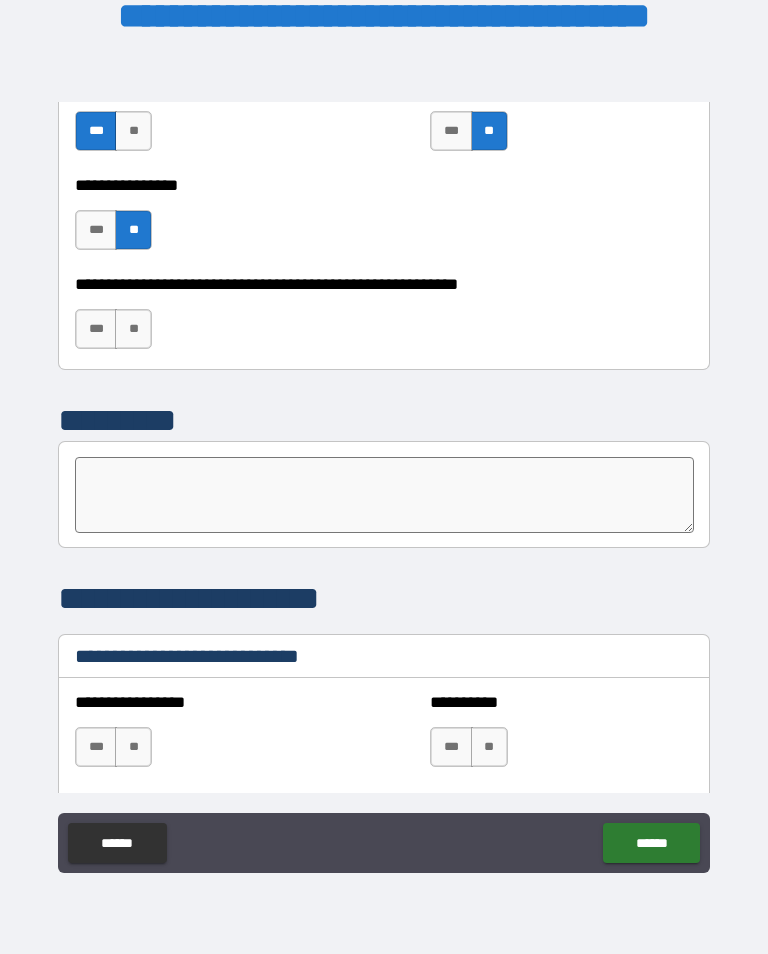 scroll, scrollTop: 6252, scrollLeft: 0, axis: vertical 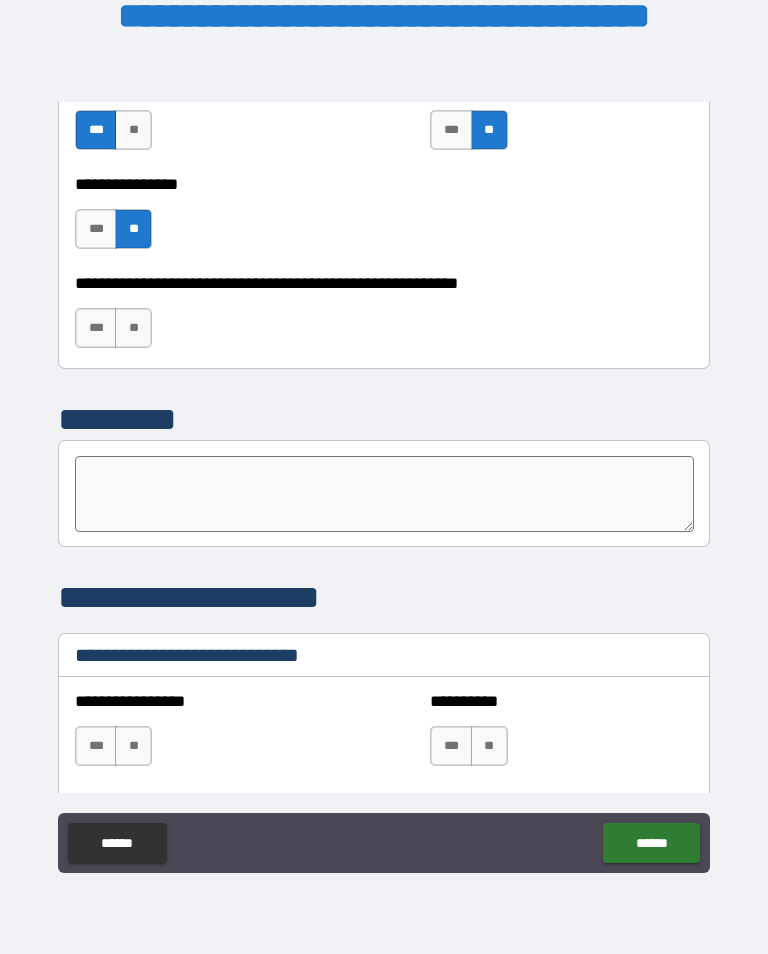 click on "***" at bounding box center (96, 328) 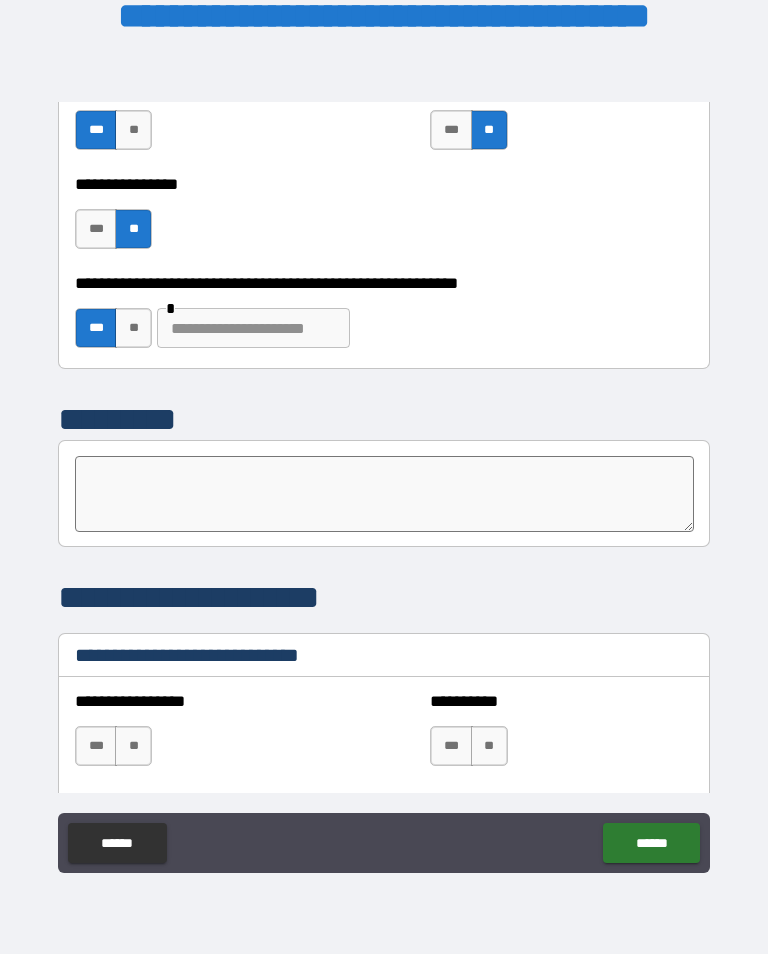 click at bounding box center [253, 328] 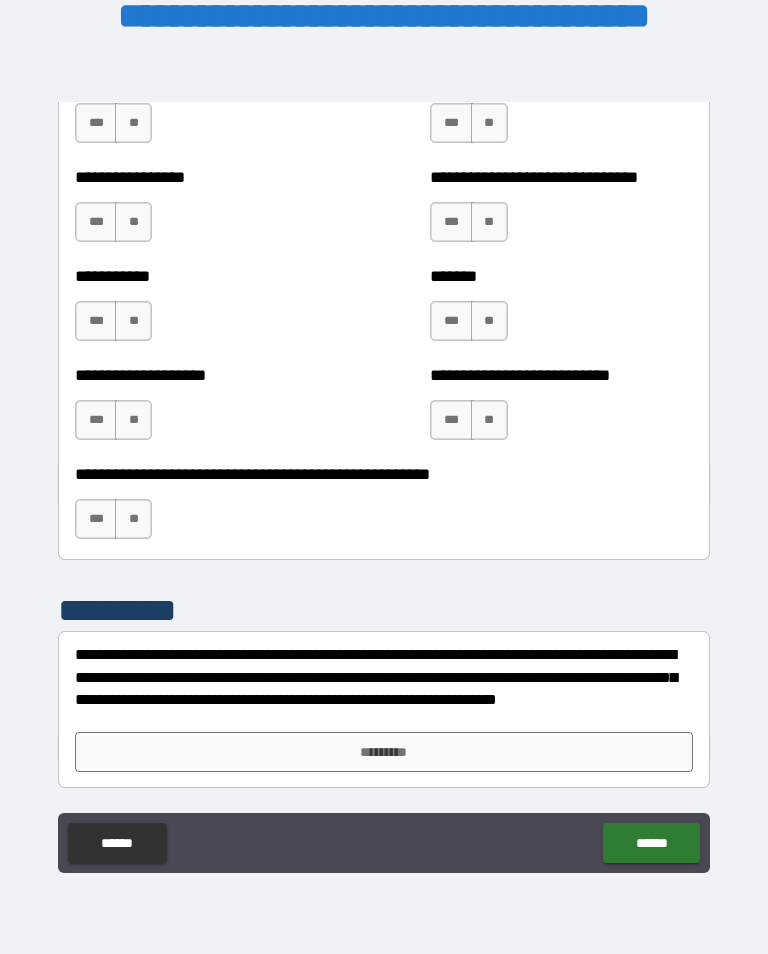 scroll, scrollTop: 7964, scrollLeft: 0, axis: vertical 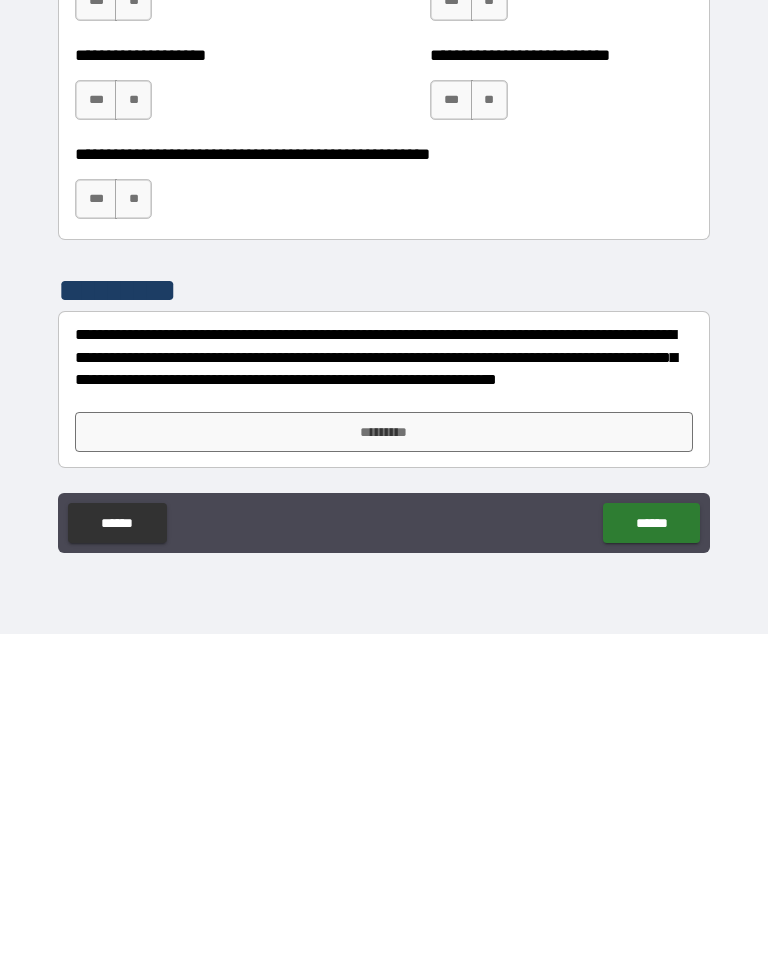 click on "*********" at bounding box center [384, 752] 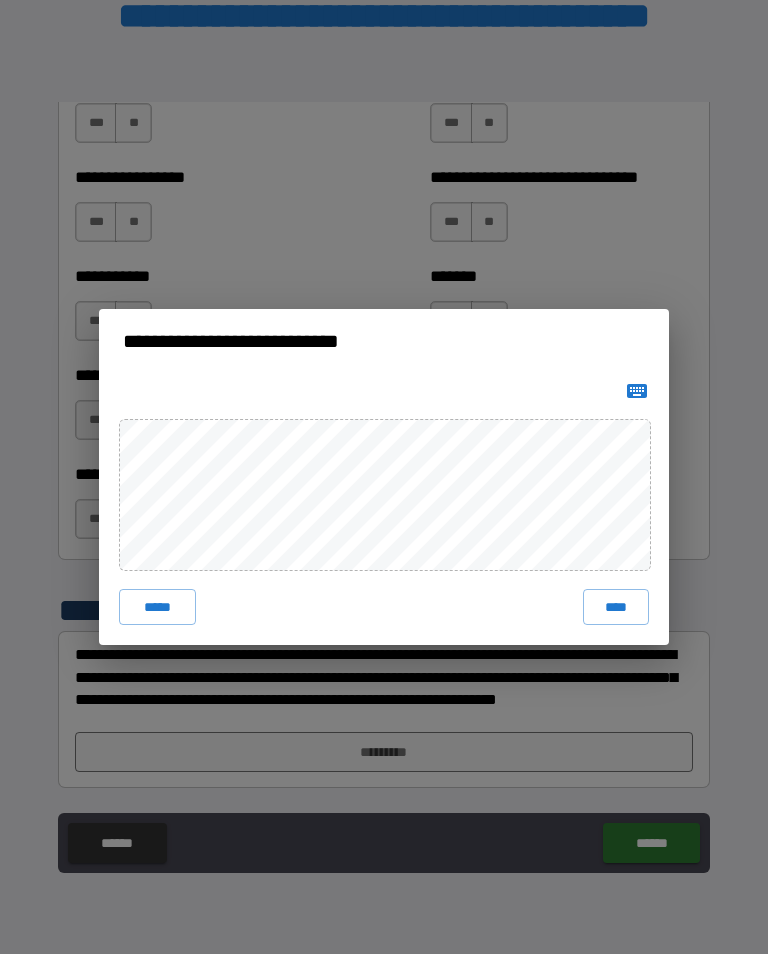 click on "*****" at bounding box center [157, 607] 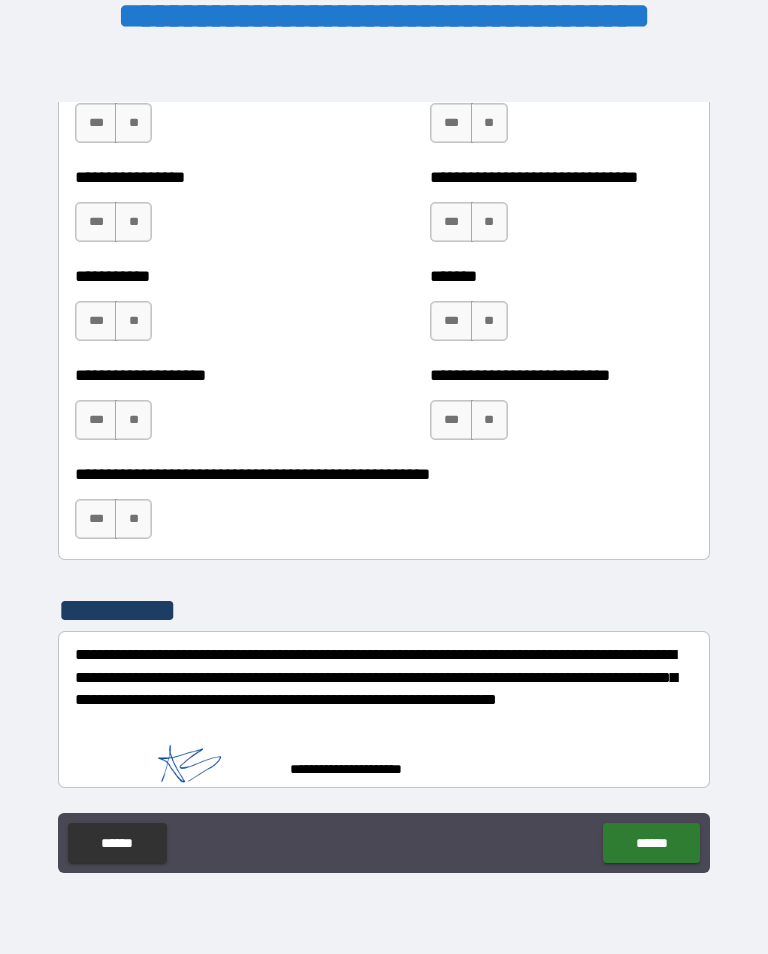 scroll, scrollTop: 7954, scrollLeft: 0, axis: vertical 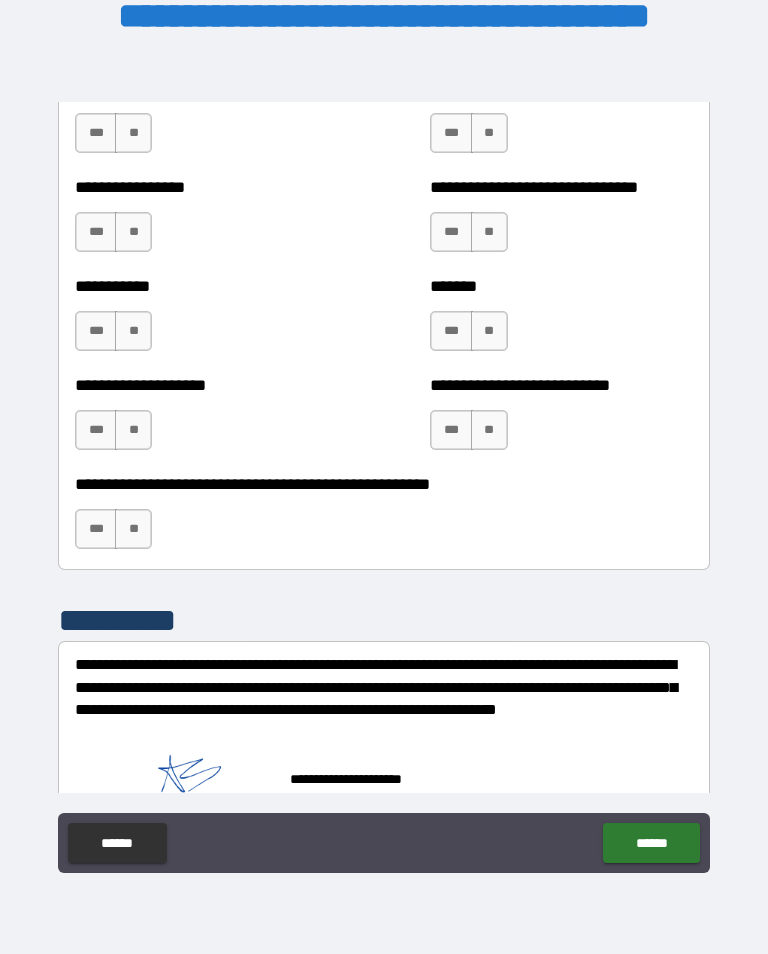 click on "******" at bounding box center (651, 843) 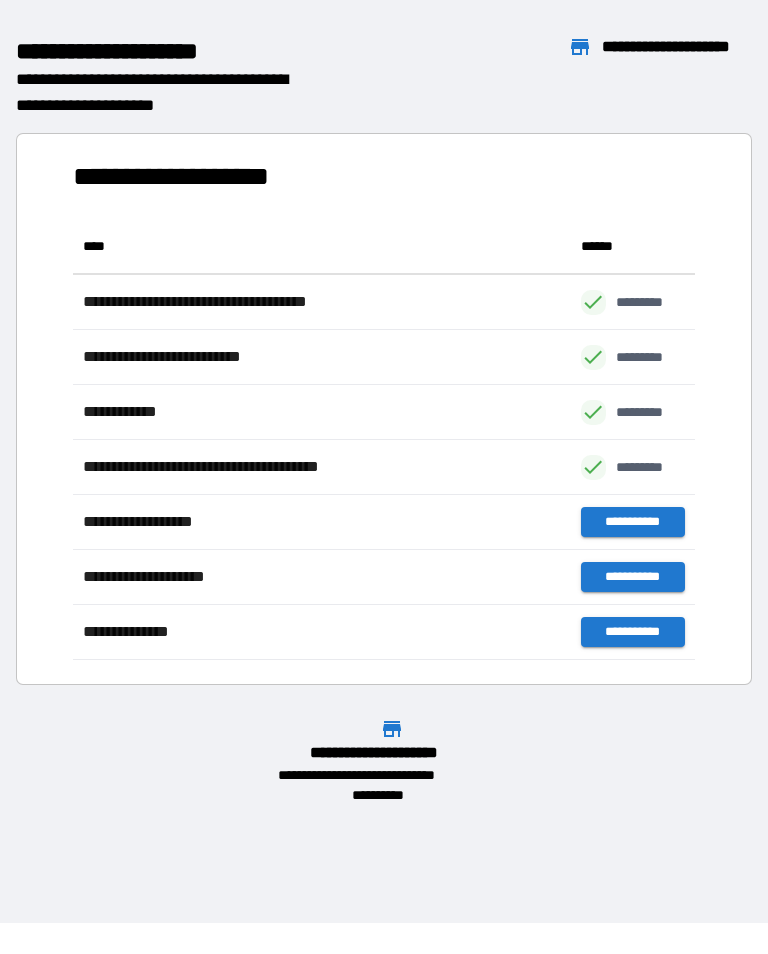 scroll, scrollTop: 1, scrollLeft: 1, axis: both 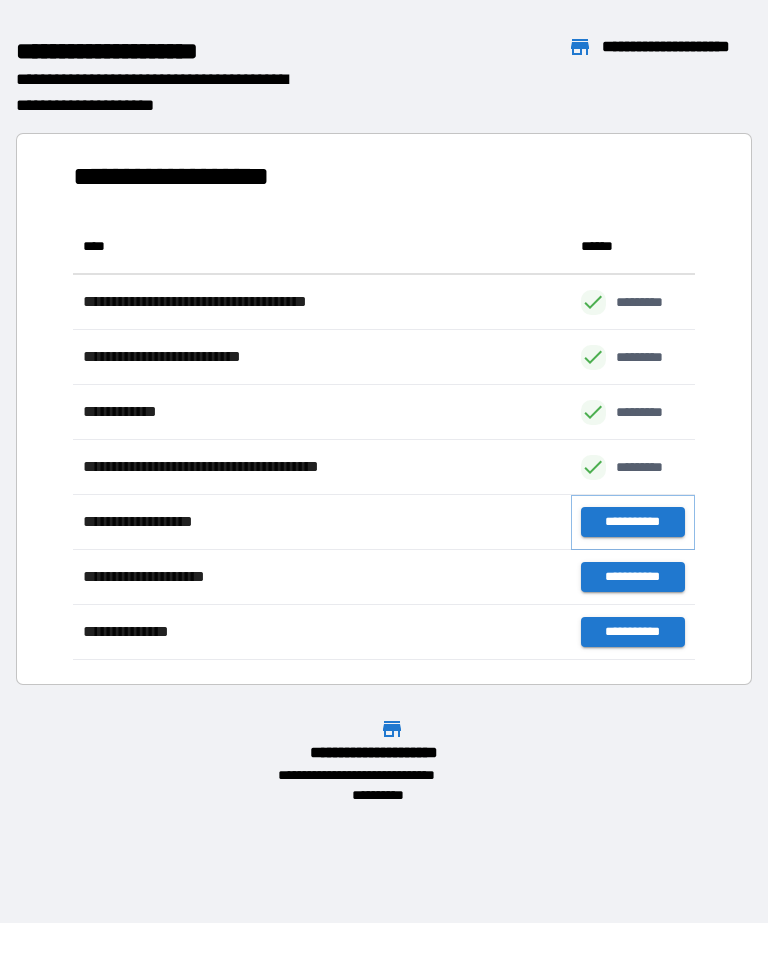 click on "**********" at bounding box center (633, 522) 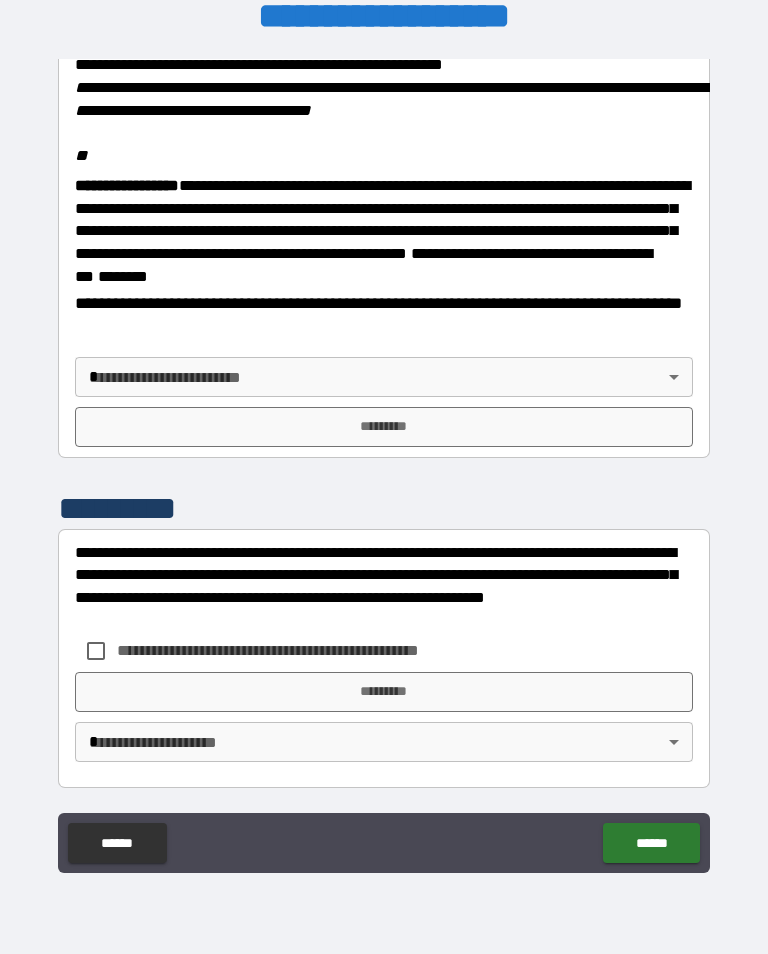 scroll, scrollTop: 2339, scrollLeft: 0, axis: vertical 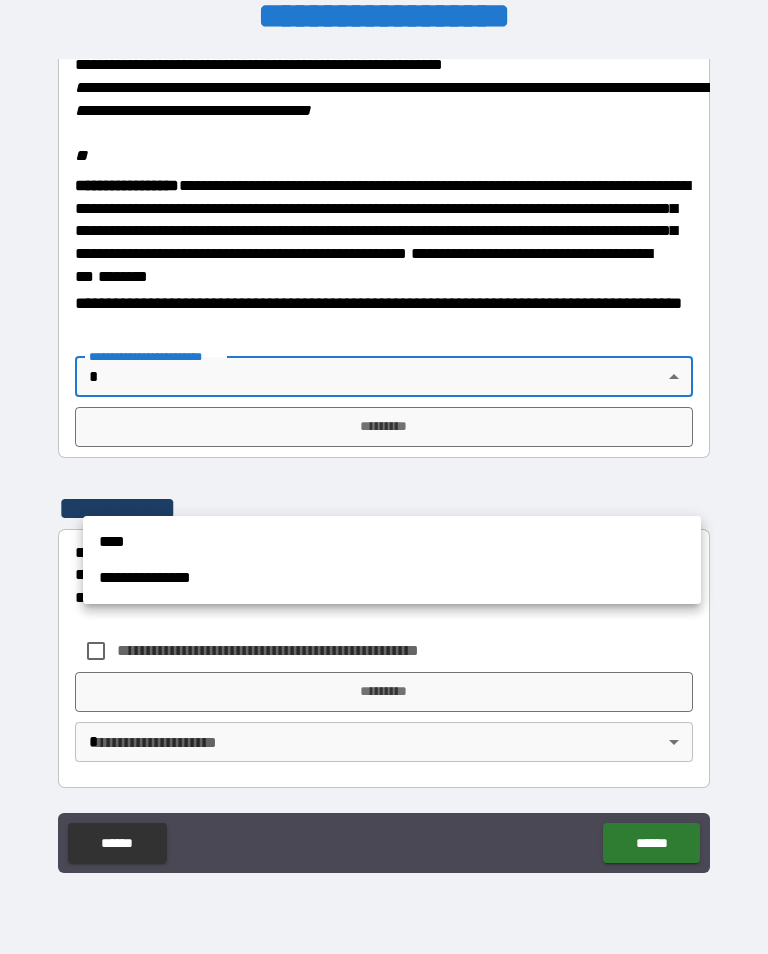 click on "****" at bounding box center (392, 542) 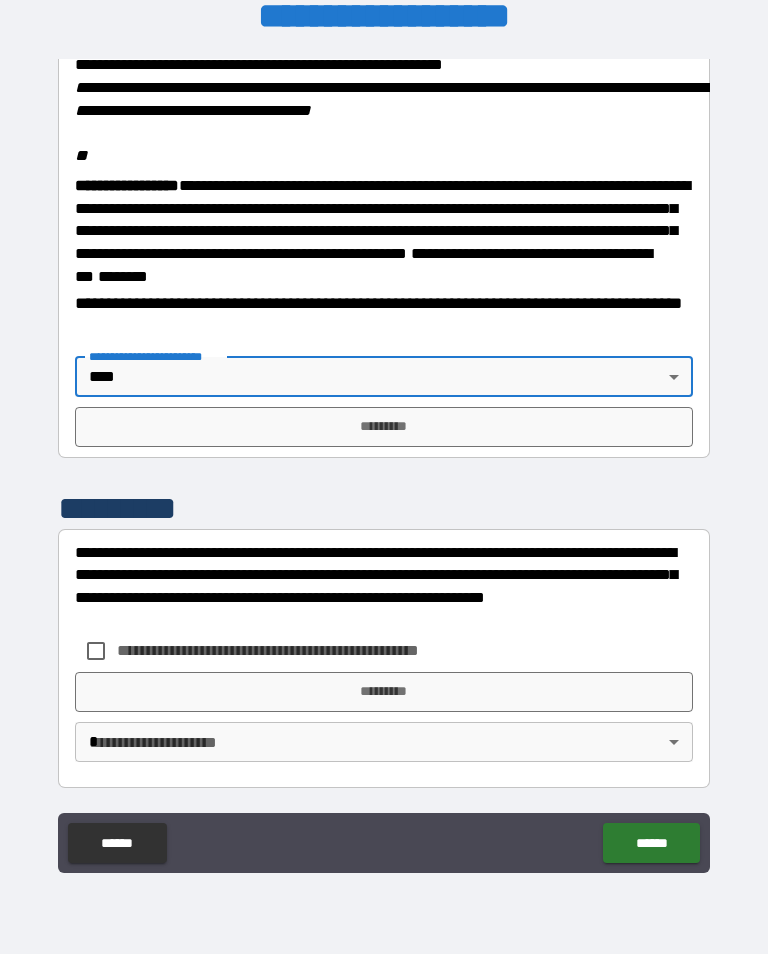 scroll, scrollTop: 2448, scrollLeft: 0, axis: vertical 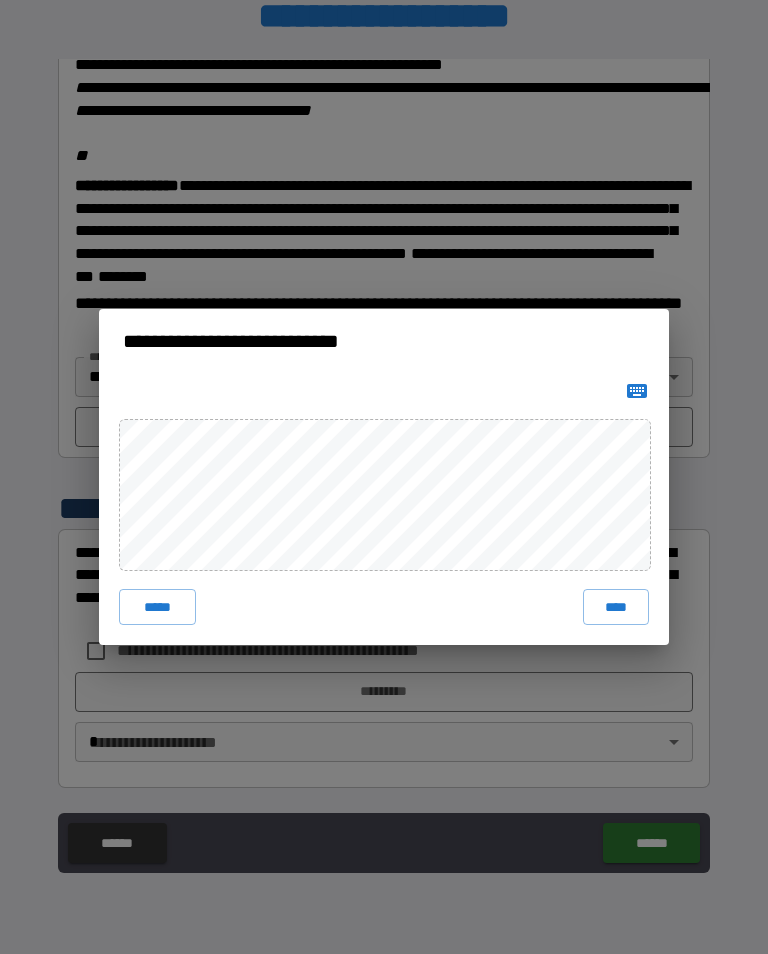 click on "****" at bounding box center (616, 607) 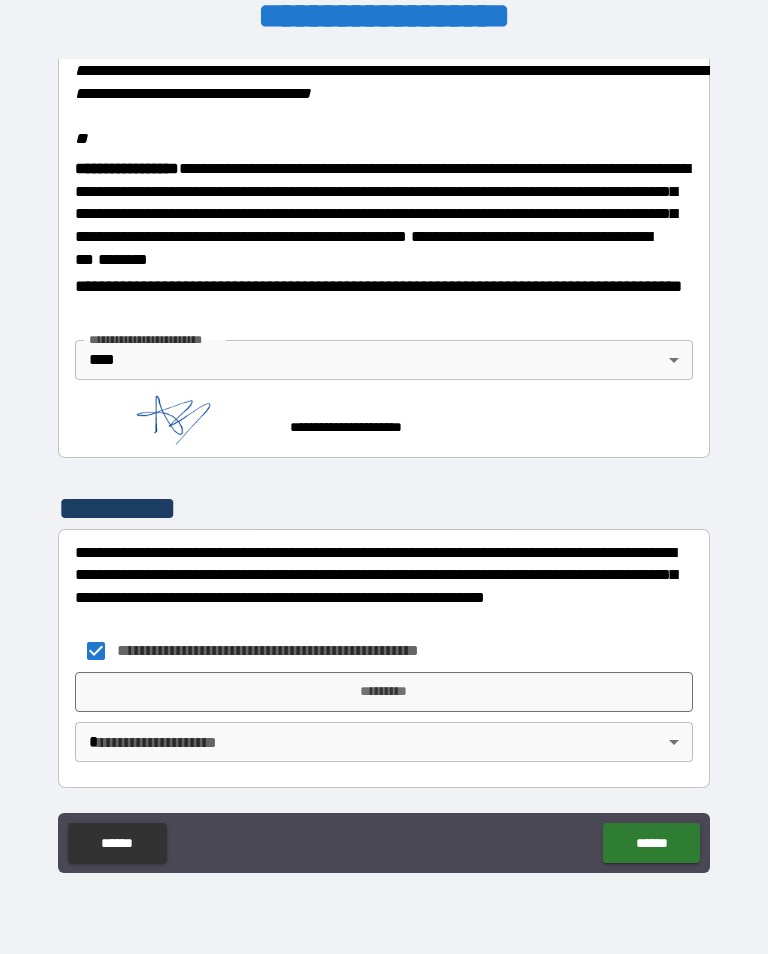 click on "*********" at bounding box center (384, 692) 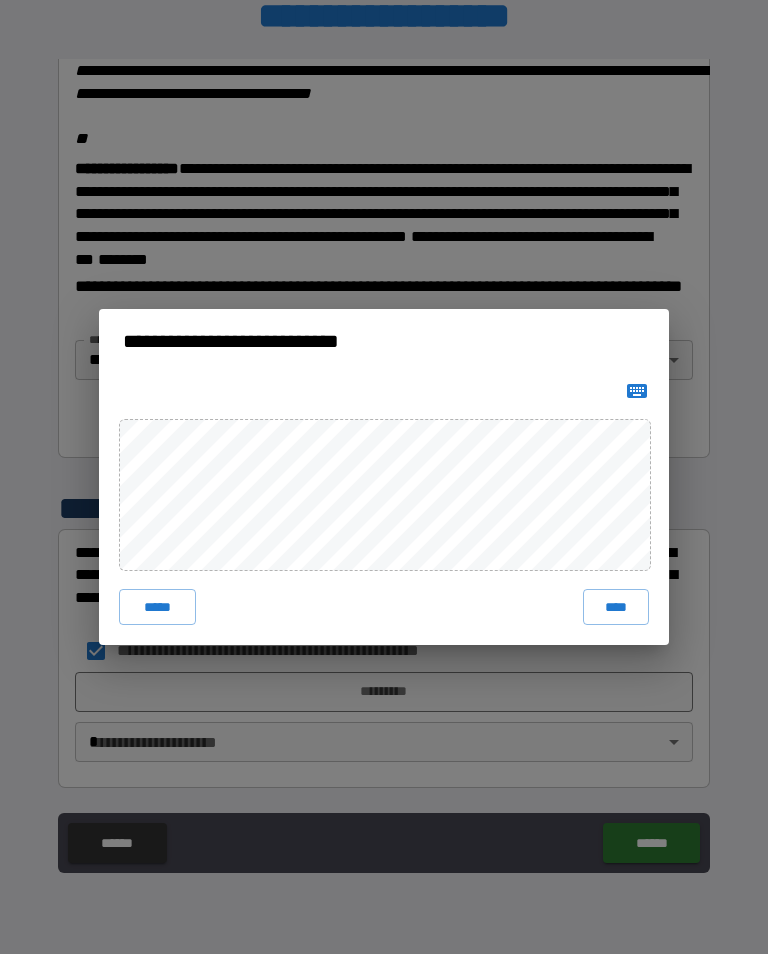 click on "****" at bounding box center (616, 607) 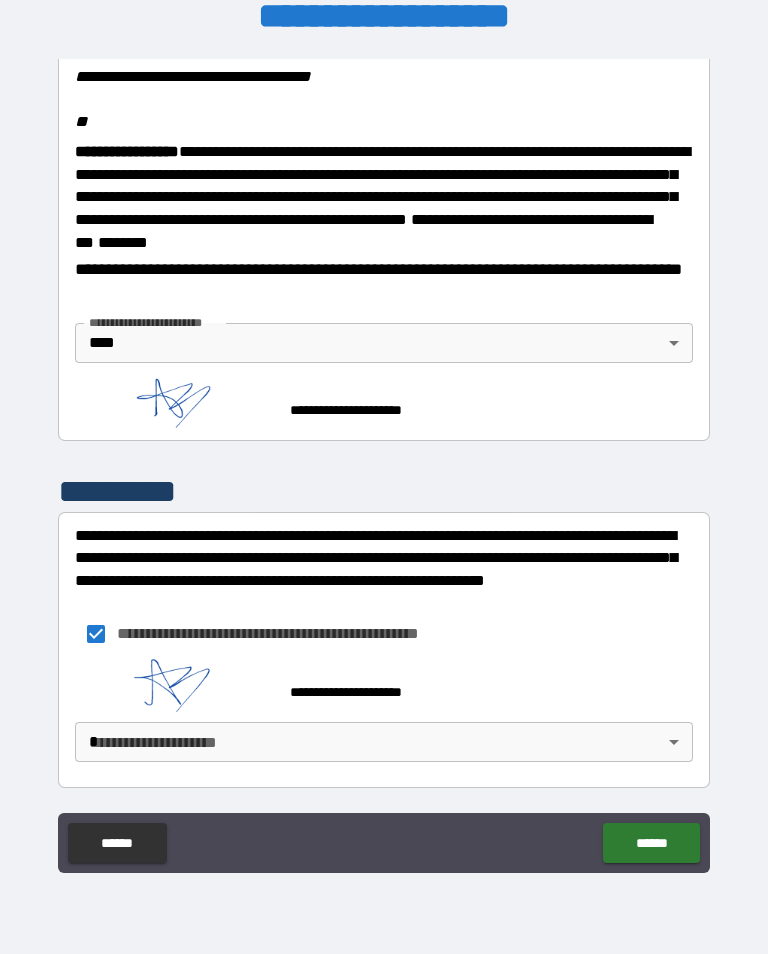 scroll, scrollTop: 2482, scrollLeft: 0, axis: vertical 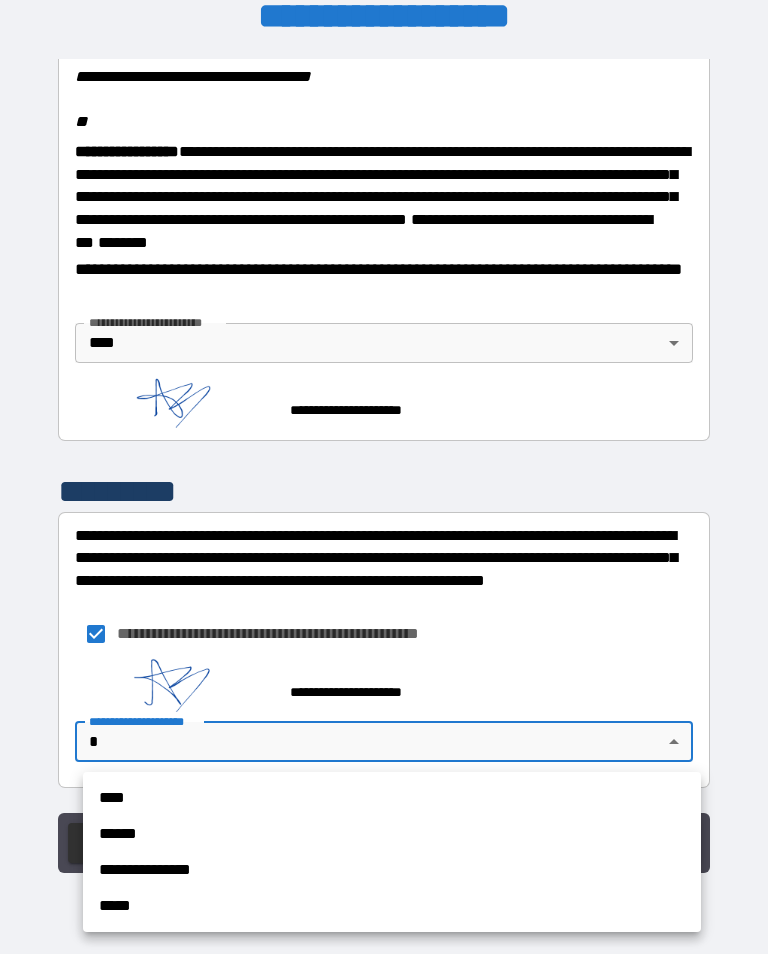 click on "****" at bounding box center [392, 798] 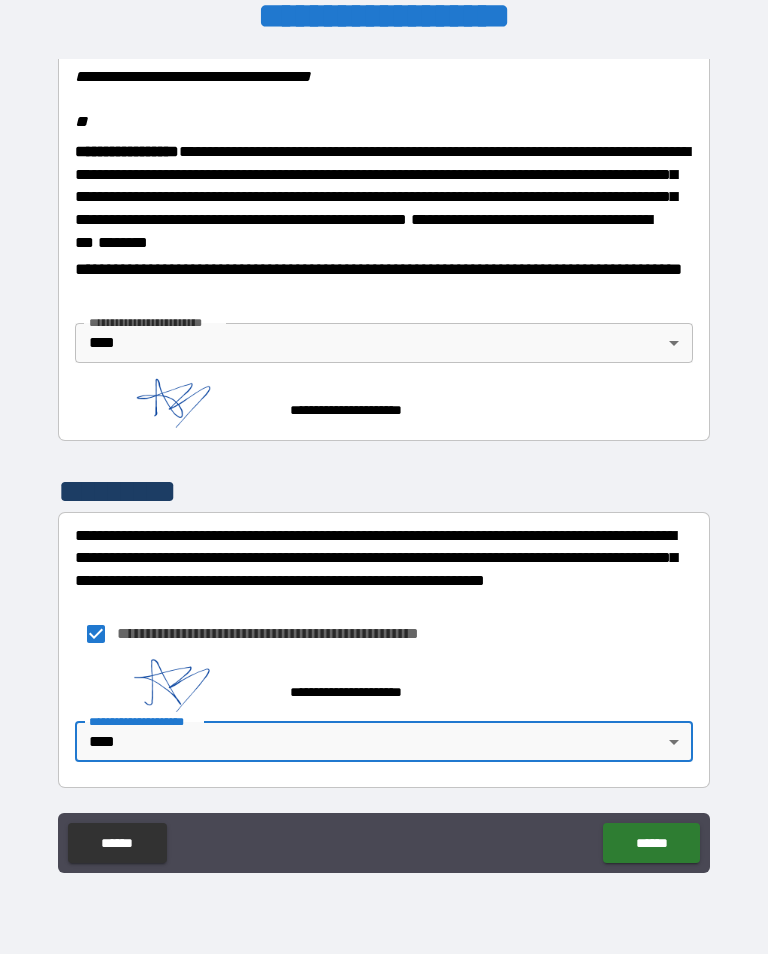 click on "******" at bounding box center [651, 843] 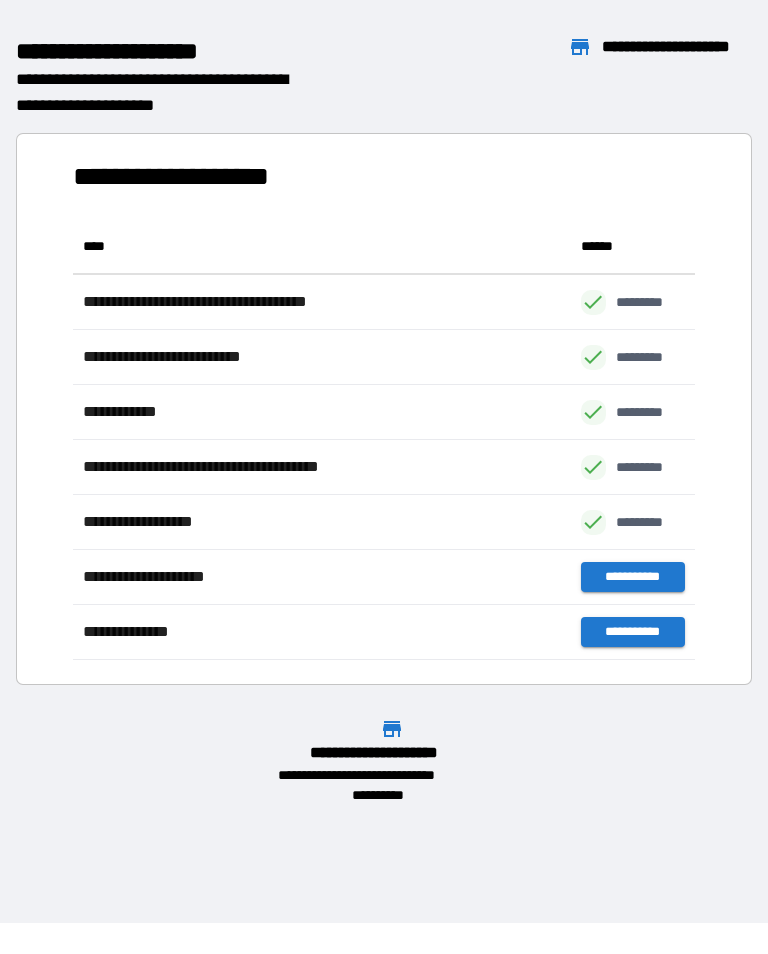 scroll, scrollTop: 1, scrollLeft: 1, axis: both 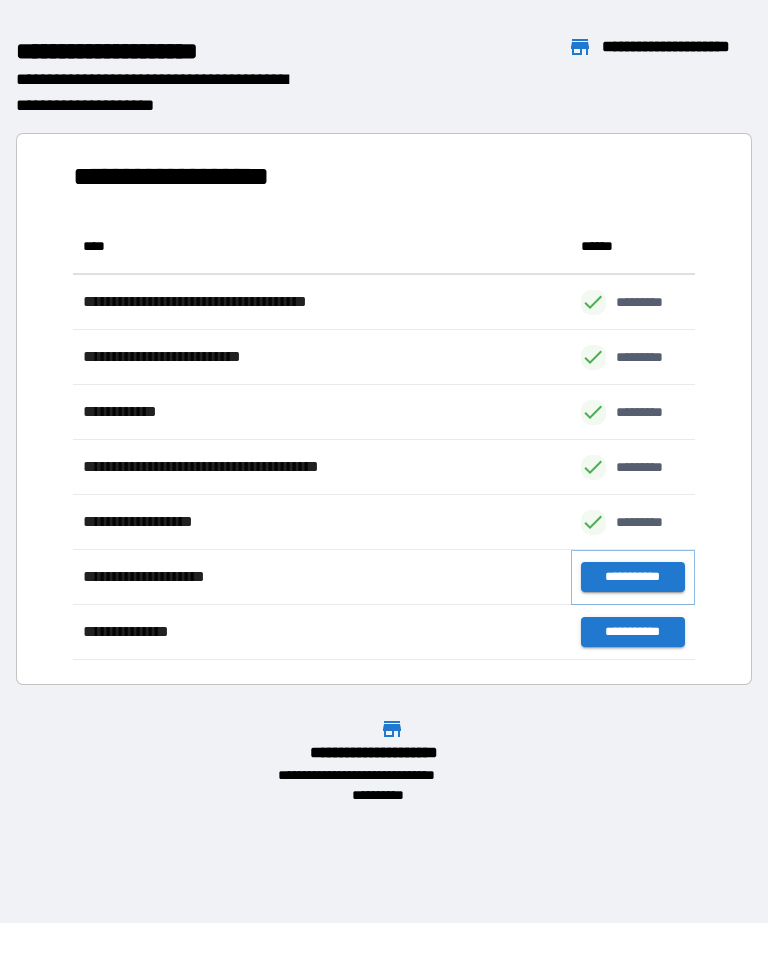 click on "**********" at bounding box center [633, 577] 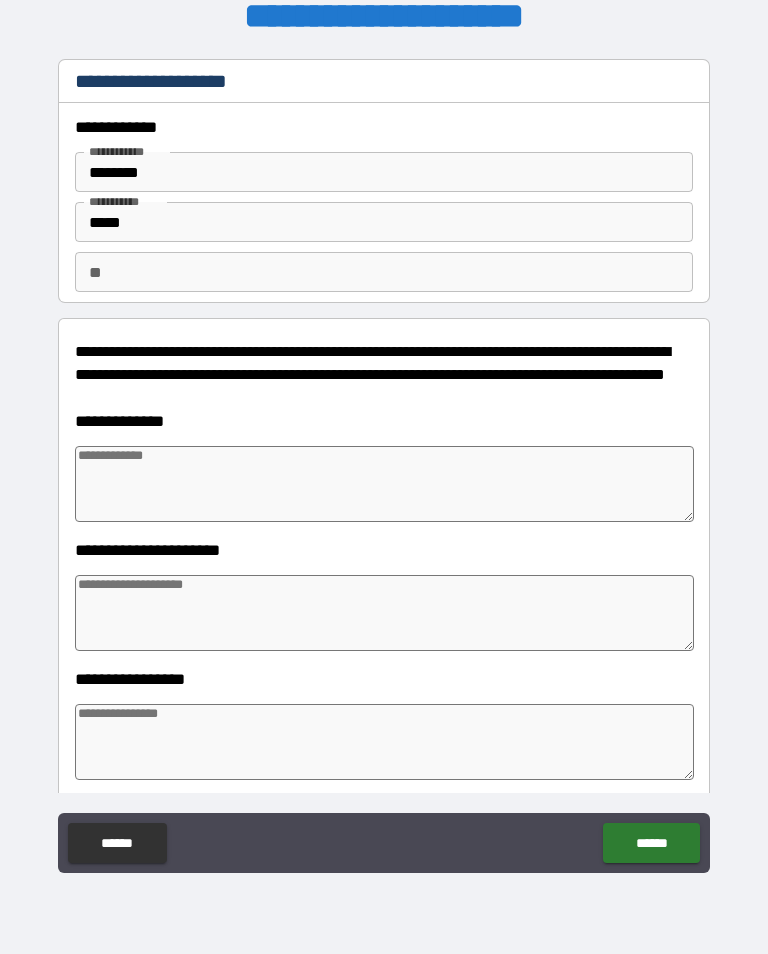 click at bounding box center [384, 484] 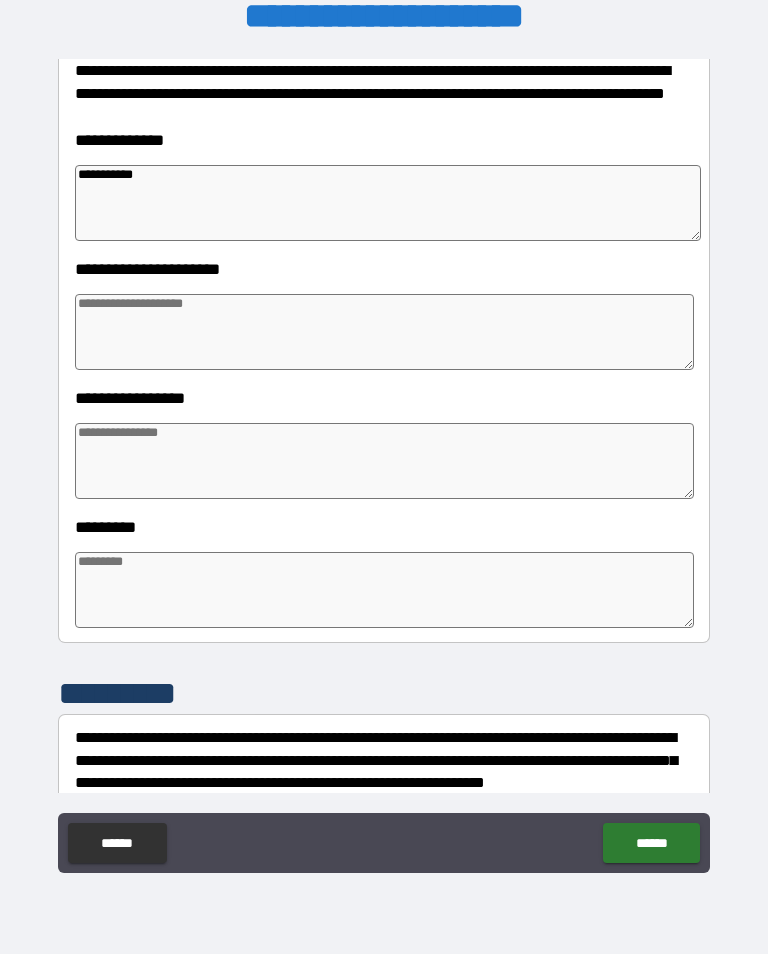 scroll, scrollTop: 283, scrollLeft: 0, axis: vertical 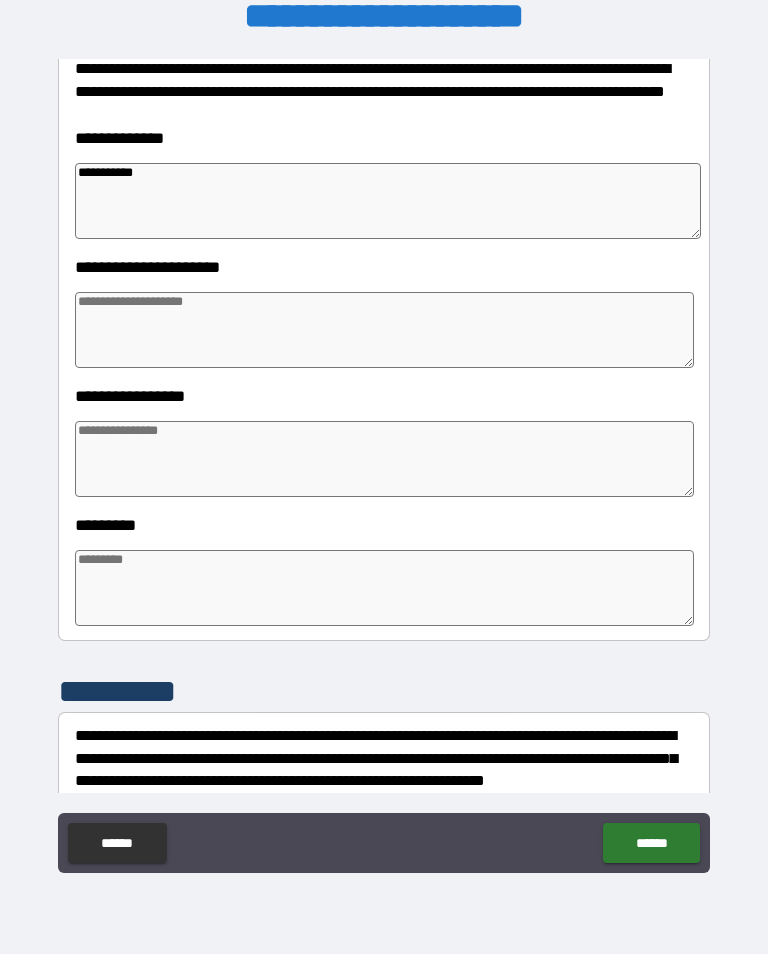 click at bounding box center (384, 459) 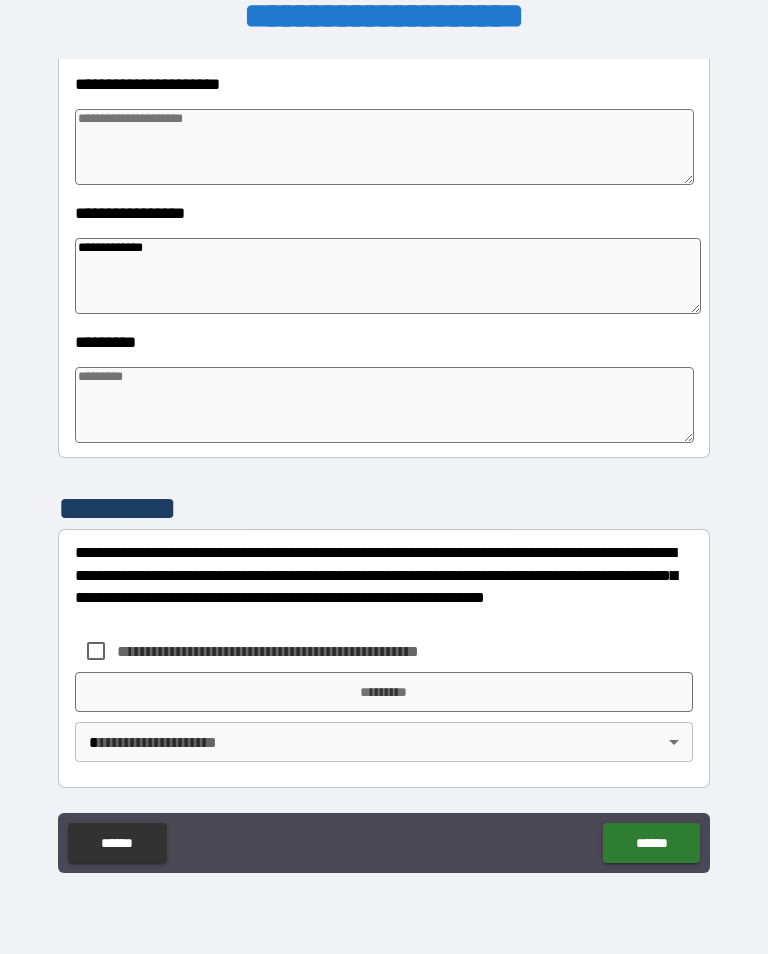 scroll, scrollTop: 466, scrollLeft: 0, axis: vertical 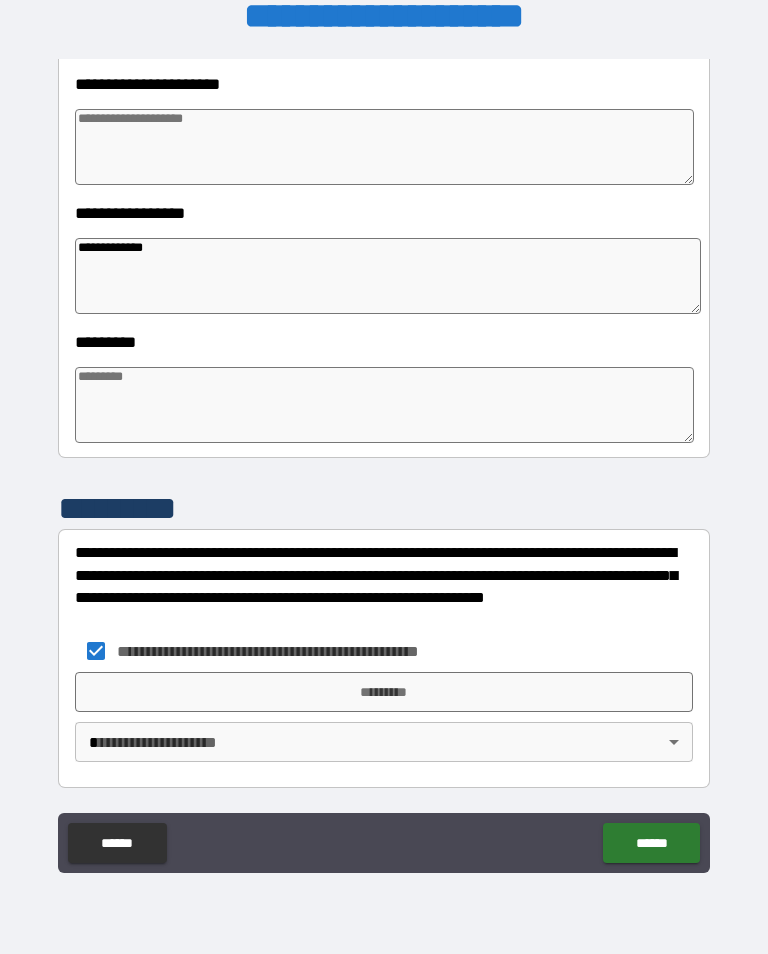 click on "*********" at bounding box center [384, 692] 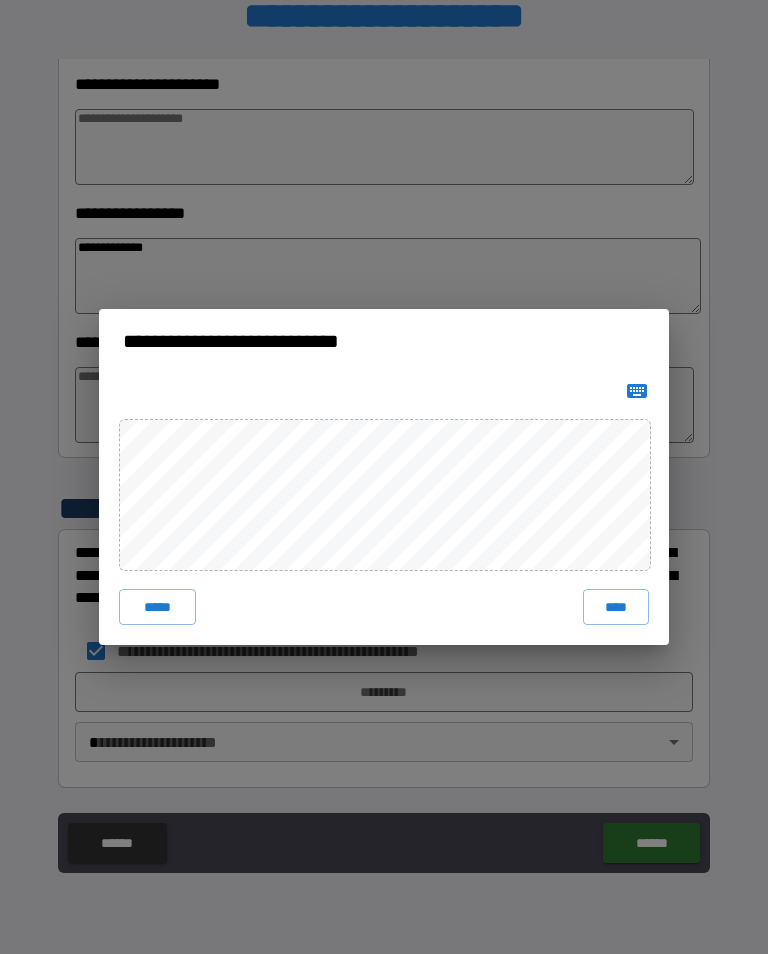 click on "****" at bounding box center (616, 607) 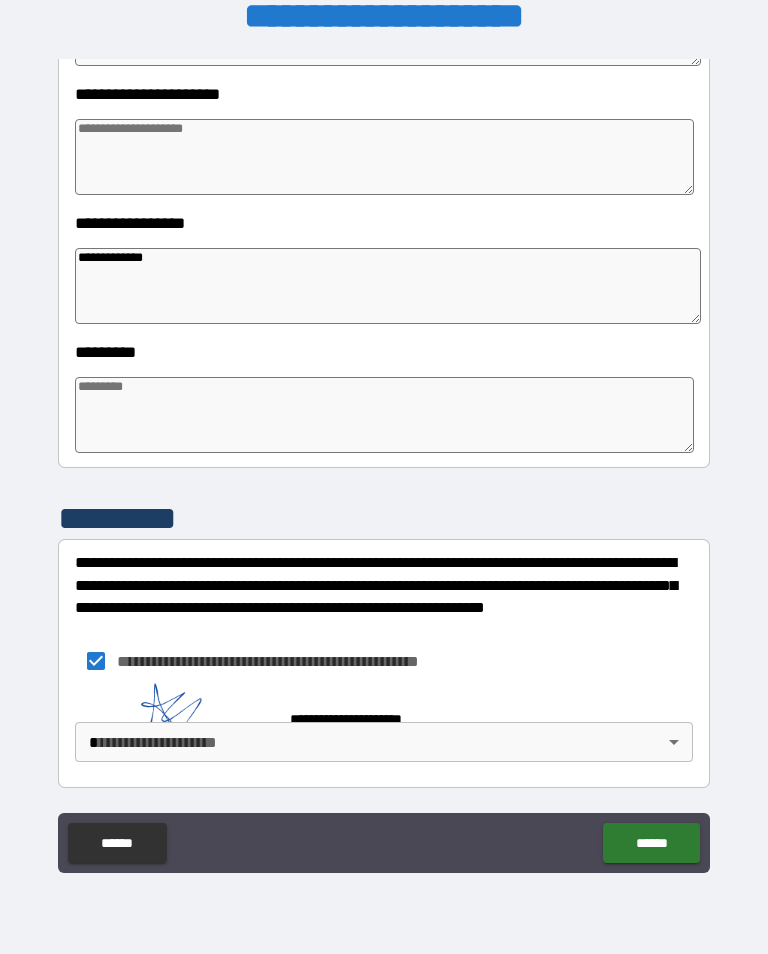 scroll, scrollTop: 456, scrollLeft: 0, axis: vertical 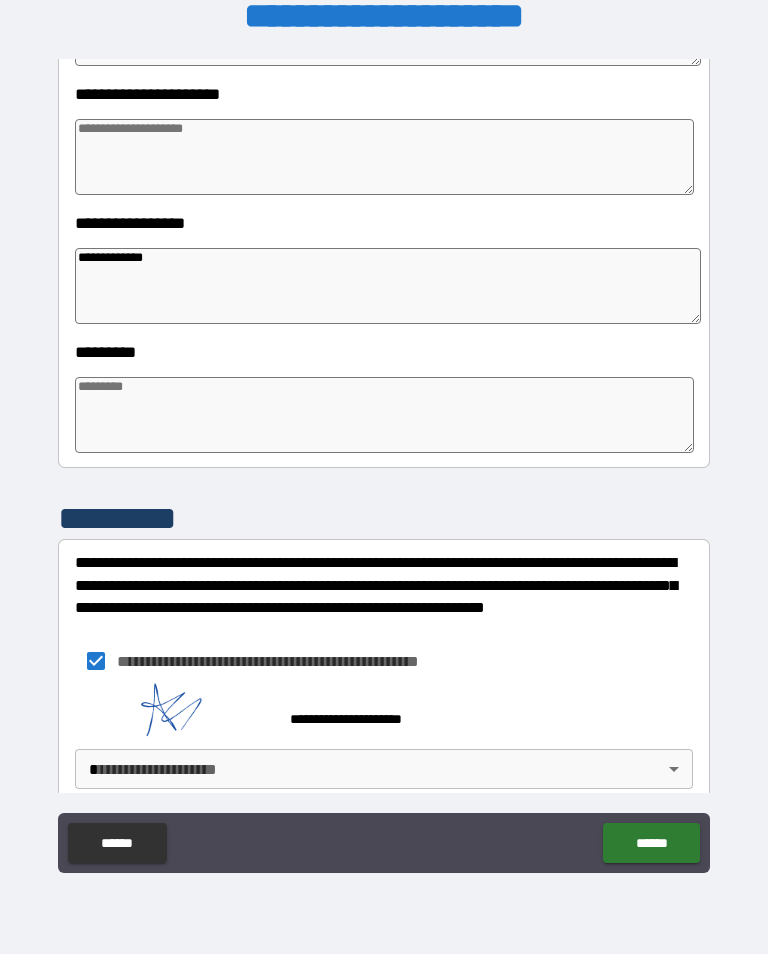 click at bounding box center (384, 157) 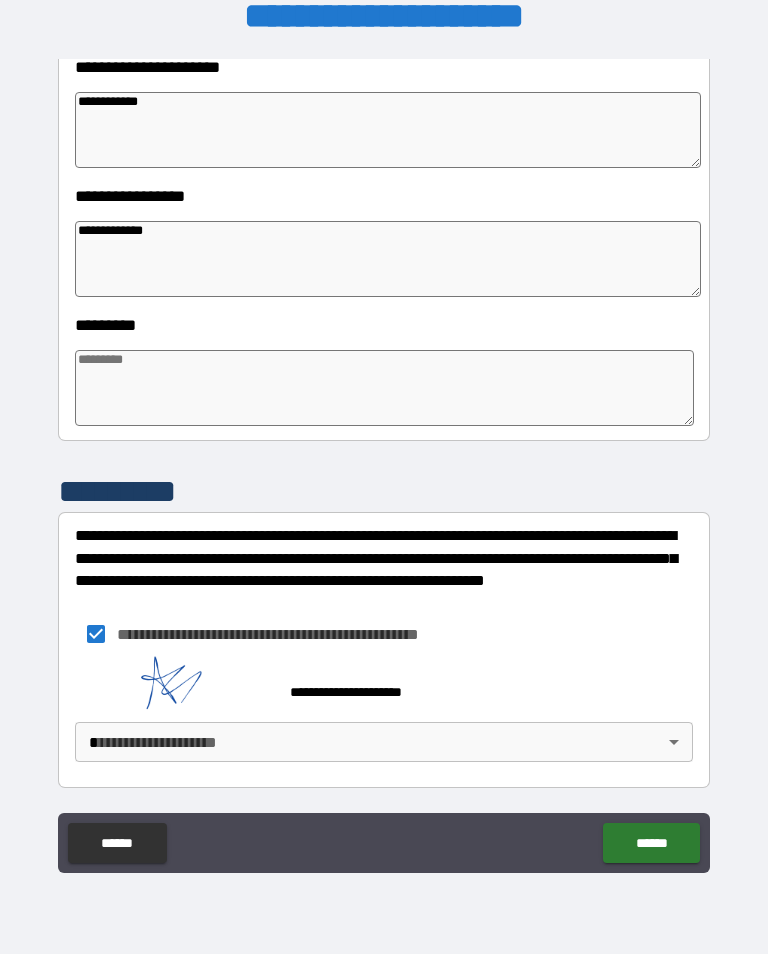 scroll, scrollTop: 483, scrollLeft: 0, axis: vertical 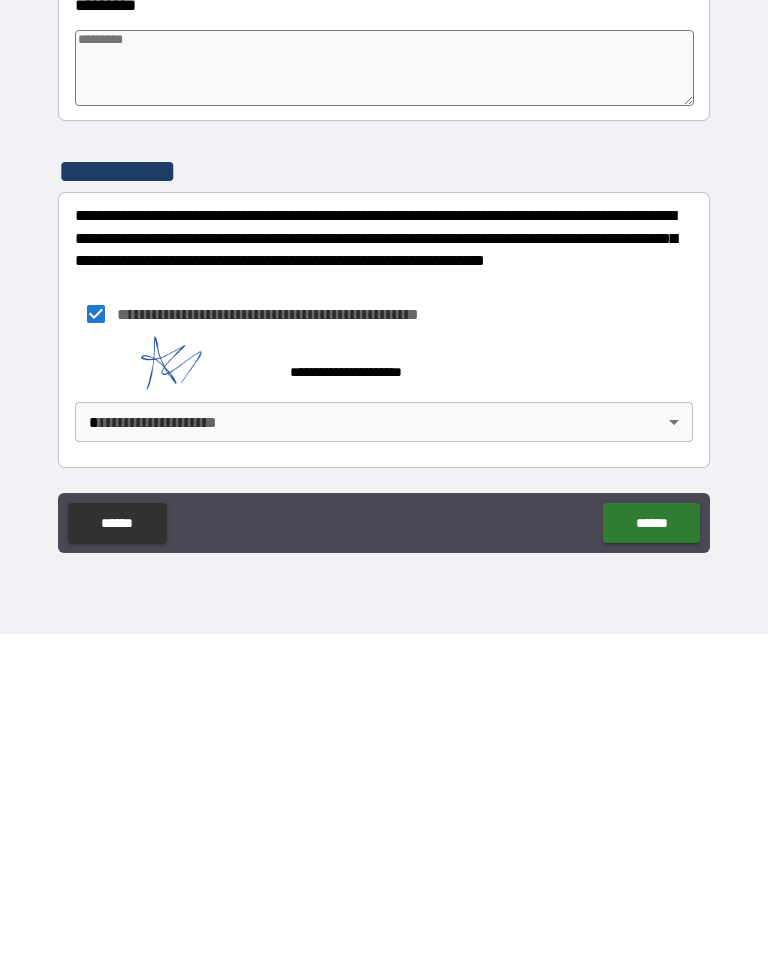 click on "**********" at bounding box center (384, 461) 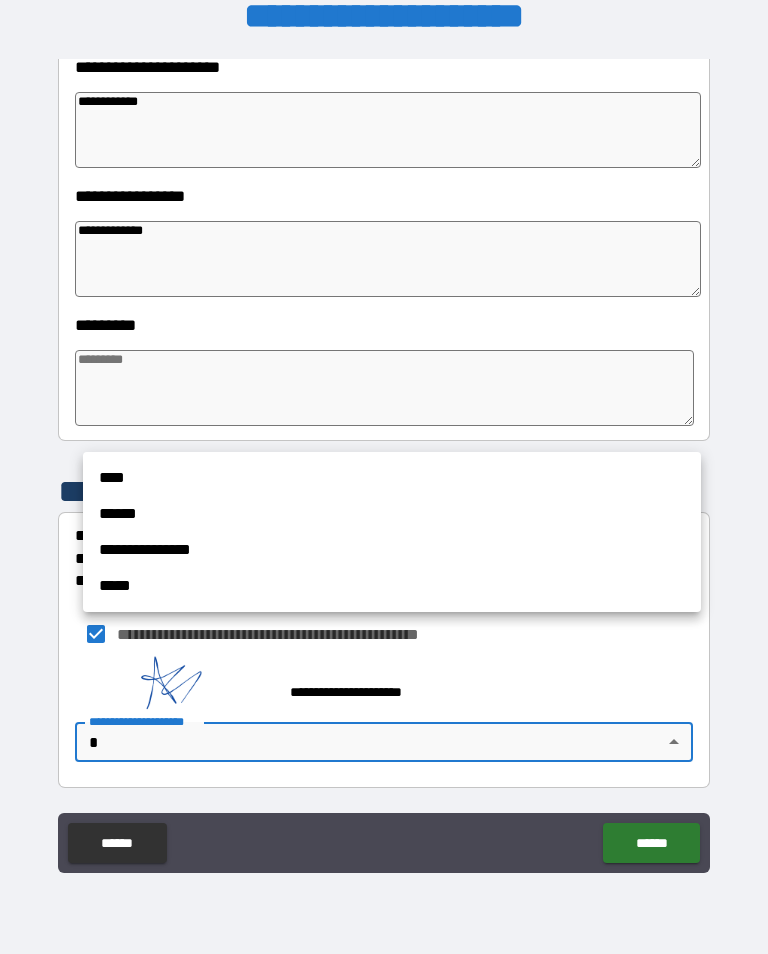 click on "****" at bounding box center [392, 478] 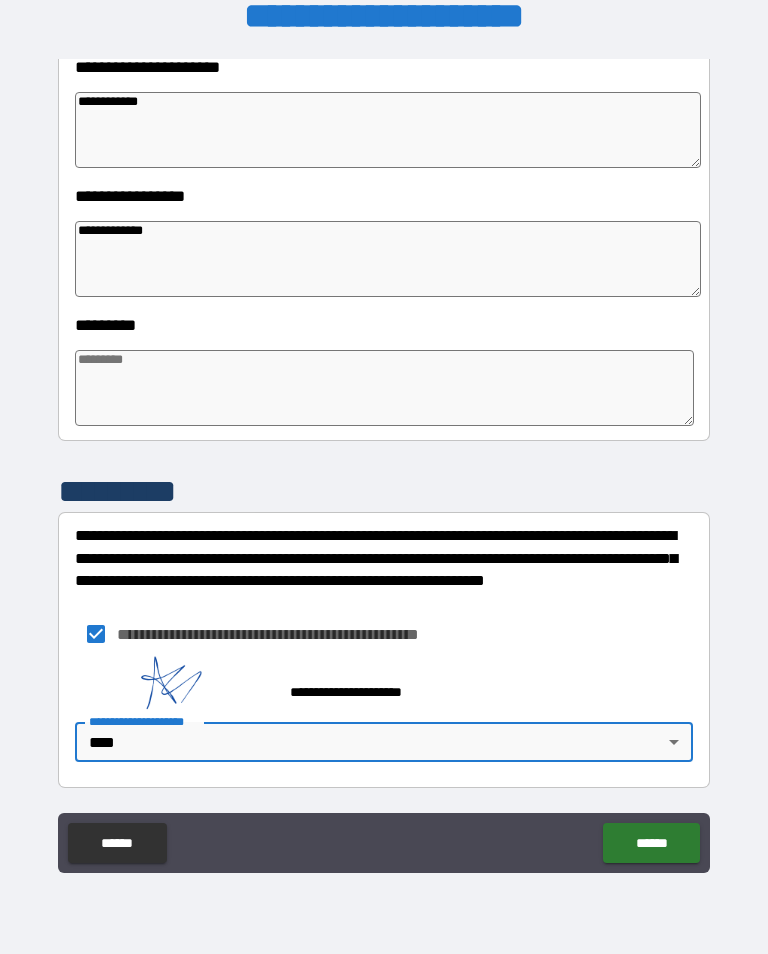 click at bounding box center (384, 388) 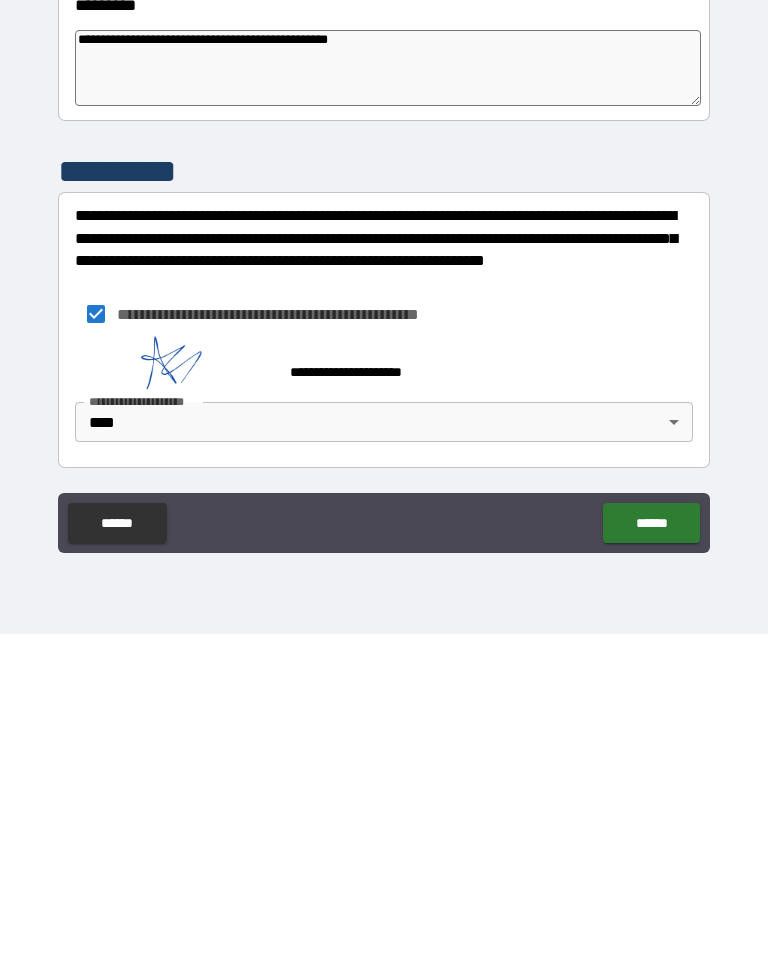 click on "******" at bounding box center [651, 843] 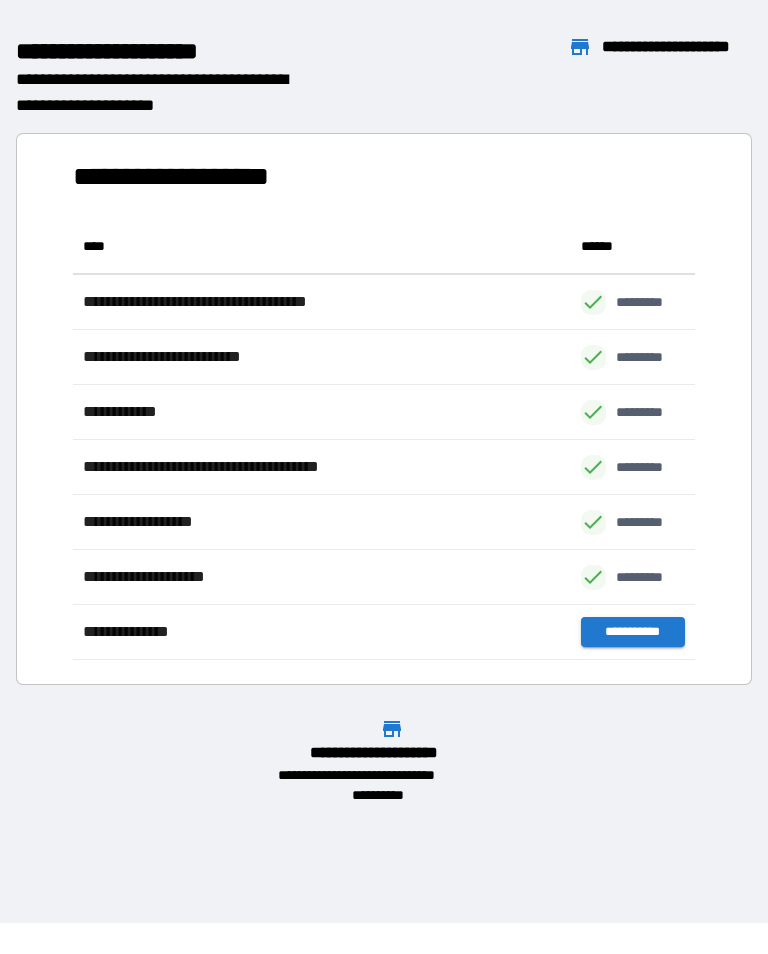 scroll, scrollTop: 1, scrollLeft: 1, axis: both 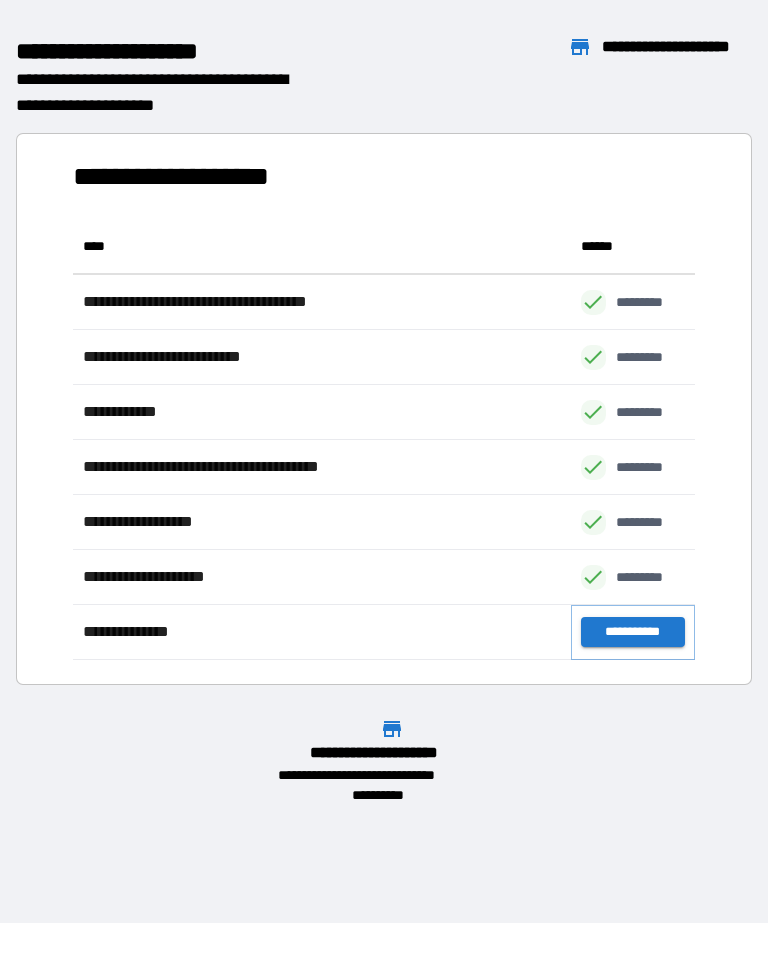click on "**********" at bounding box center (633, 632) 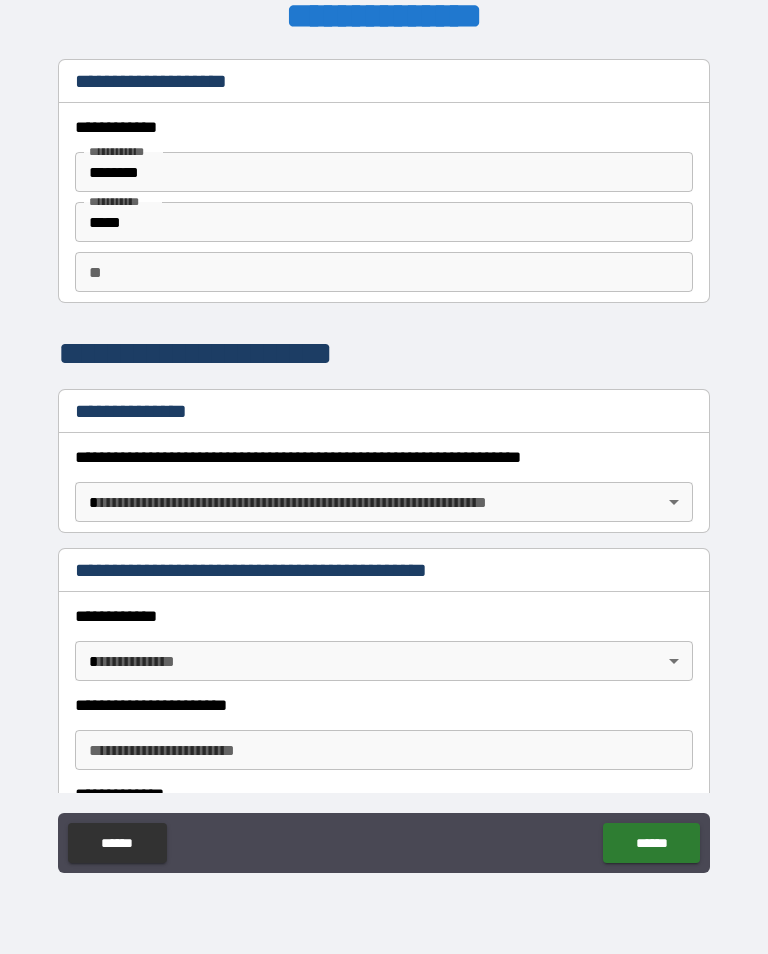 click on "**********" at bounding box center [384, 461] 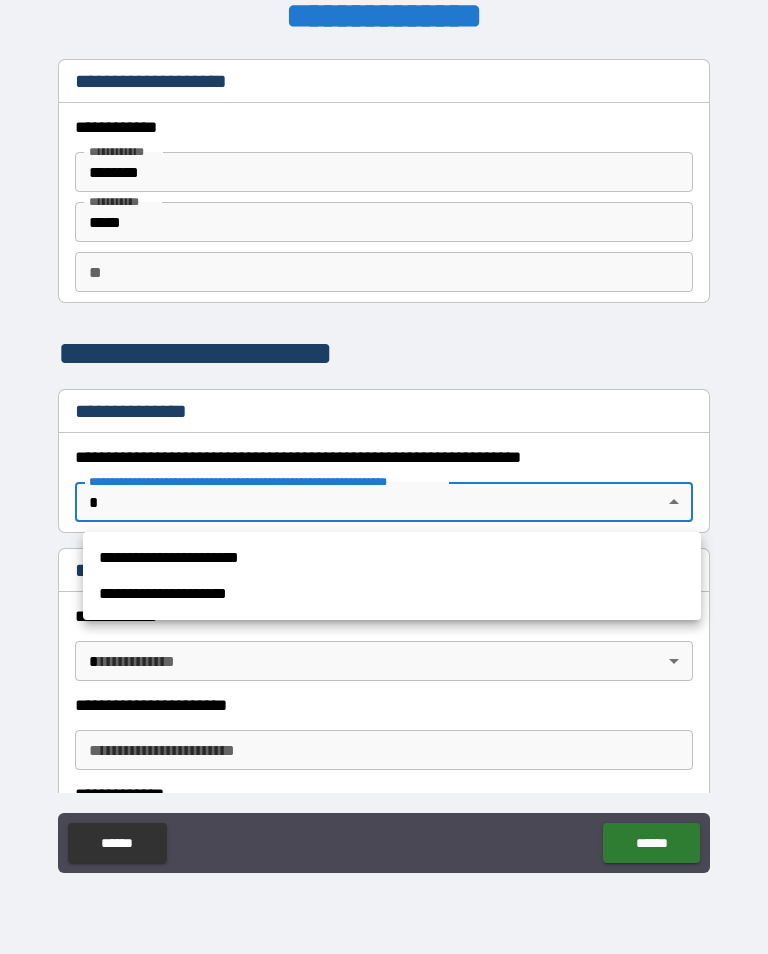 click on "**********" at bounding box center [392, 558] 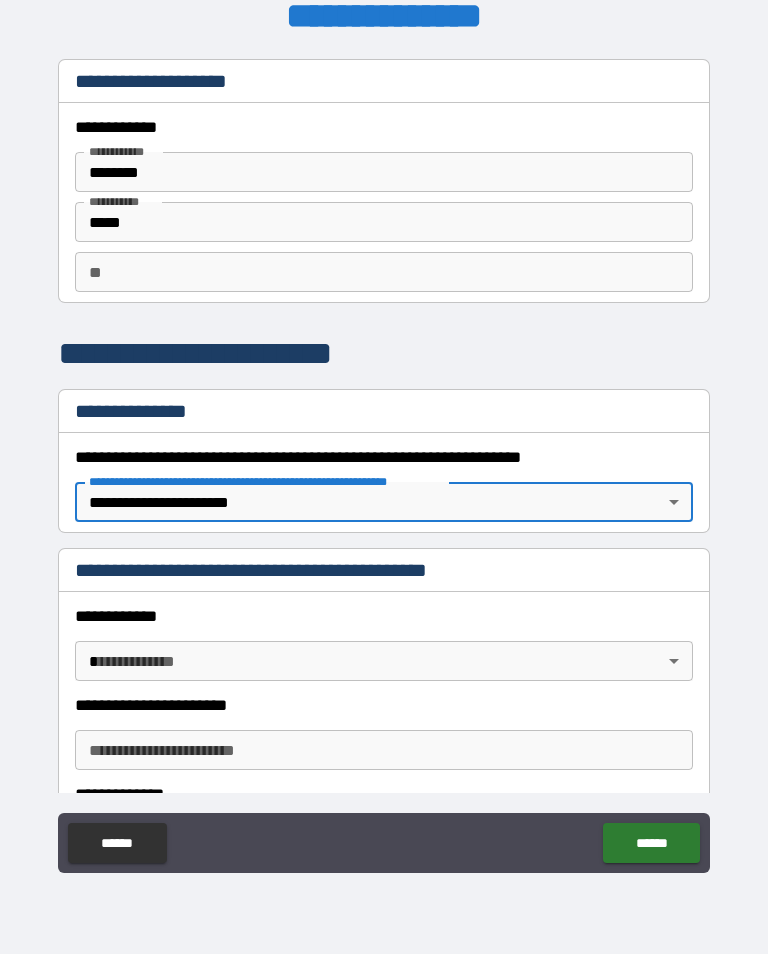 click on "**********" at bounding box center (384, 461) 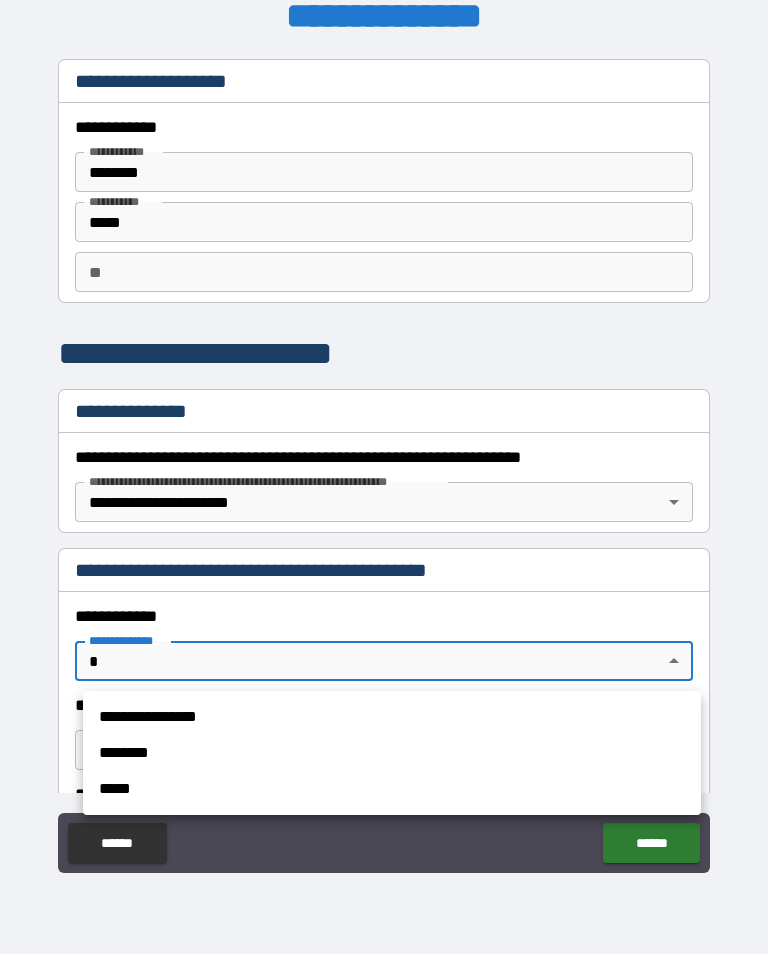 click on "*****" at bounding box center (392, 789) 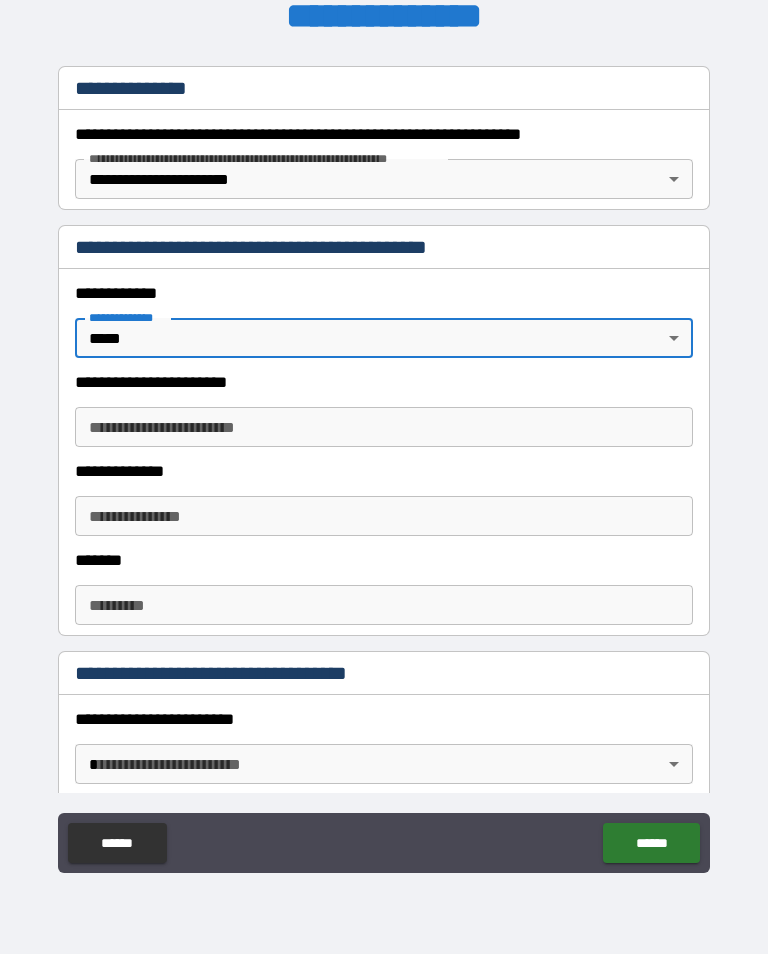 scroll, scrollTop: 321, scrollLeft: 0, axis: vertical 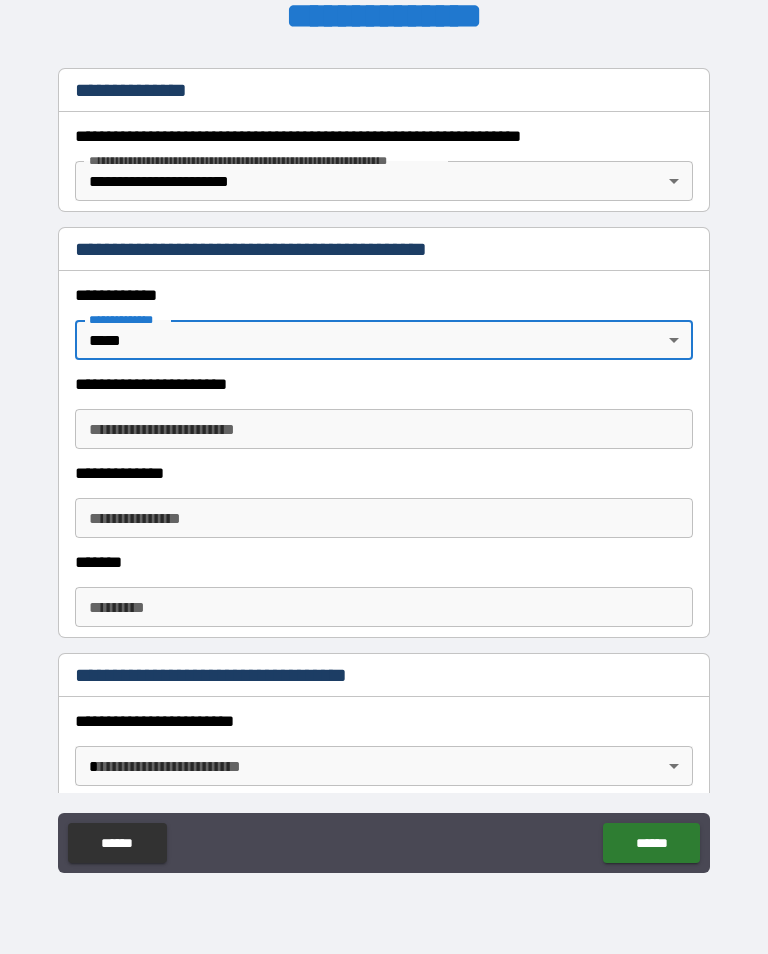 click on "**********" at bounding box center [384, 429] 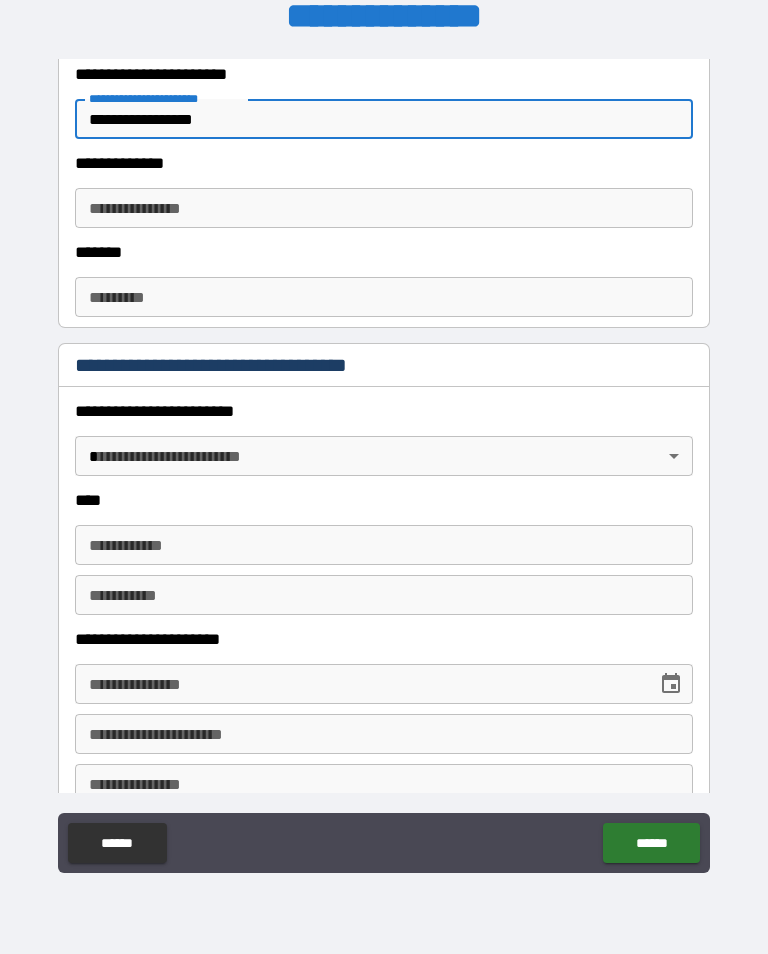 scroll, scrollTop: 654, scrollLeft: 0, axis: vertical 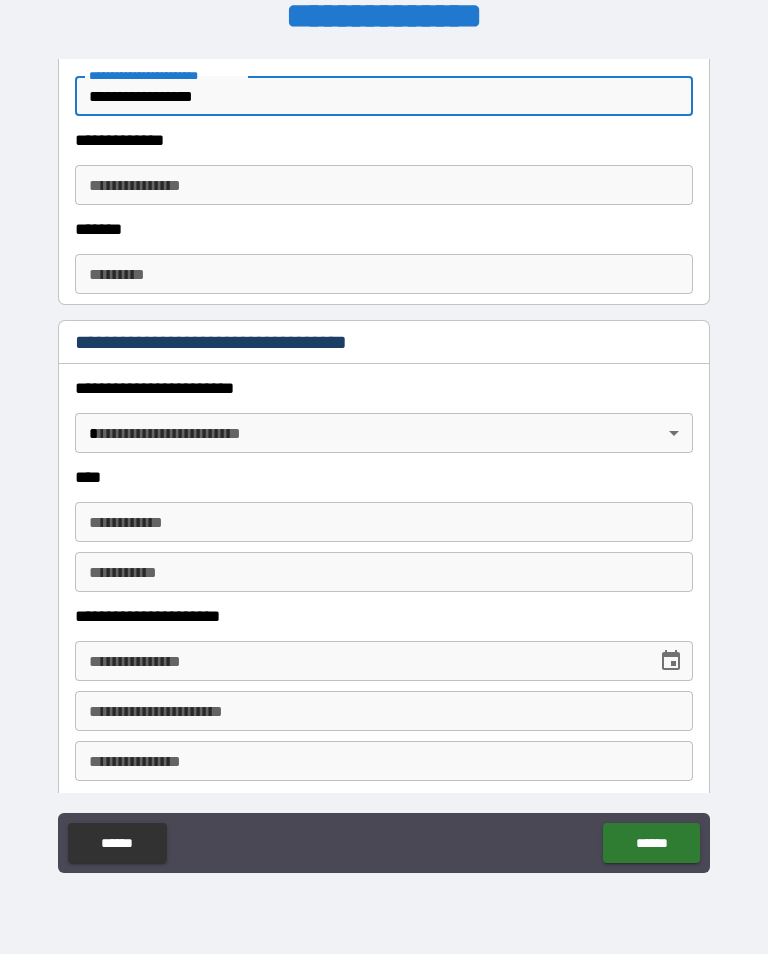 click on "**********" at bounding box center [384, 461] 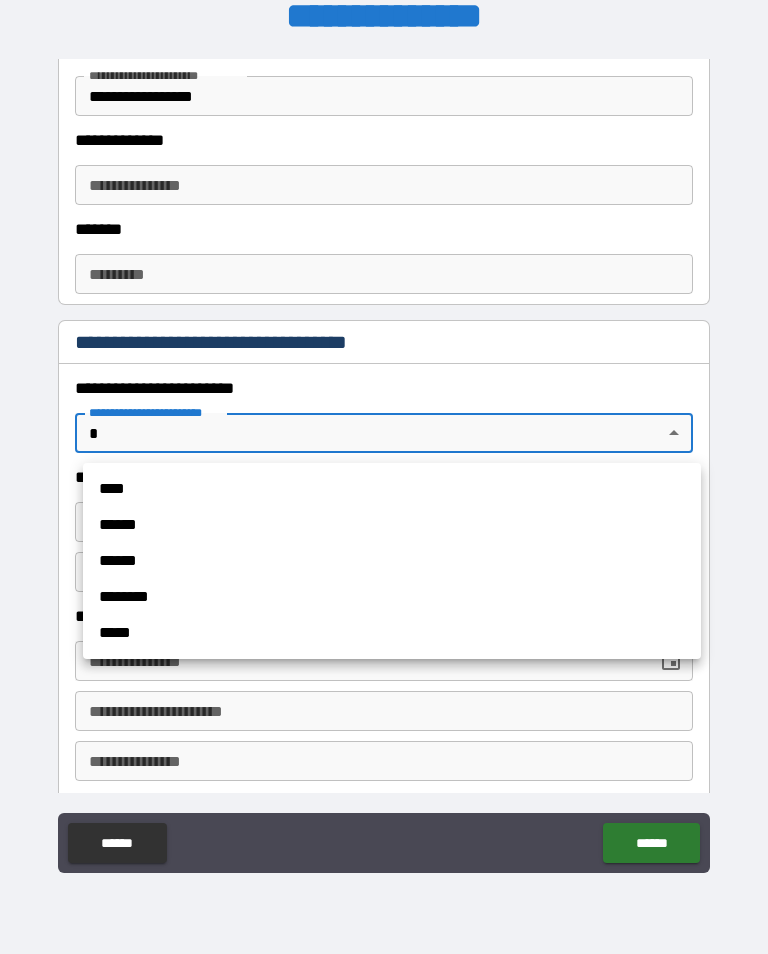 click on "****" at bounding box center (392, 489) 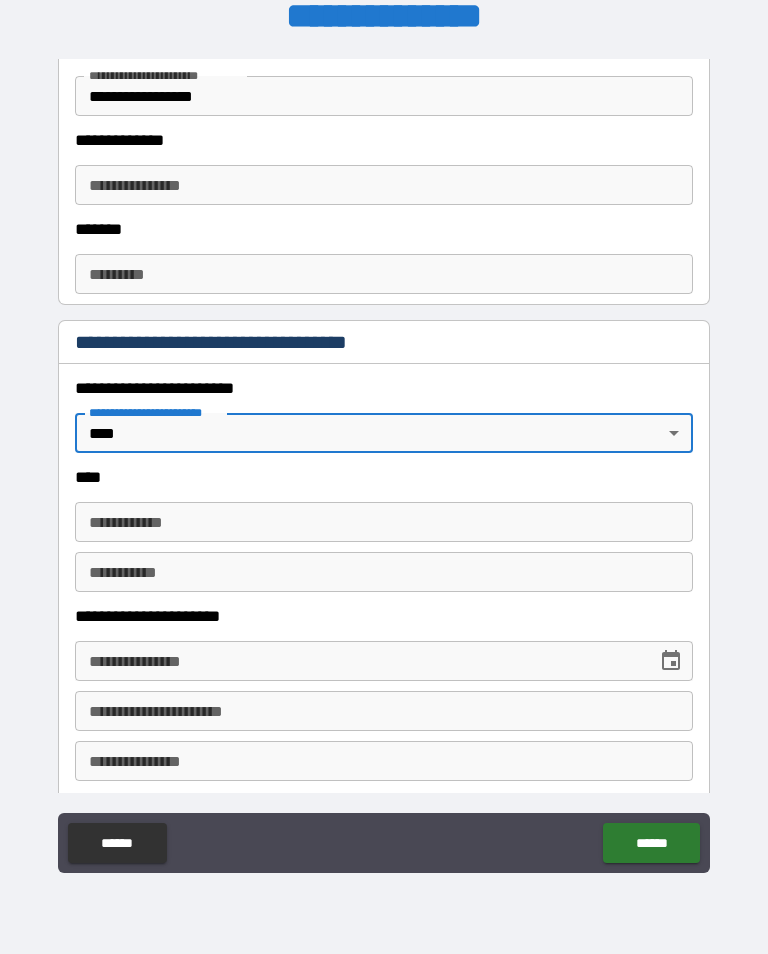 click on "**********" at bounding box center (384, 522) 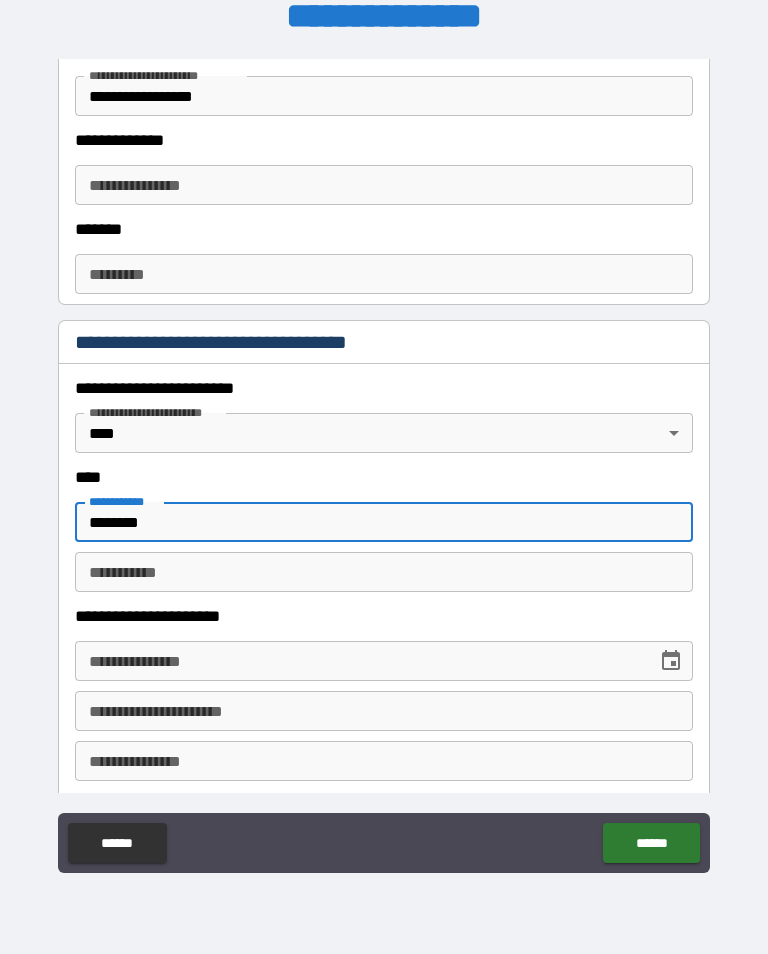 click on "*********   *" at bounding box center (384, 572) 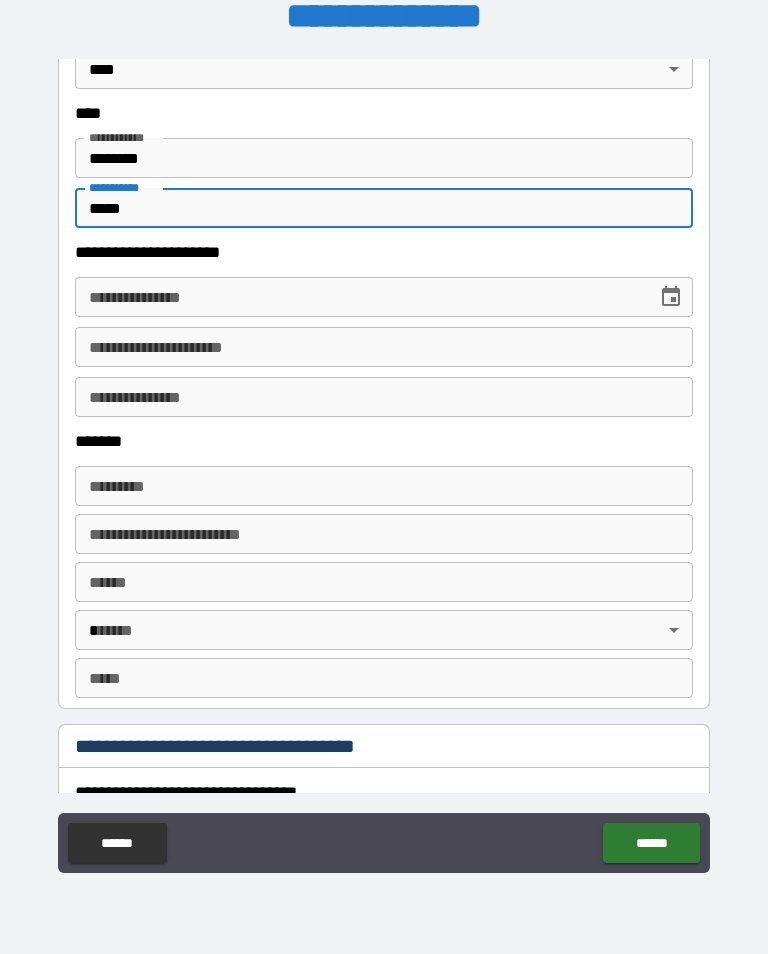 scroll, scrollTop: 1016, scrollLeft: 0, axis: vertical 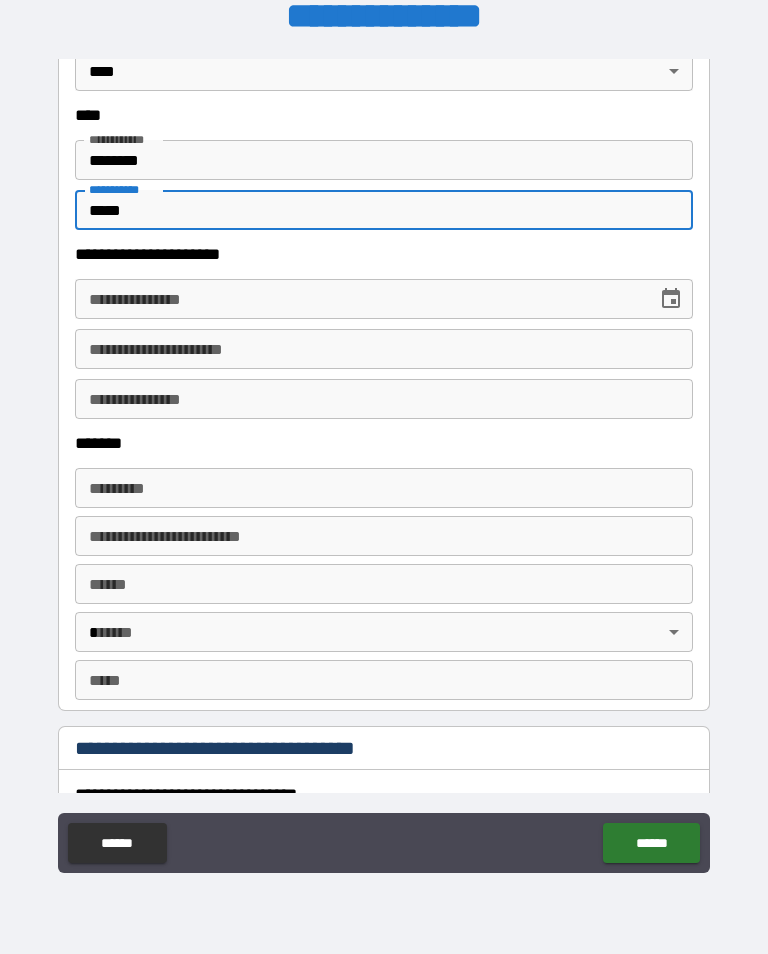 click on "**********" at bounding box center (359, 299) 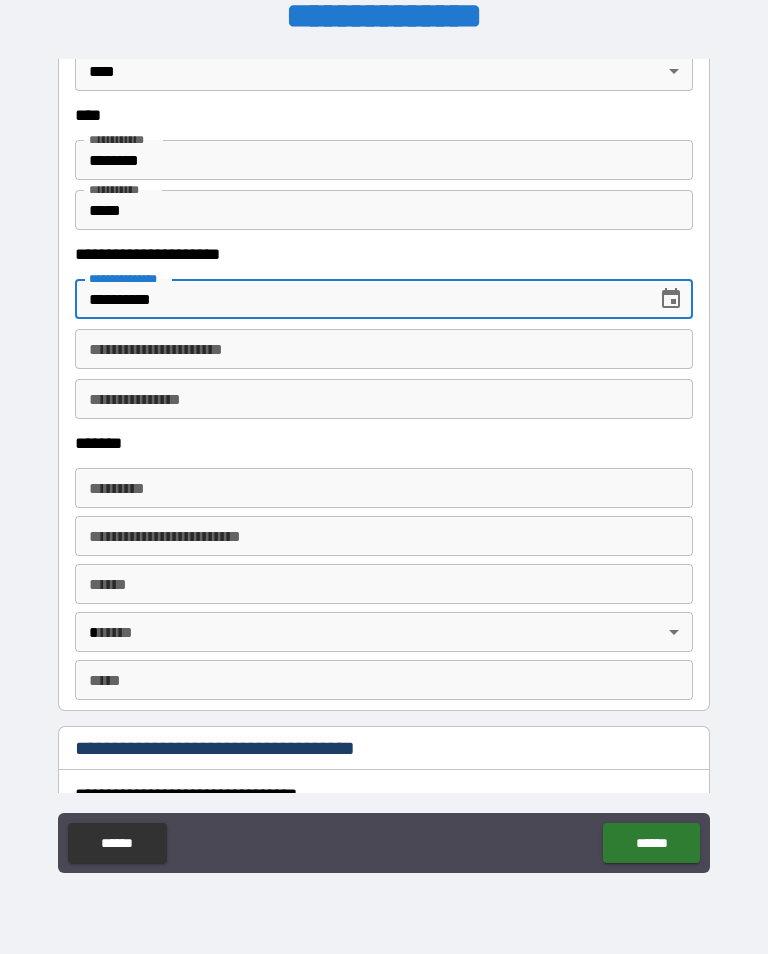 click on "**********" at bounding box center [384, 349] 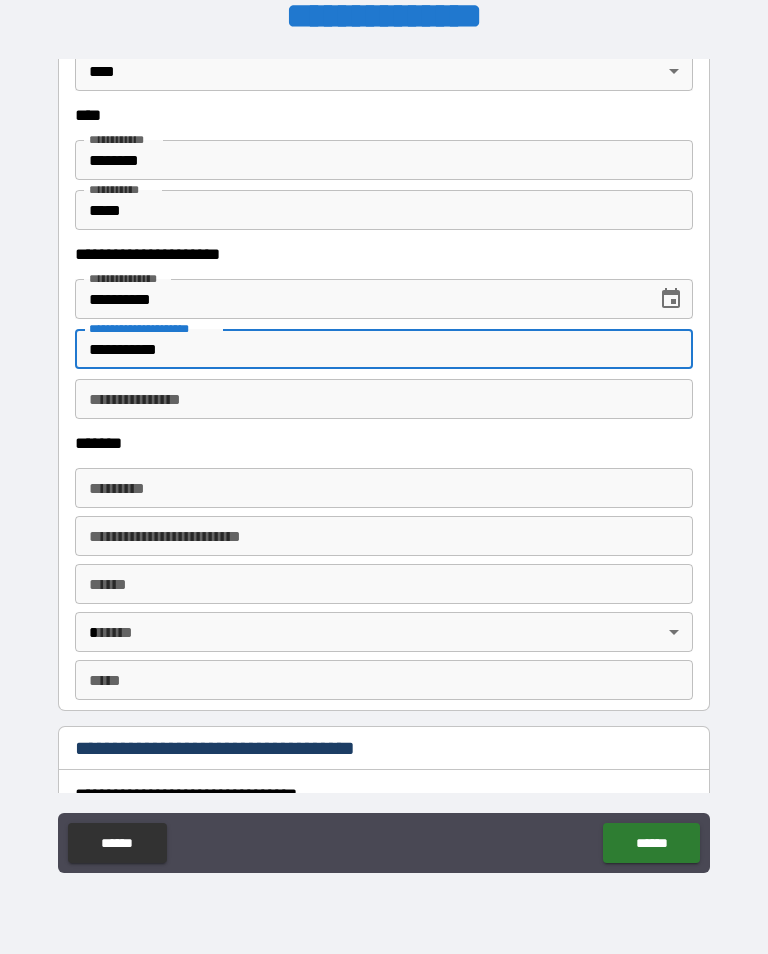 click on "**********" at bounding box center [384, 399] 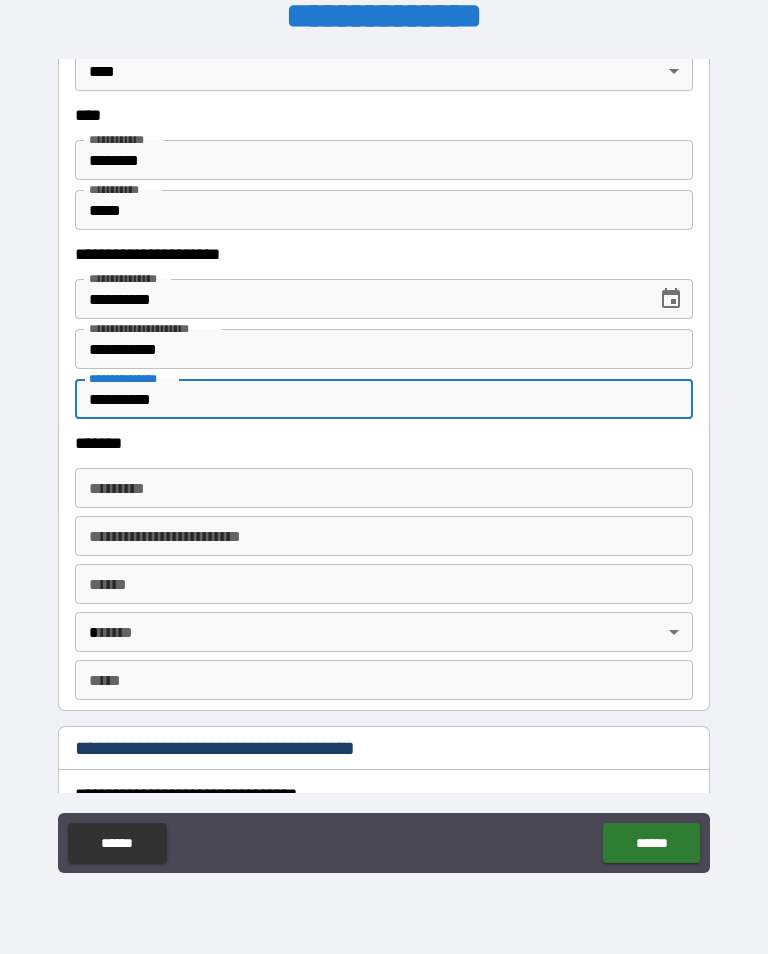 click on "*******   *" at bounding box center [384, 488] 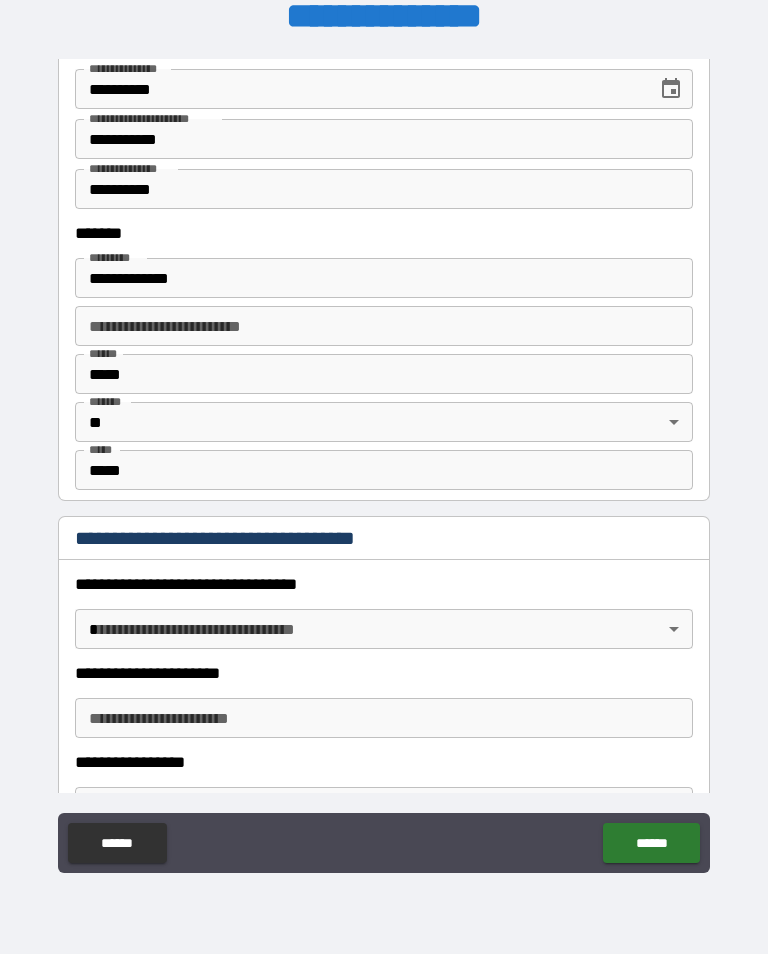 scroll, scrollTop: 1222, scrollLeft: 0, axis: vertical 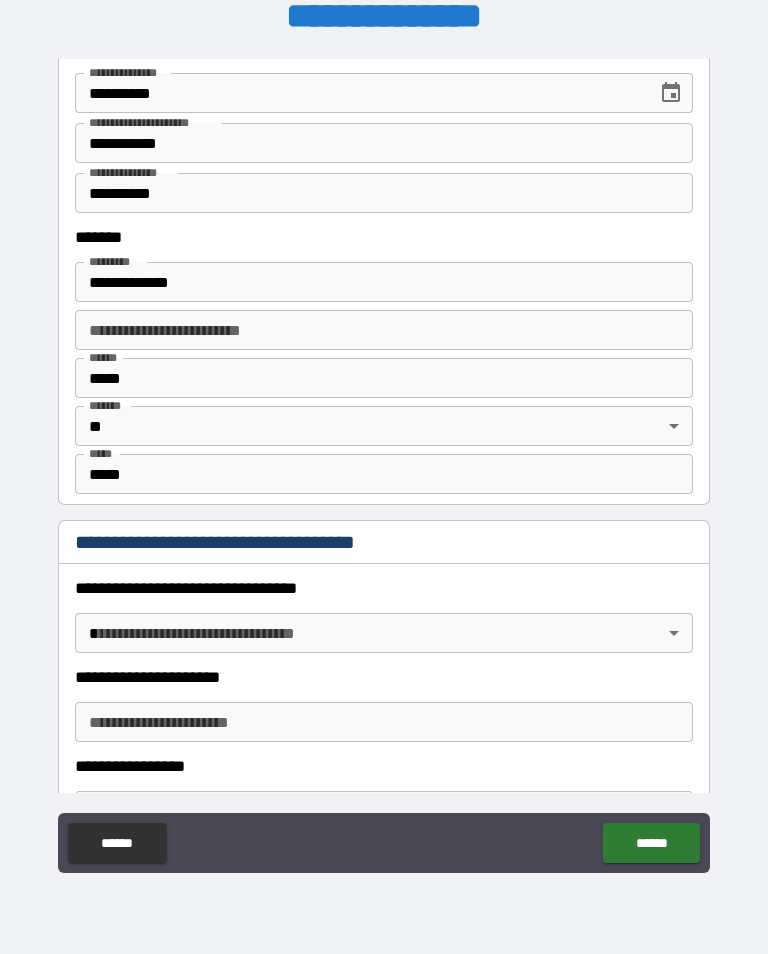 click on "**********" at bounding box center (384, 461) 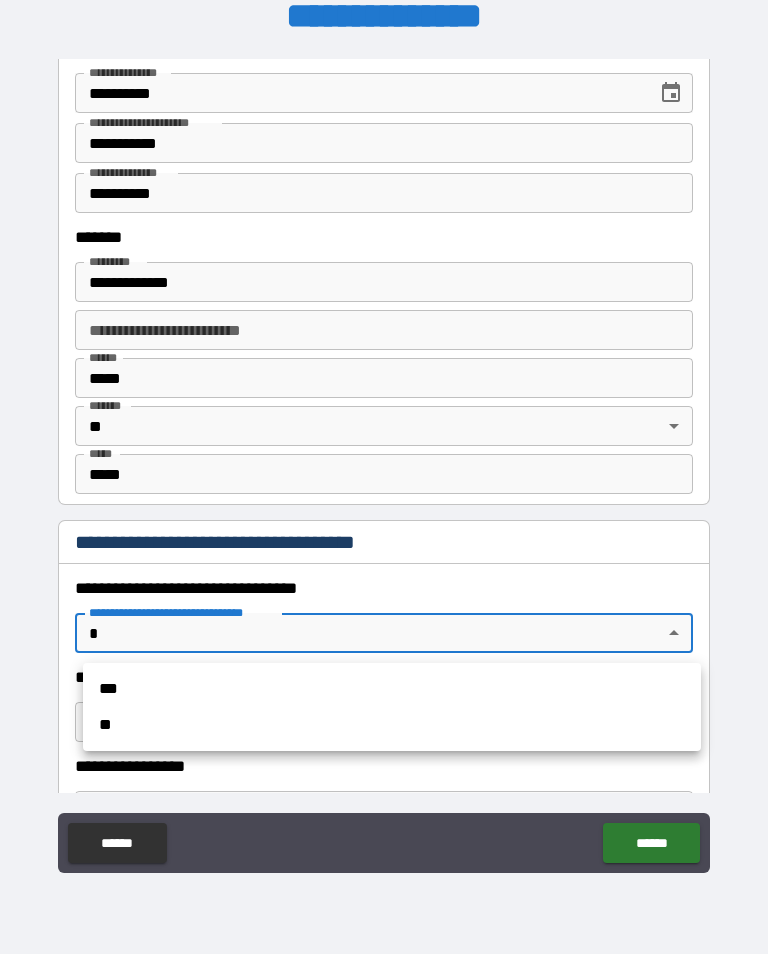 click on "**" at bounding box center [392, 725] 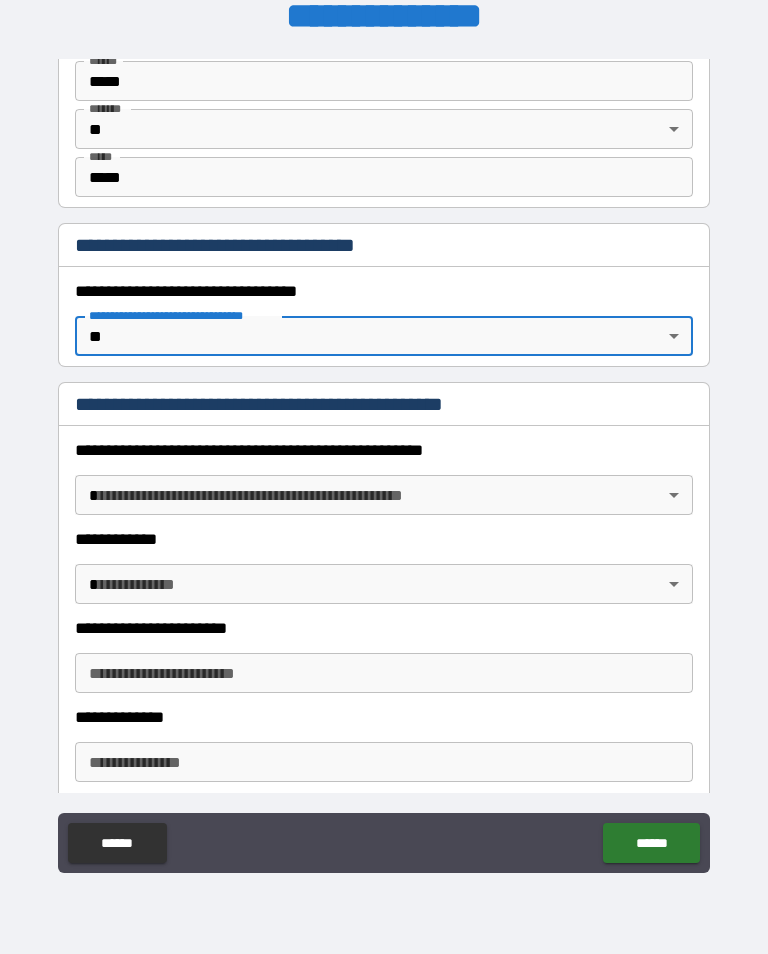 scroll, scrollTop: 1515, scrollLeft: 0, axis: vertical 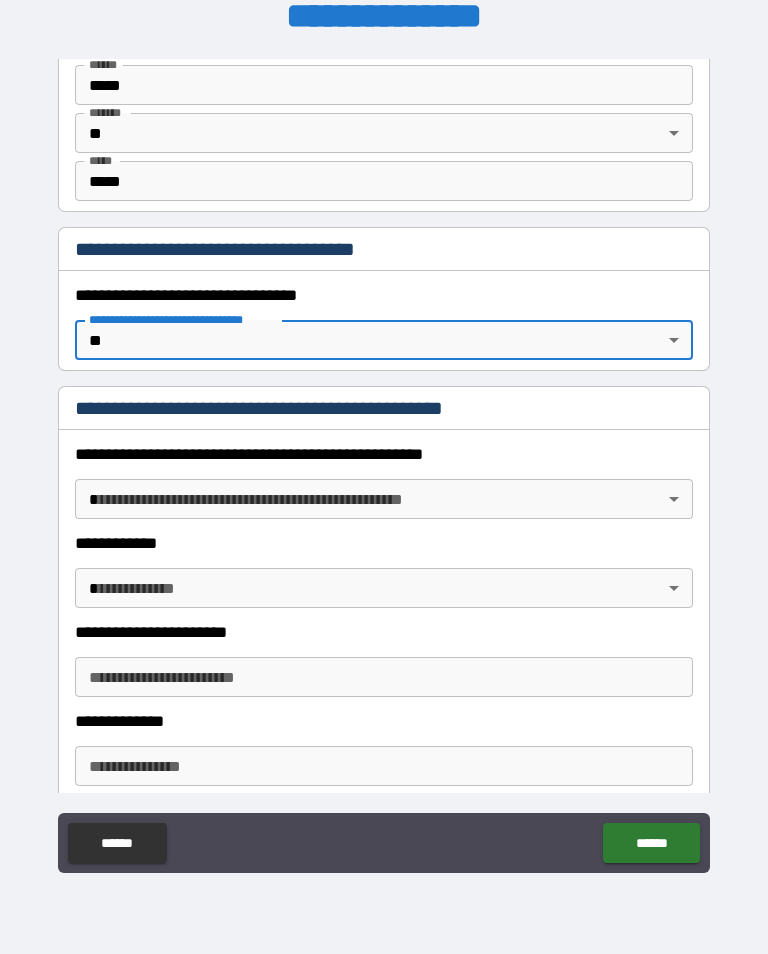 click on "**********" at bounding box center (384, 461) 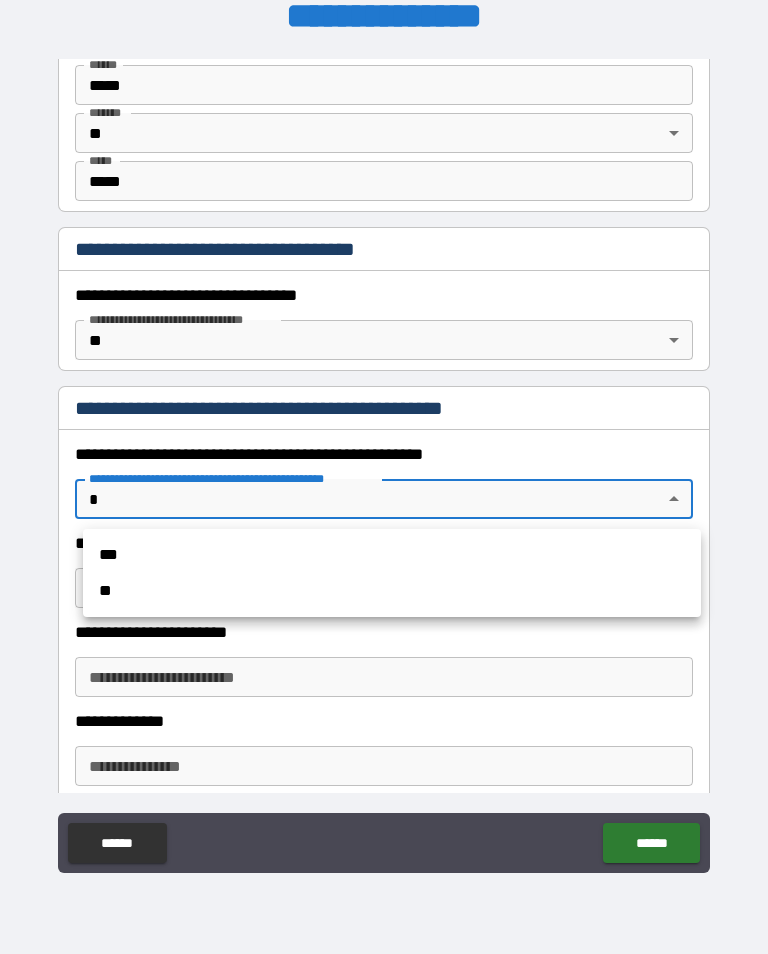 click at bounding box center (384, 477) 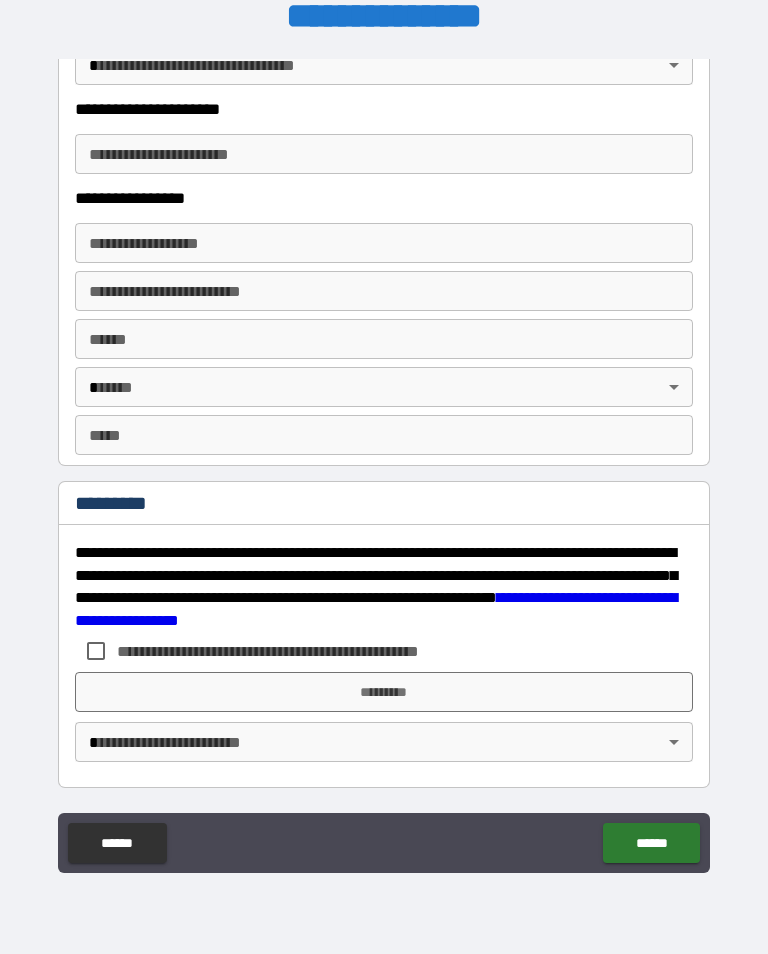 scroll, scrollTop: 3232, scrollLeft: 0, axis: vertical 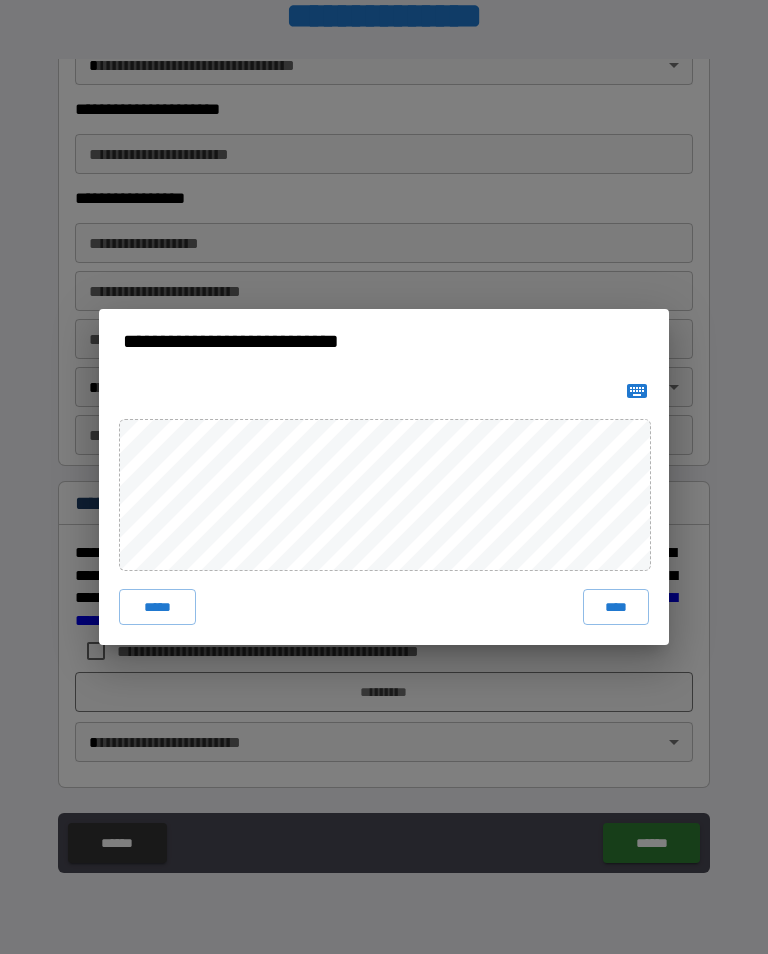 click on "****" at bounding box center [616, 607] 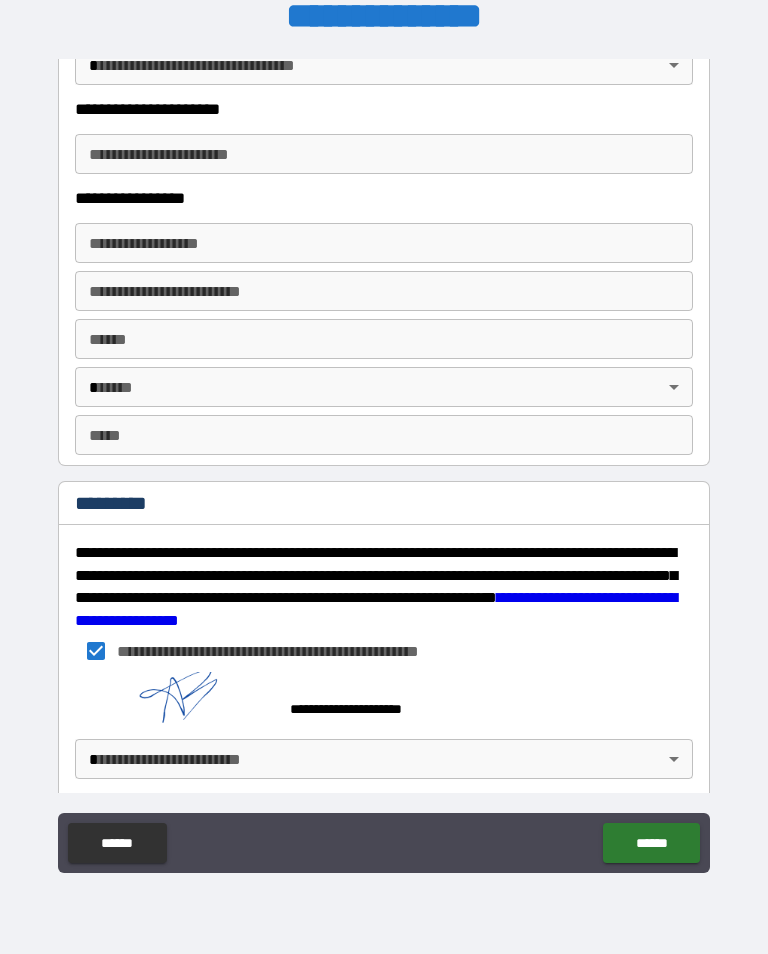 click on "**********" at bounding box center [384, 461] 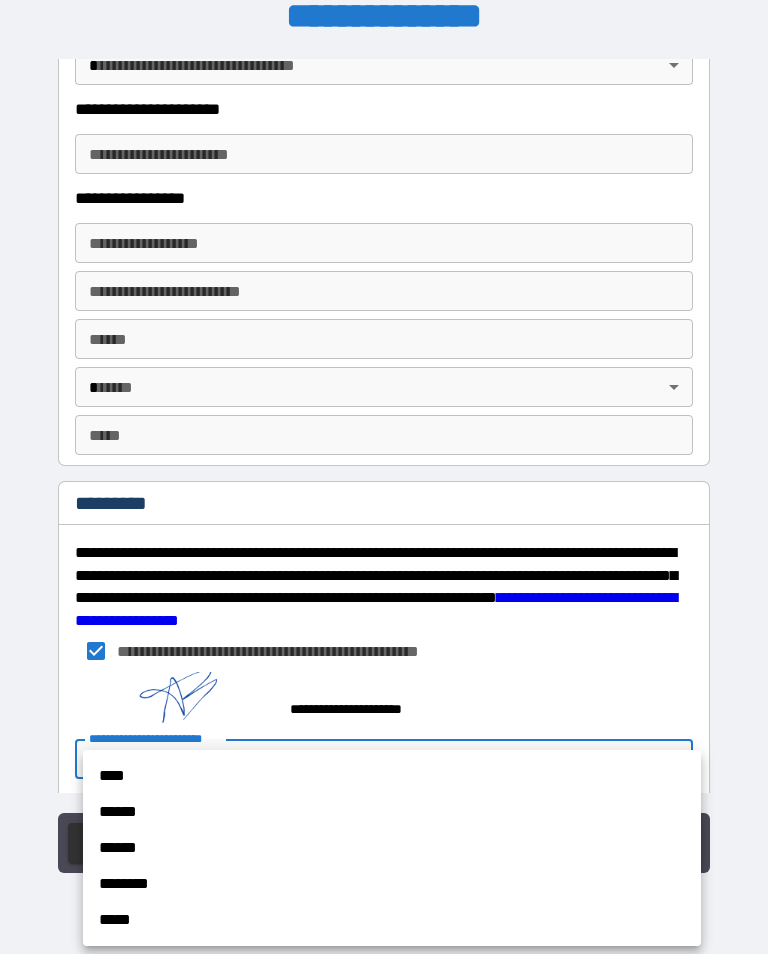click on "****" at bounding box center (392, 776) 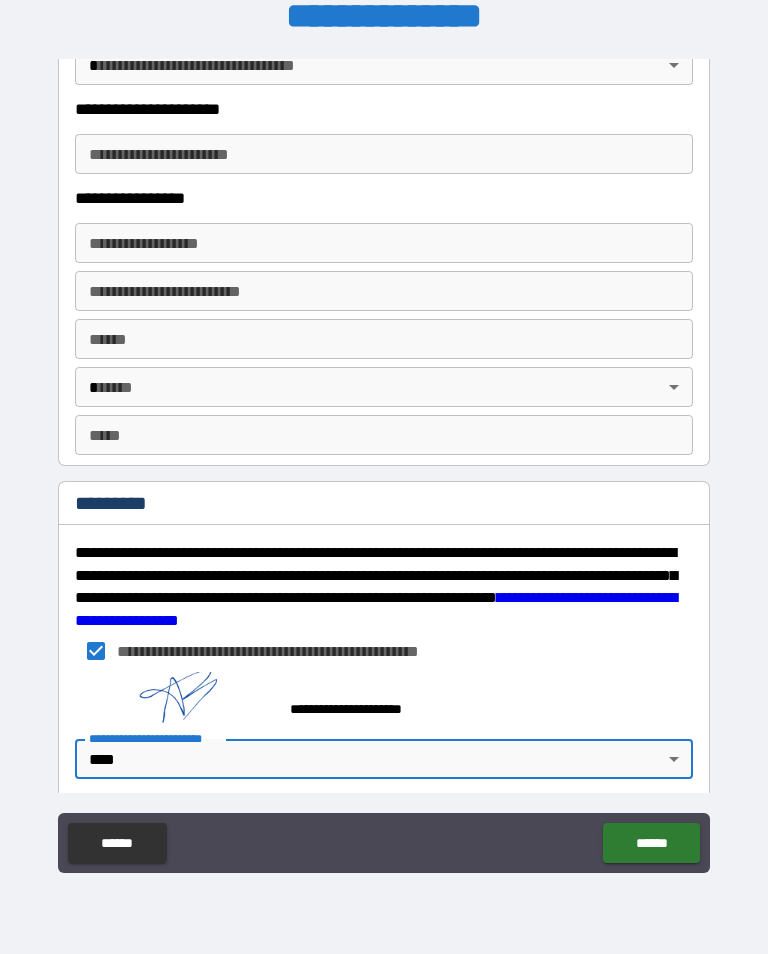 click on "******" at bounding box center [651, 843] 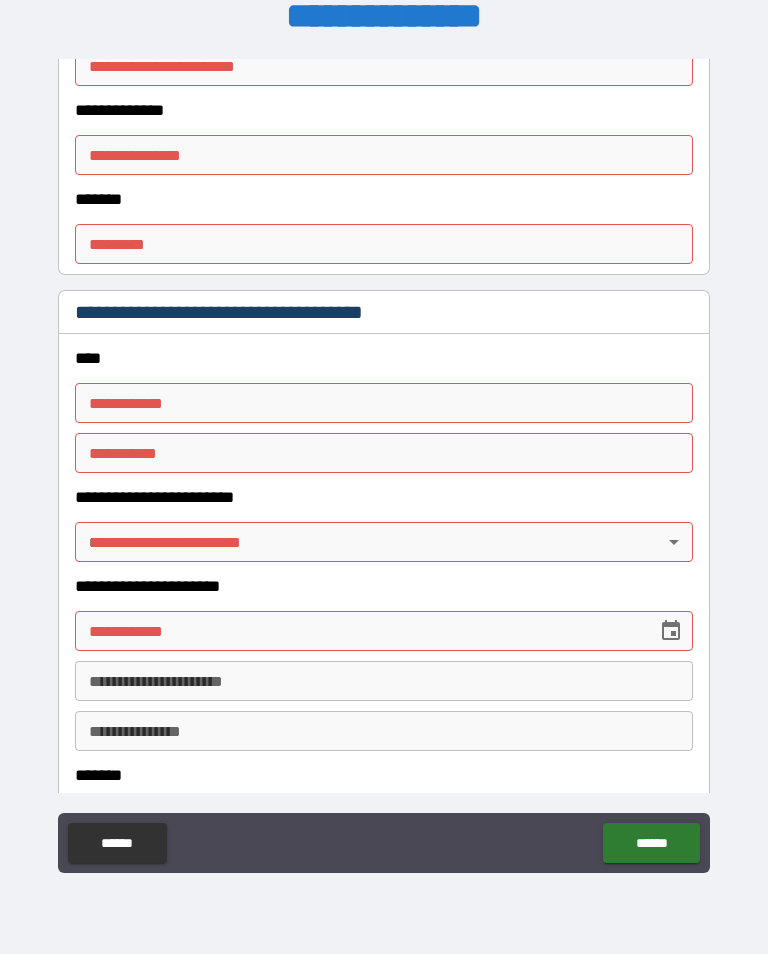 scroll, scrollTop: 2126, scrollLeft: 0, axis: vertical 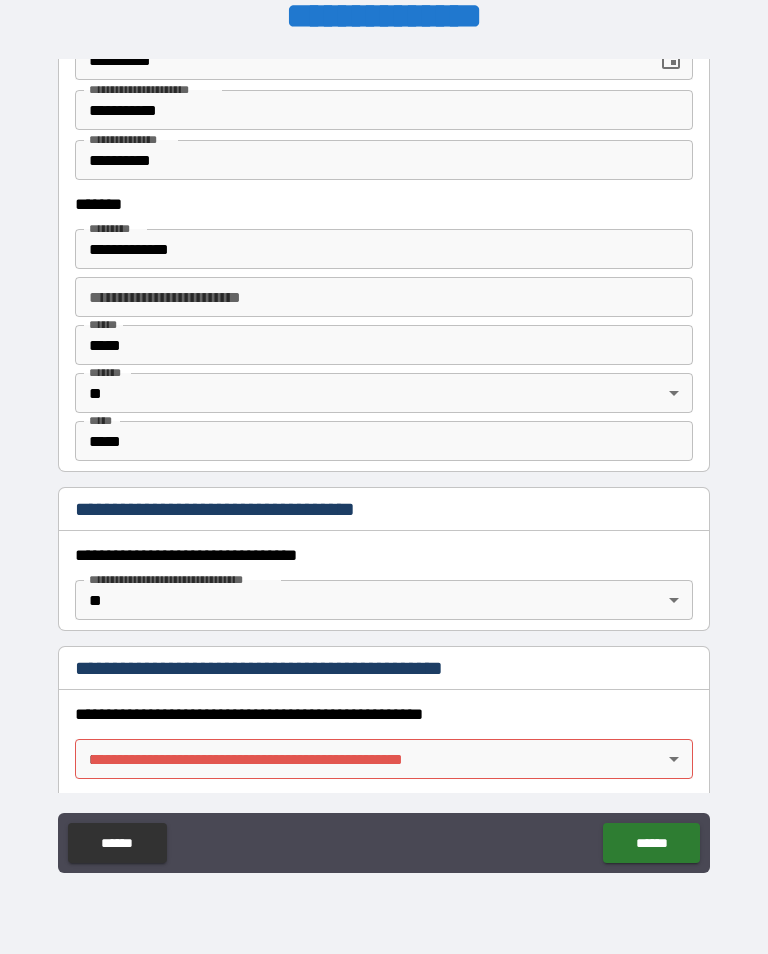 click on "**********" at bounding box center [384, 461] 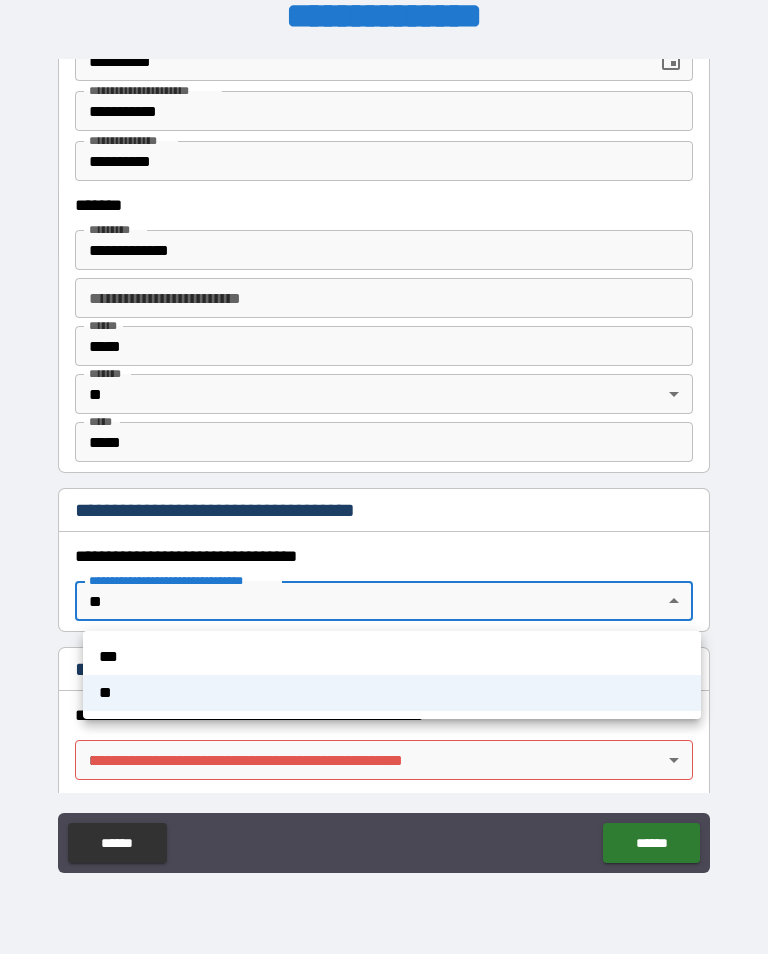 click at bounding box center [384, 477] 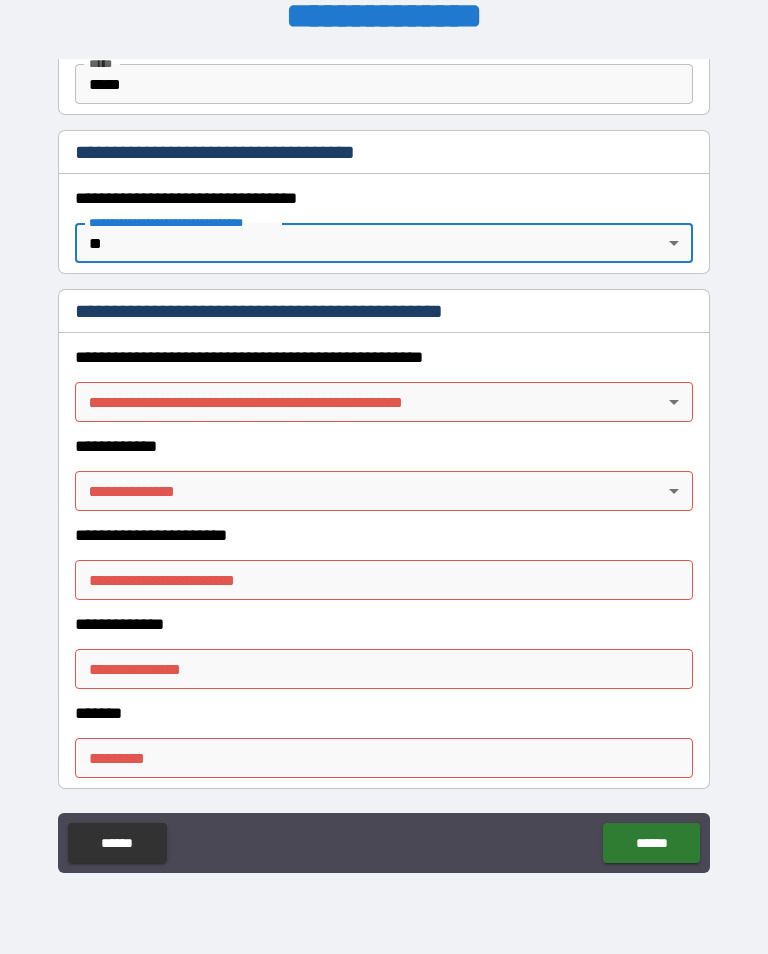 scroll, scrollTop: 1616, scrollLeft: 0, axis: vertical 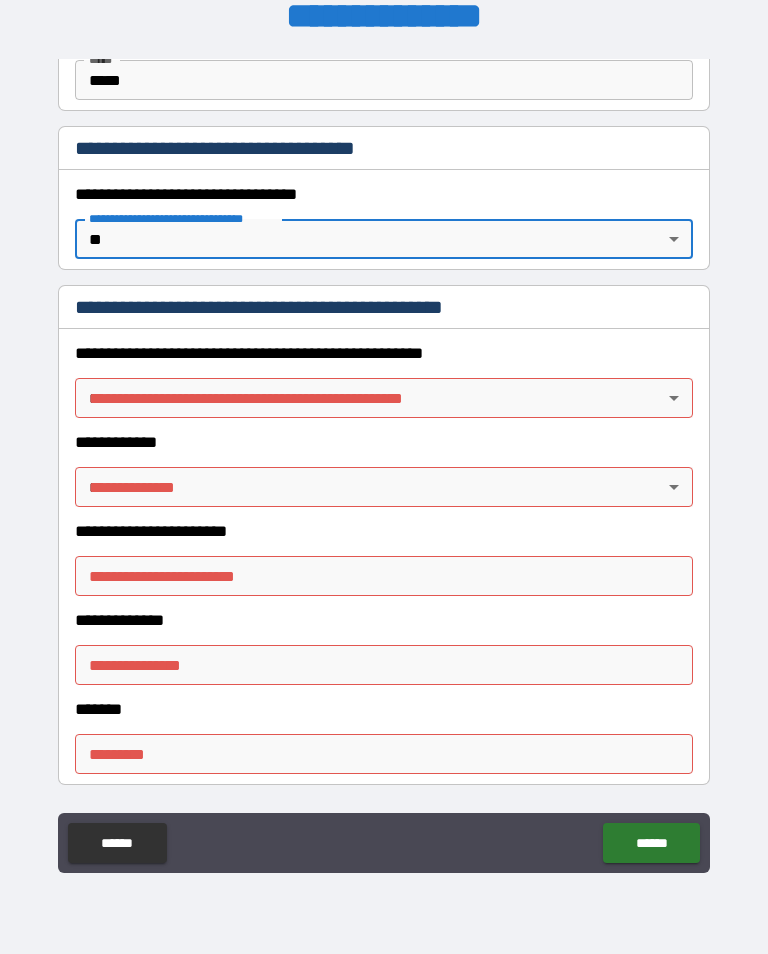 click on "**********" at bounding box center (384, 461) 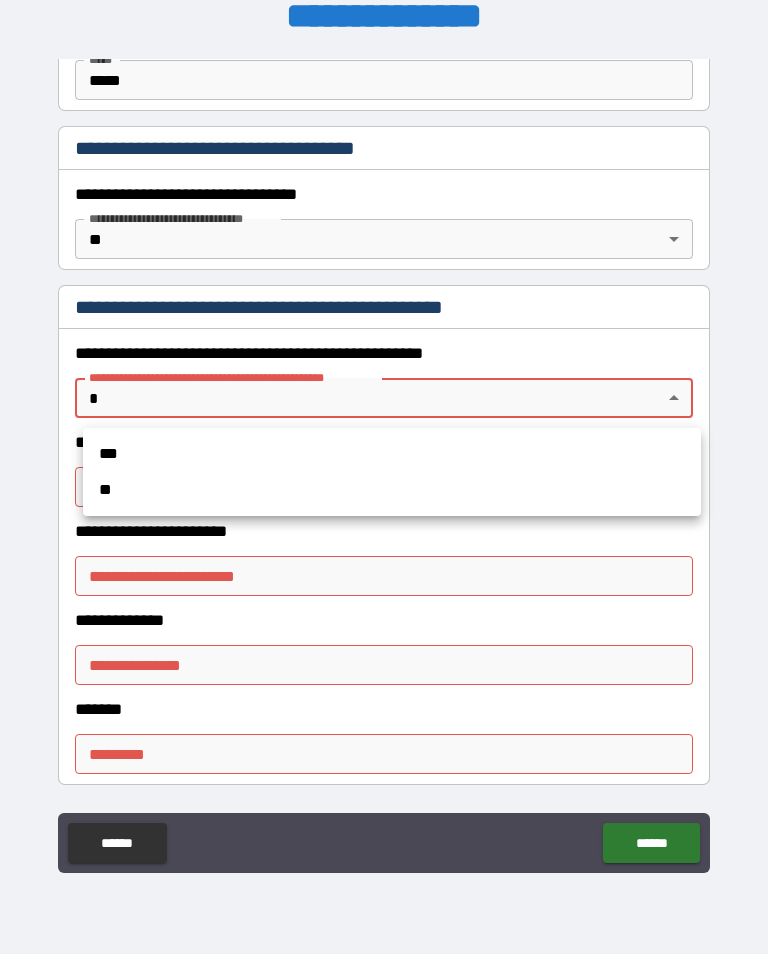 click on "**" at bounding box center (392, 490) 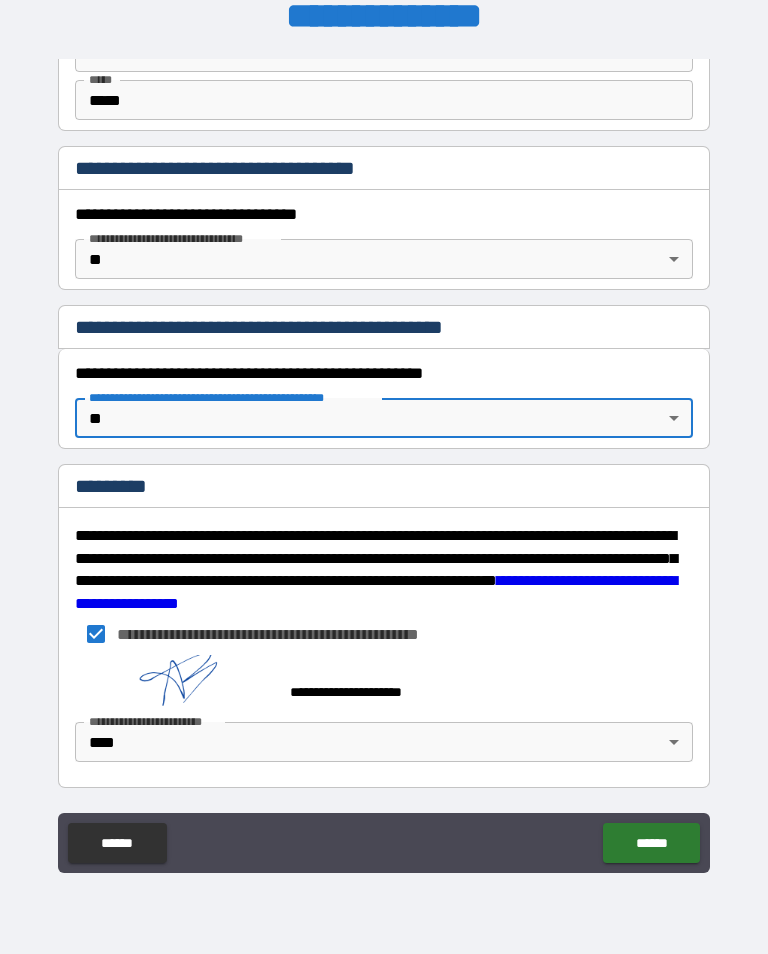scroll, scrollTop: 1596, scrollLeft: 0, axis: vertical 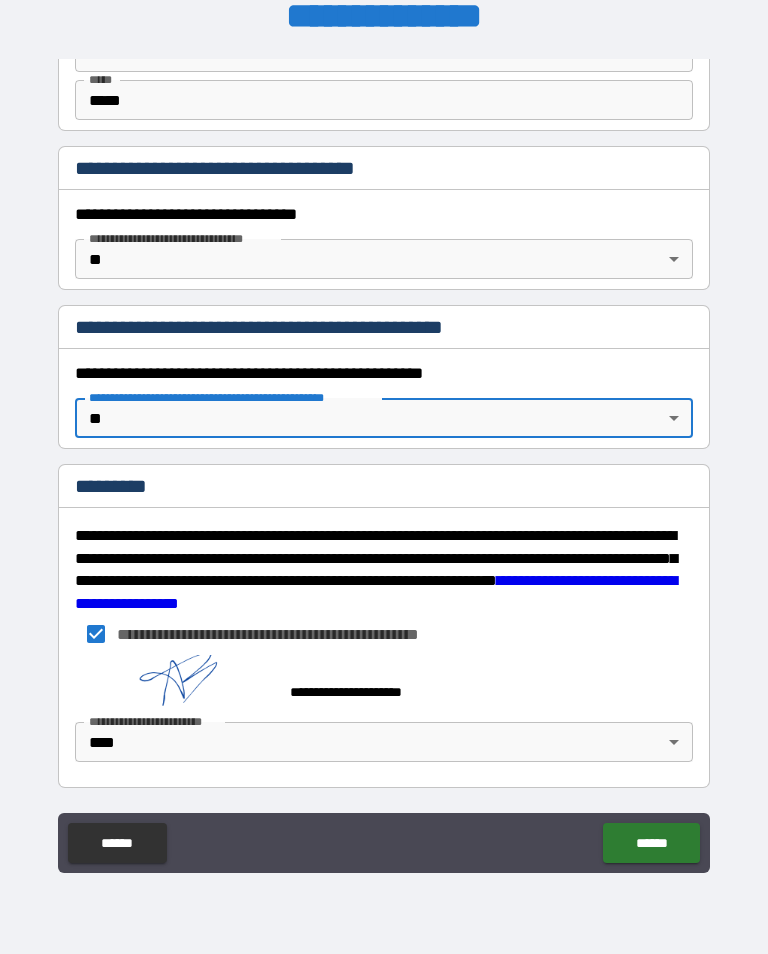 click on "******" at bounding box center (651, 843) 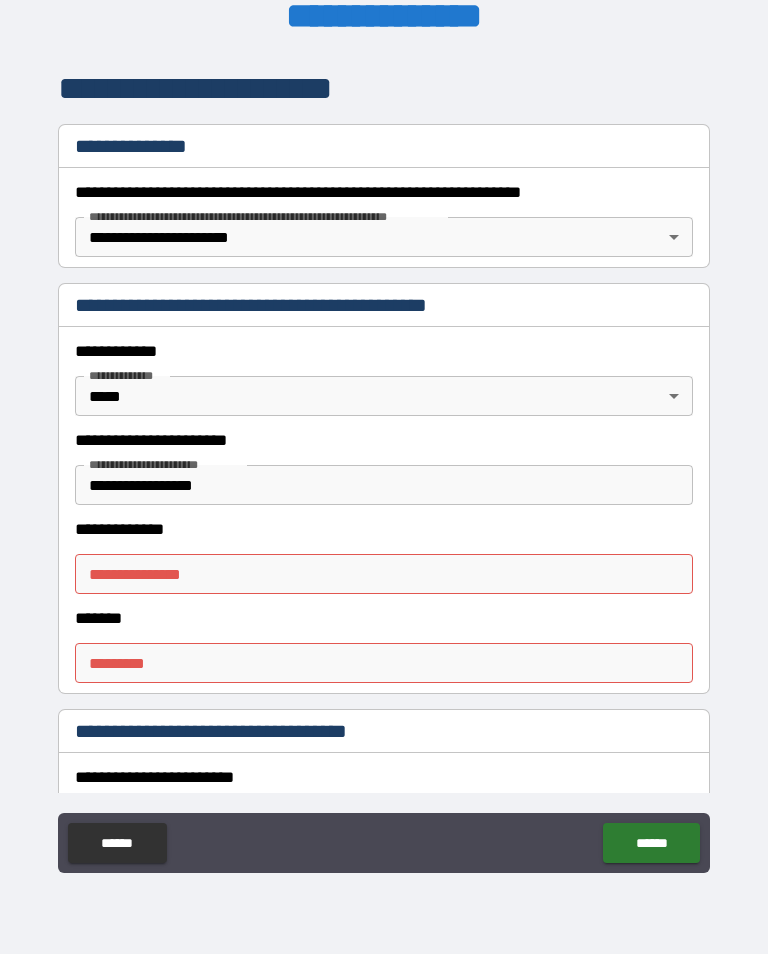 scroll, scrollTop: 264, scrollLeft: 0, axis: vertical 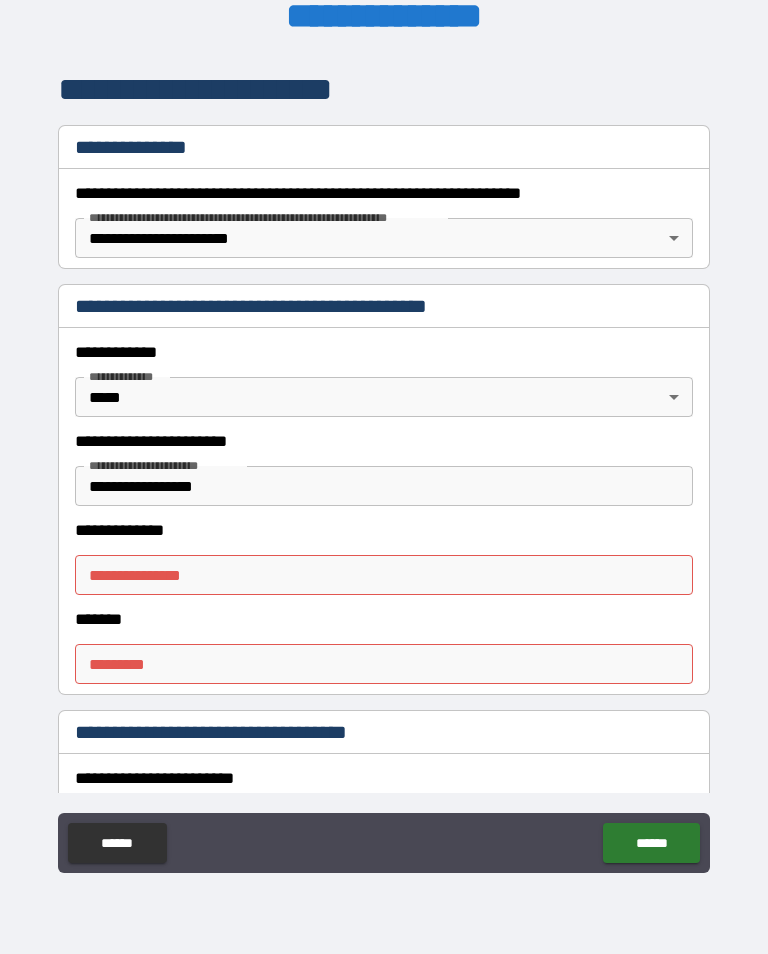 click on "**********" at bounding box center [384, 575] 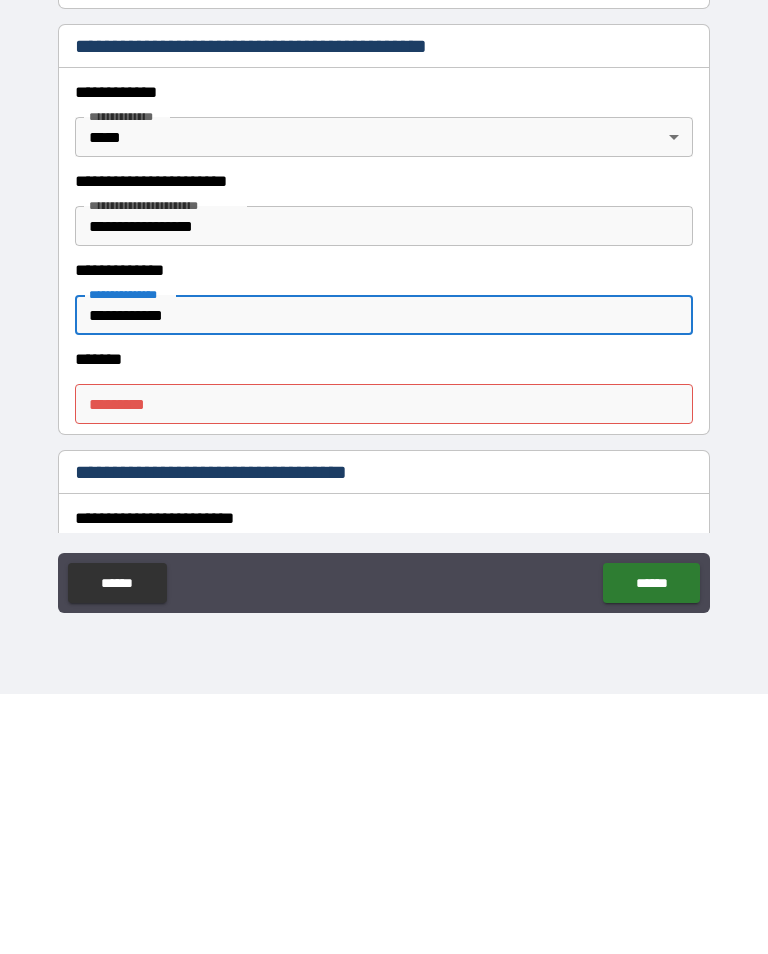click on "*******   *" at bounding box center (384, 664) 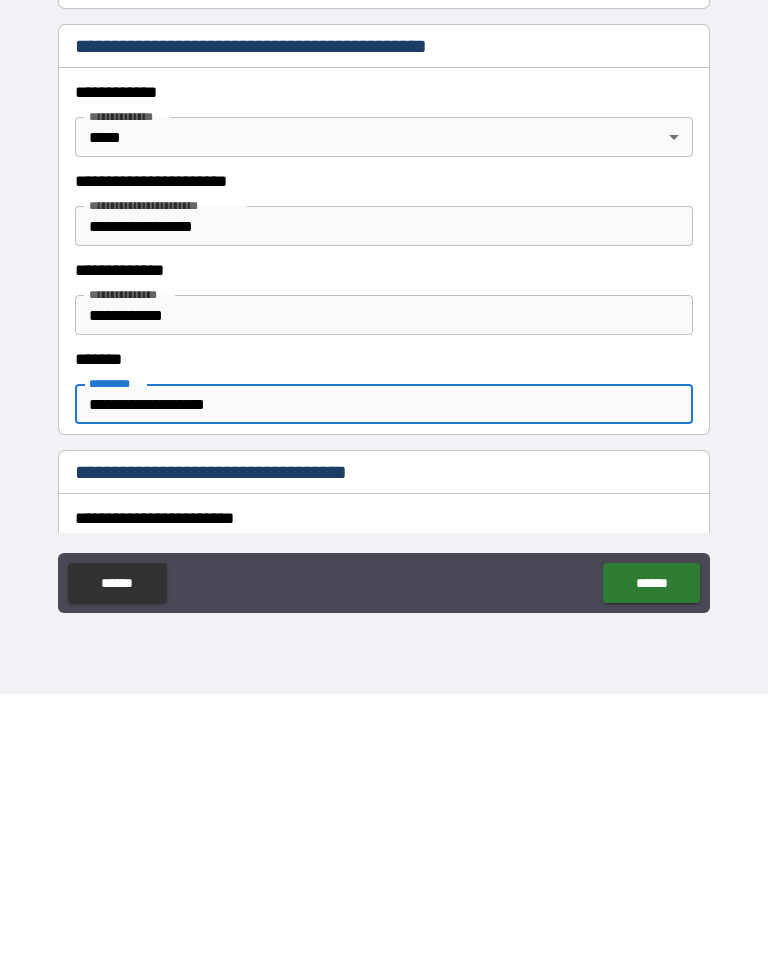 click on "******" at bounding box center [651, 843] 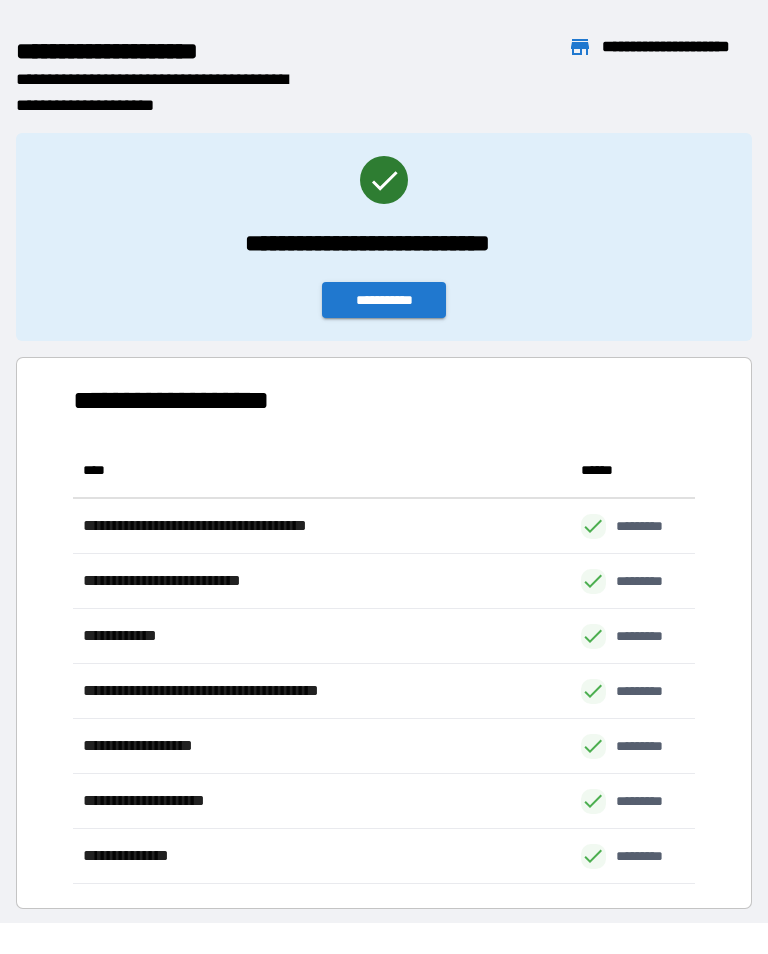 scroll, scrollTop: 1, scrollLeft: 1, axis: both 